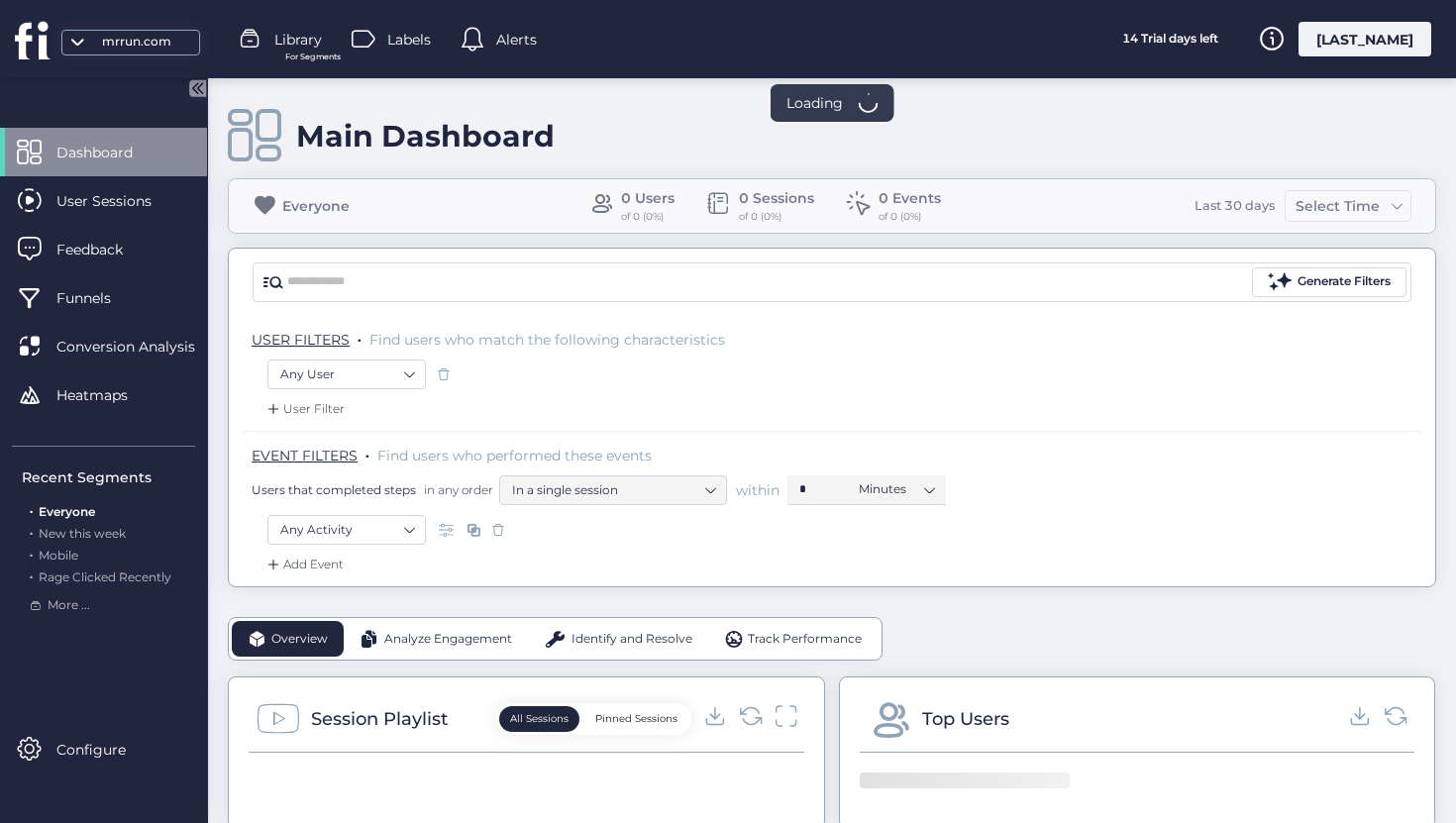 scroll, scrollTop: 0, scrollLeft: 0, axis: both 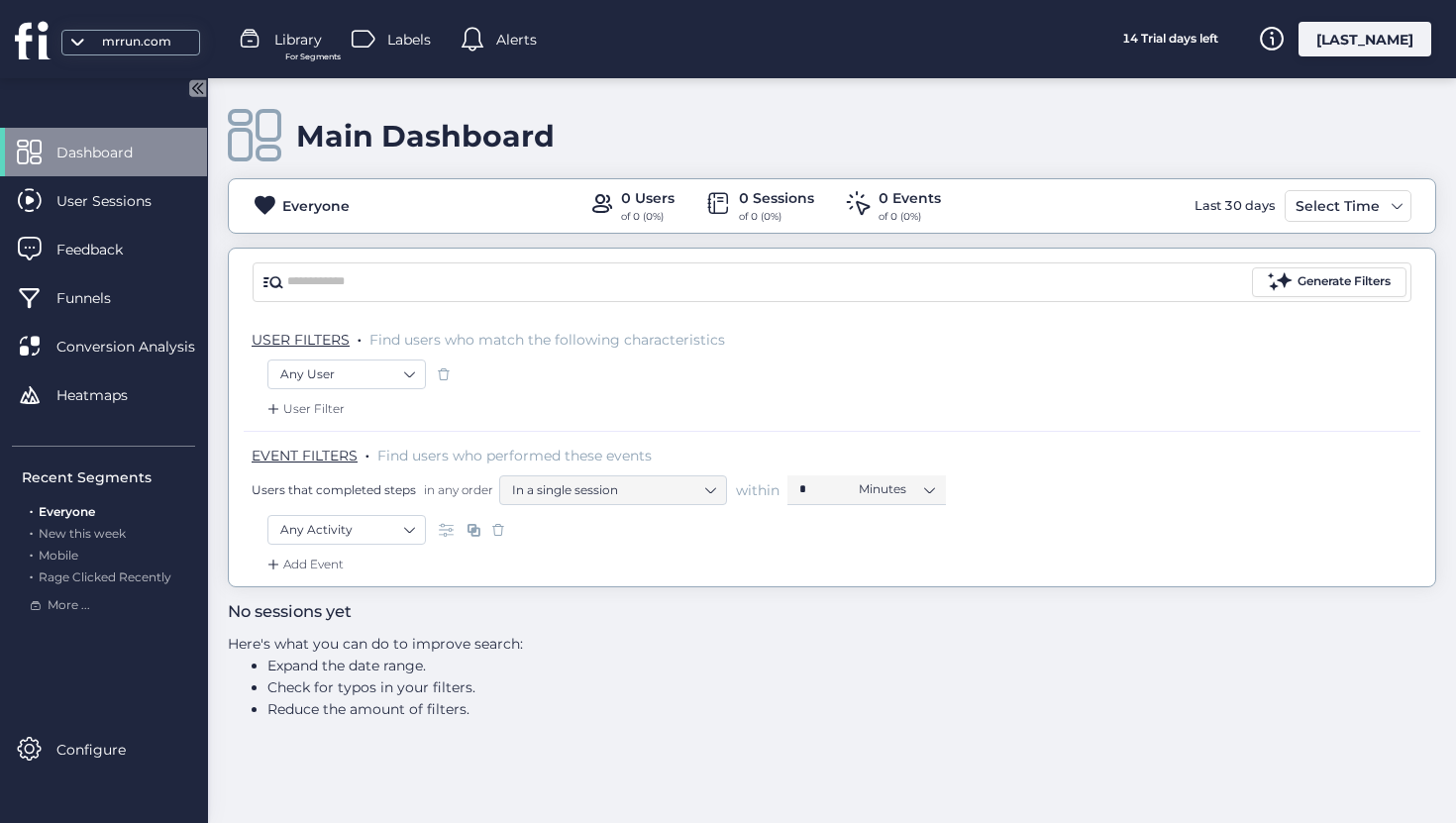 click on "mrrun.com" at bounding box center [131, 43] 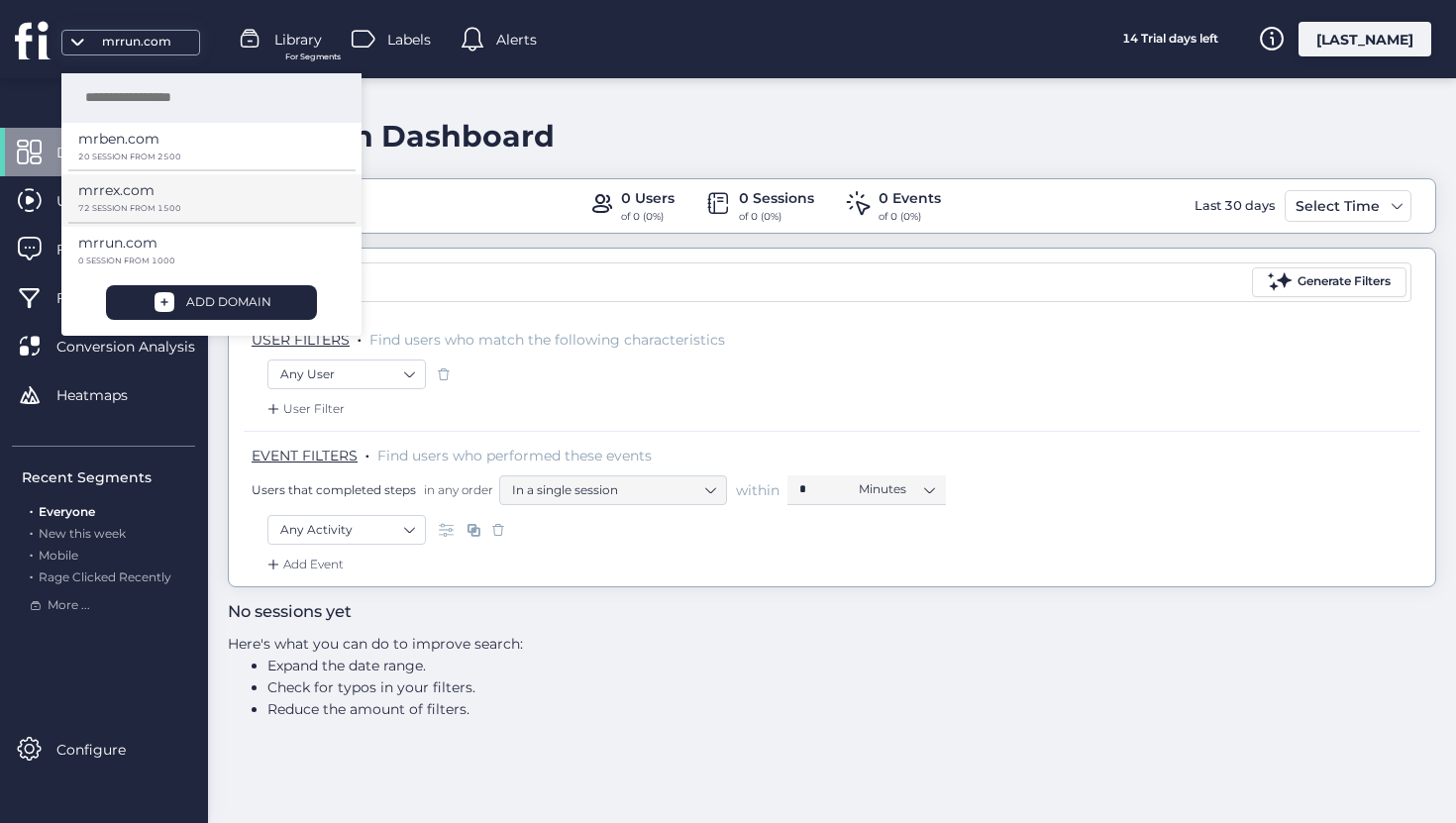 click on "mrrex.com" at bounding box center (119, 139) 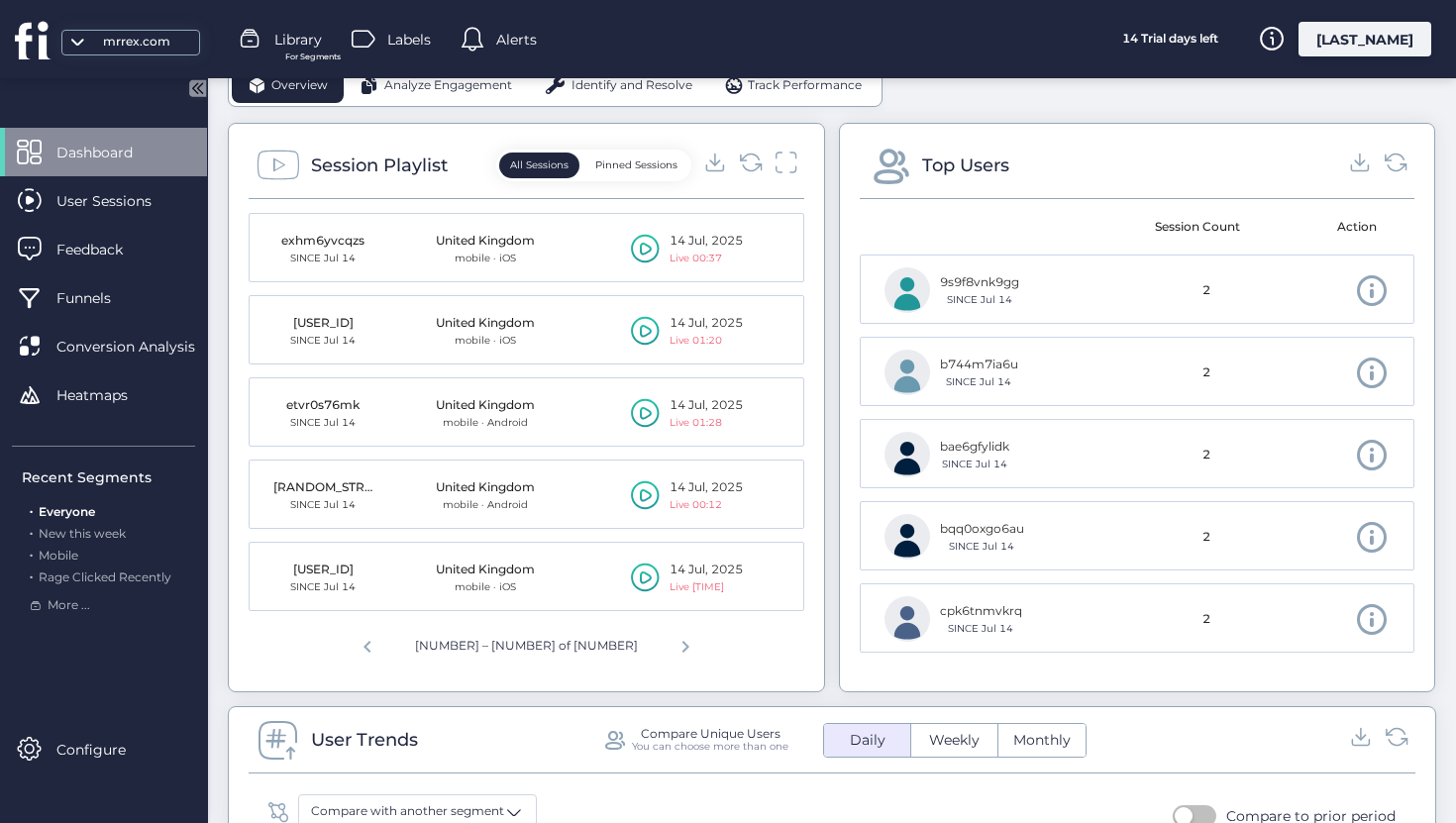 scroll, scrollTop: 556, scrollLeft: 0, axis: vertical 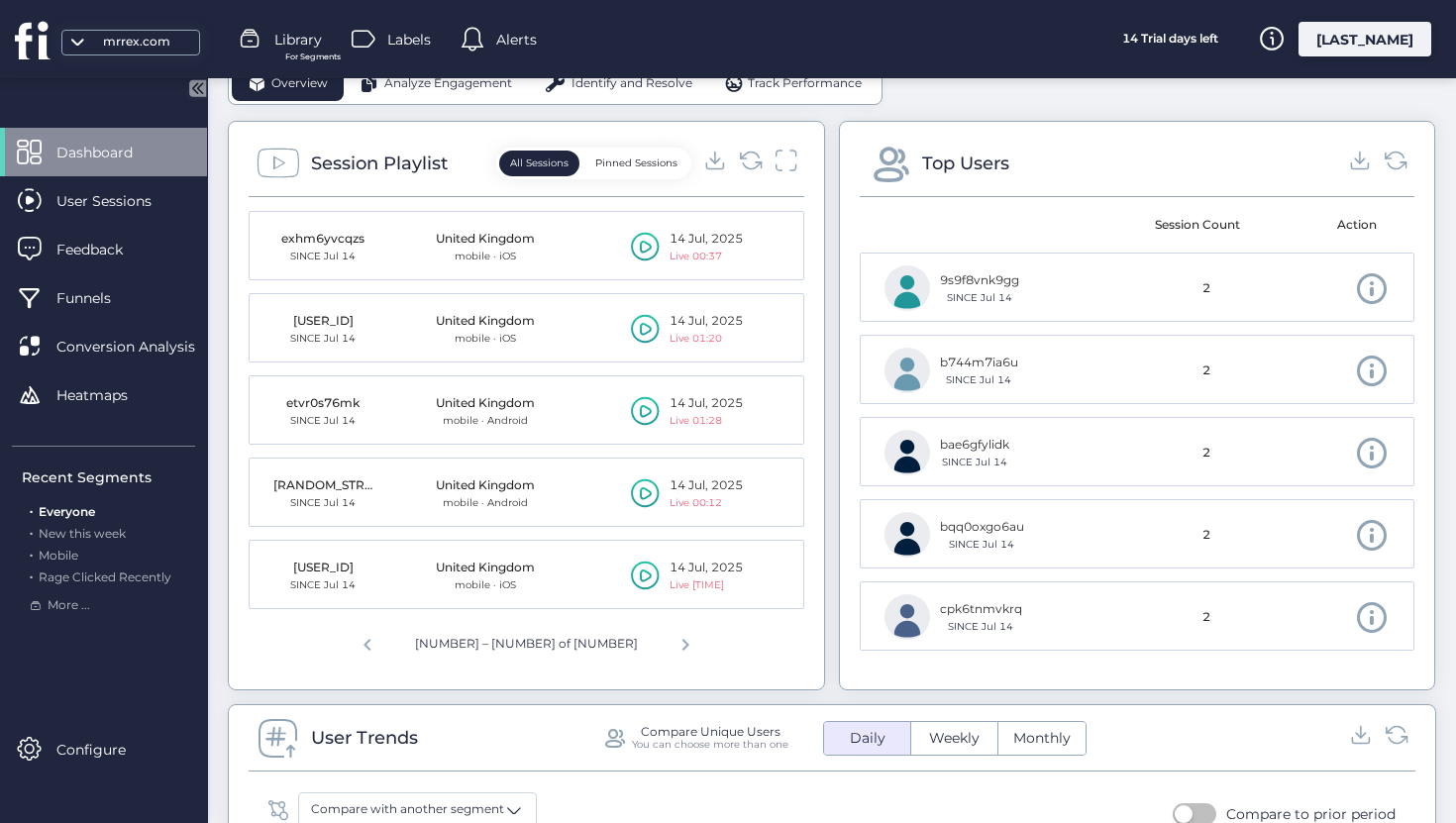 click 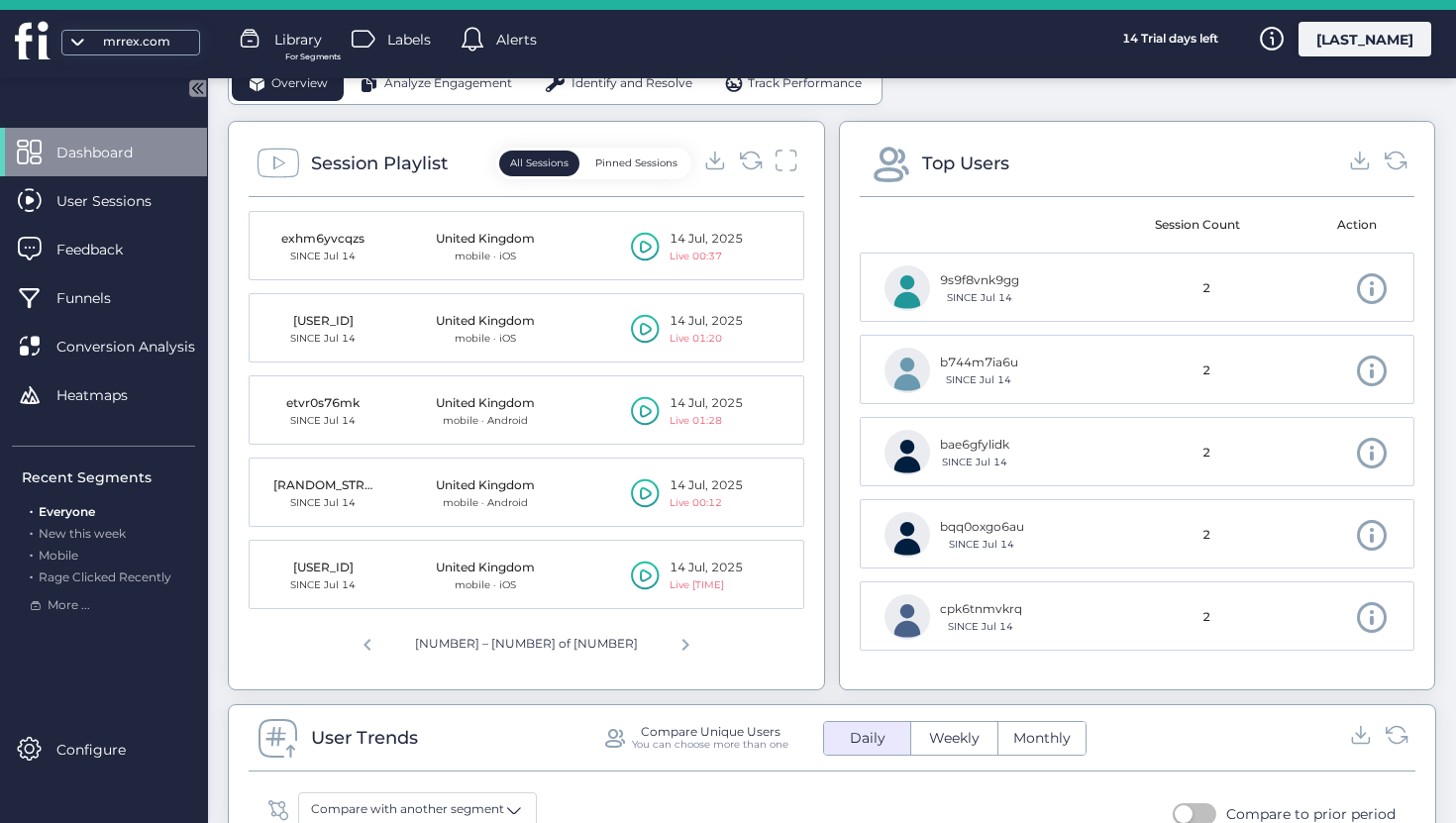 scroll, scrollTop: 0, scrollLeft: 0, axis: both 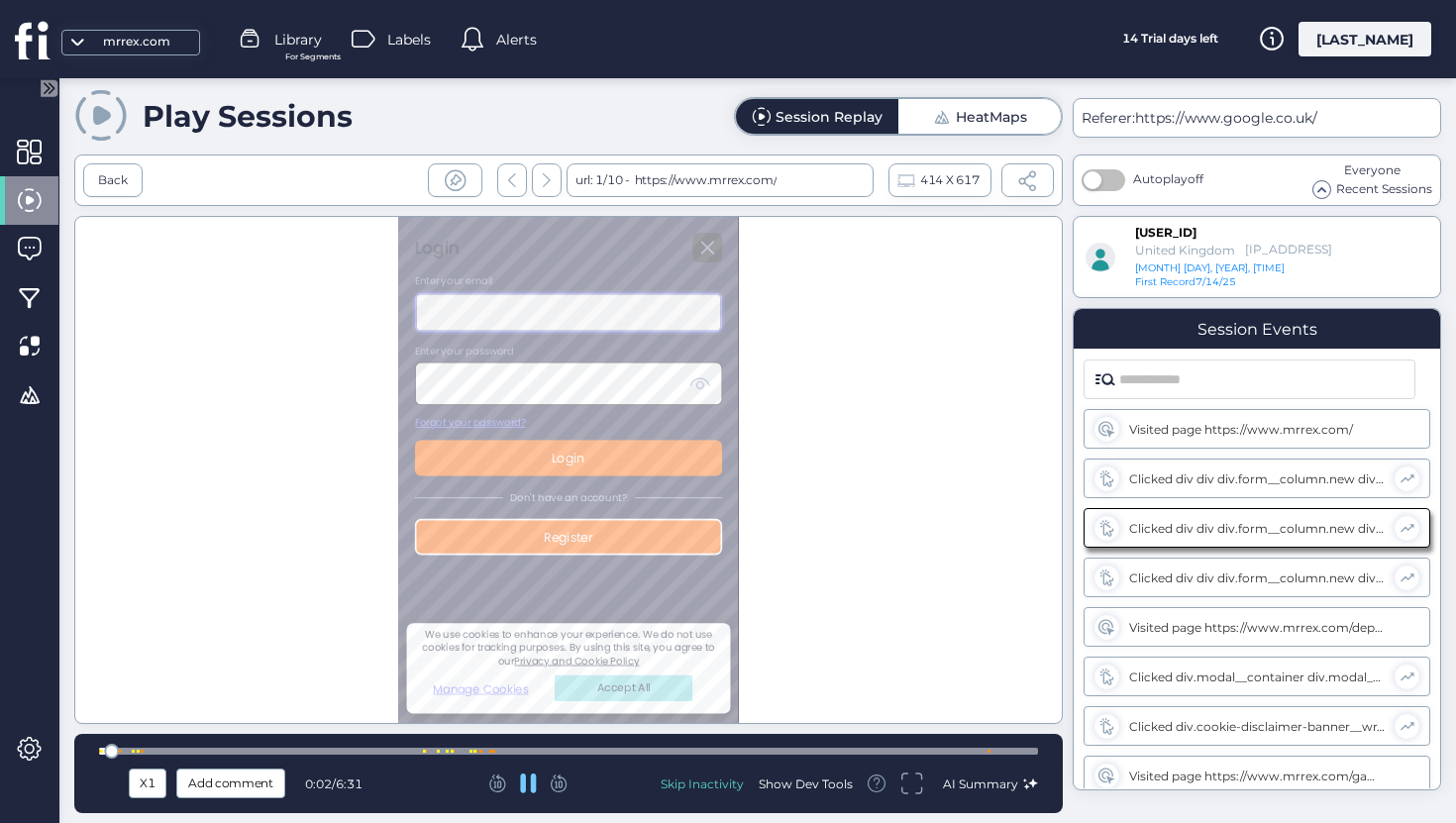 click at bounding box center (569, 751) 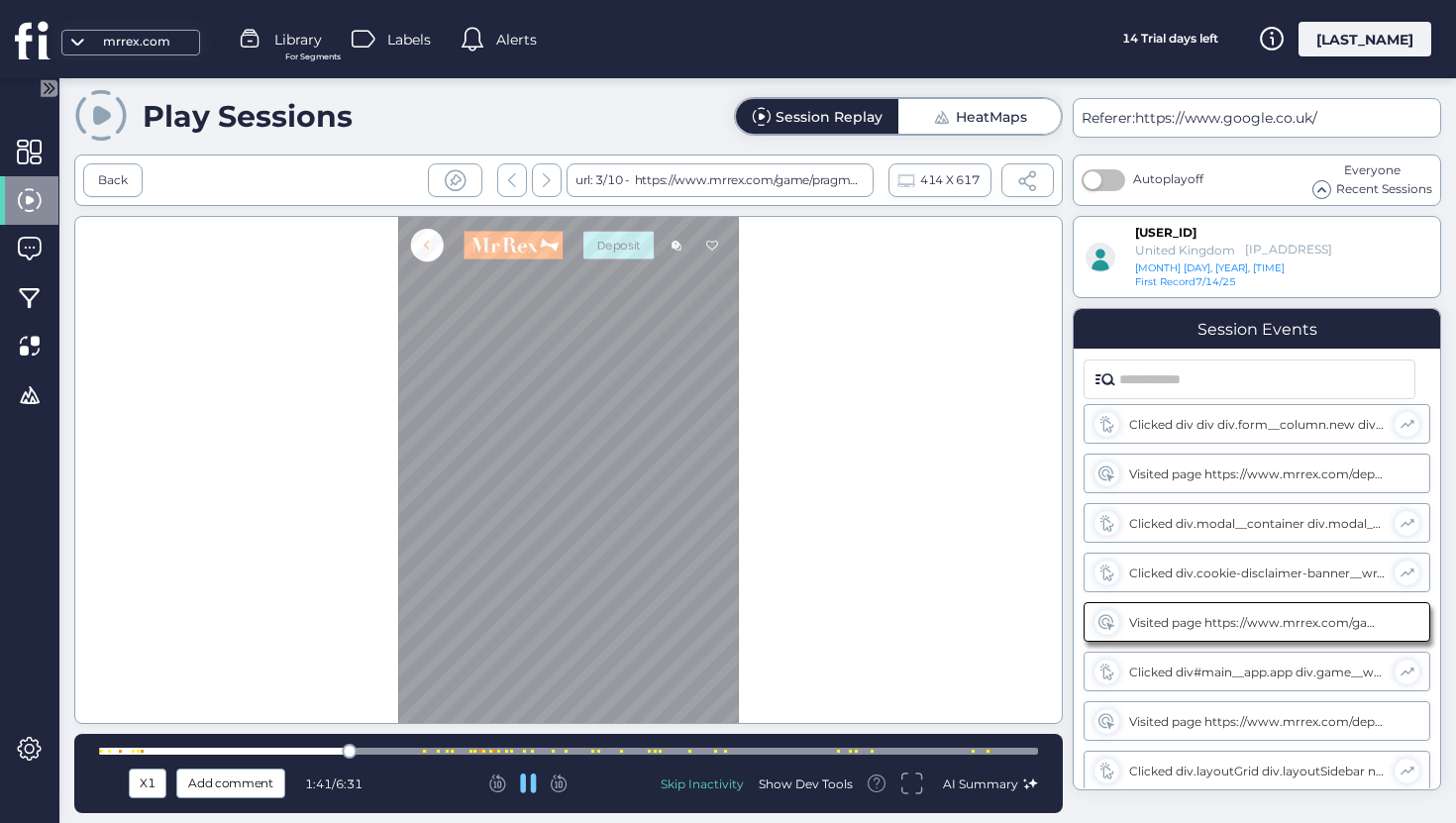 scroll, scrollTop: 180, scrollLeft: 0, axis: vertical 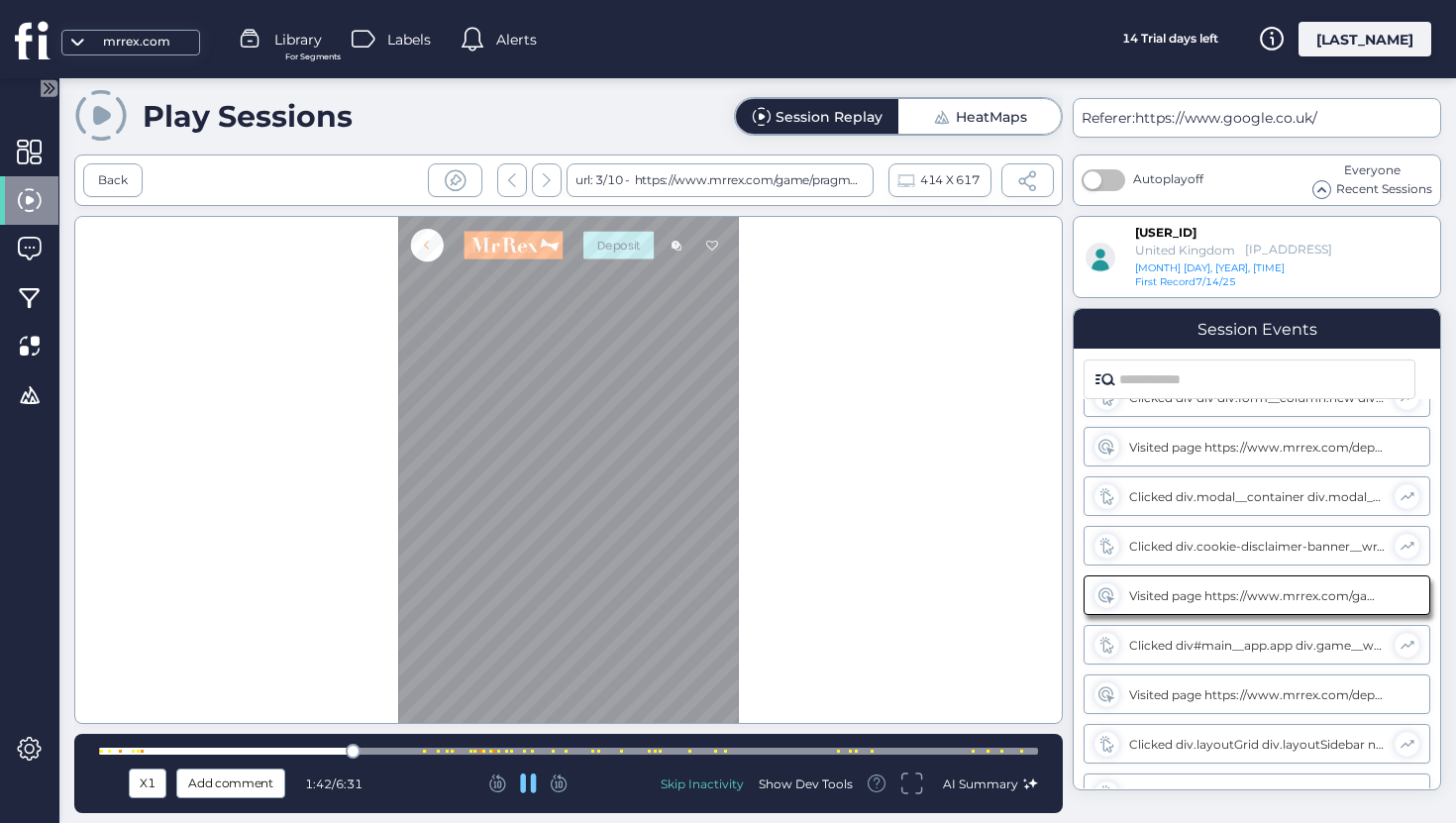 click at bounding box center (569, 751) 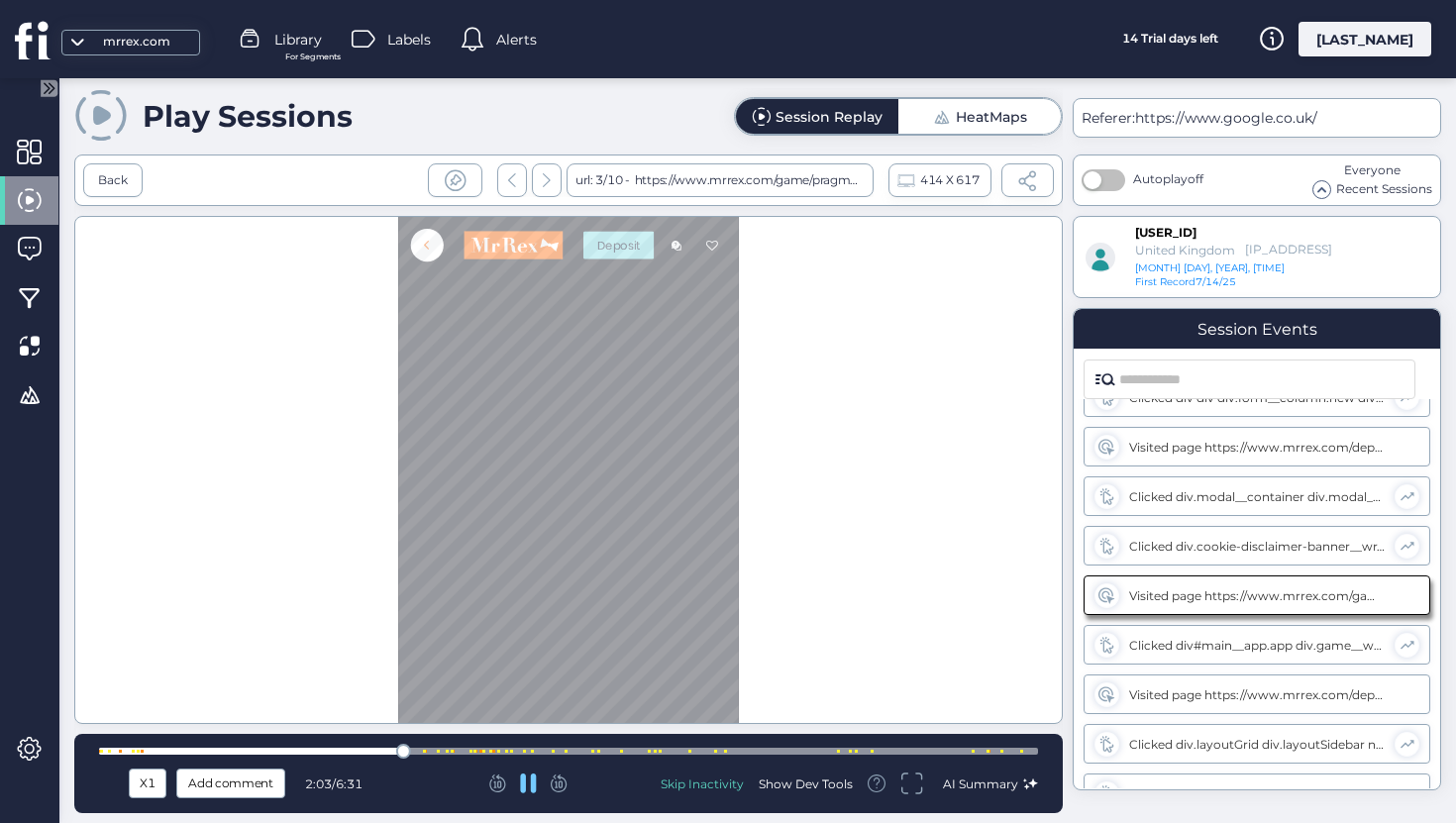 click at bounding box center [569, 751] 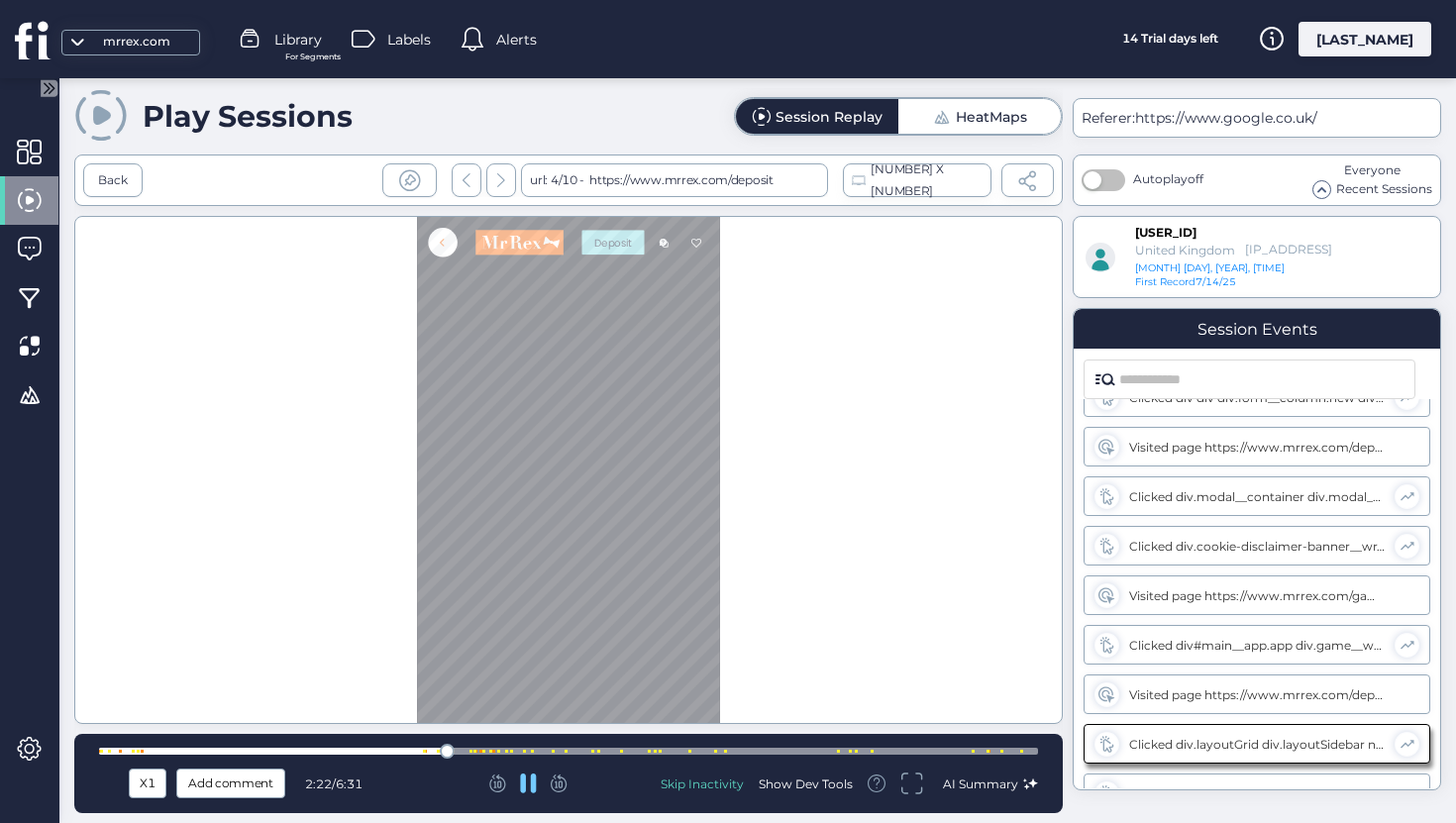 scroll, scrollTop: 300, scrollLeft: 0, axis: vertical 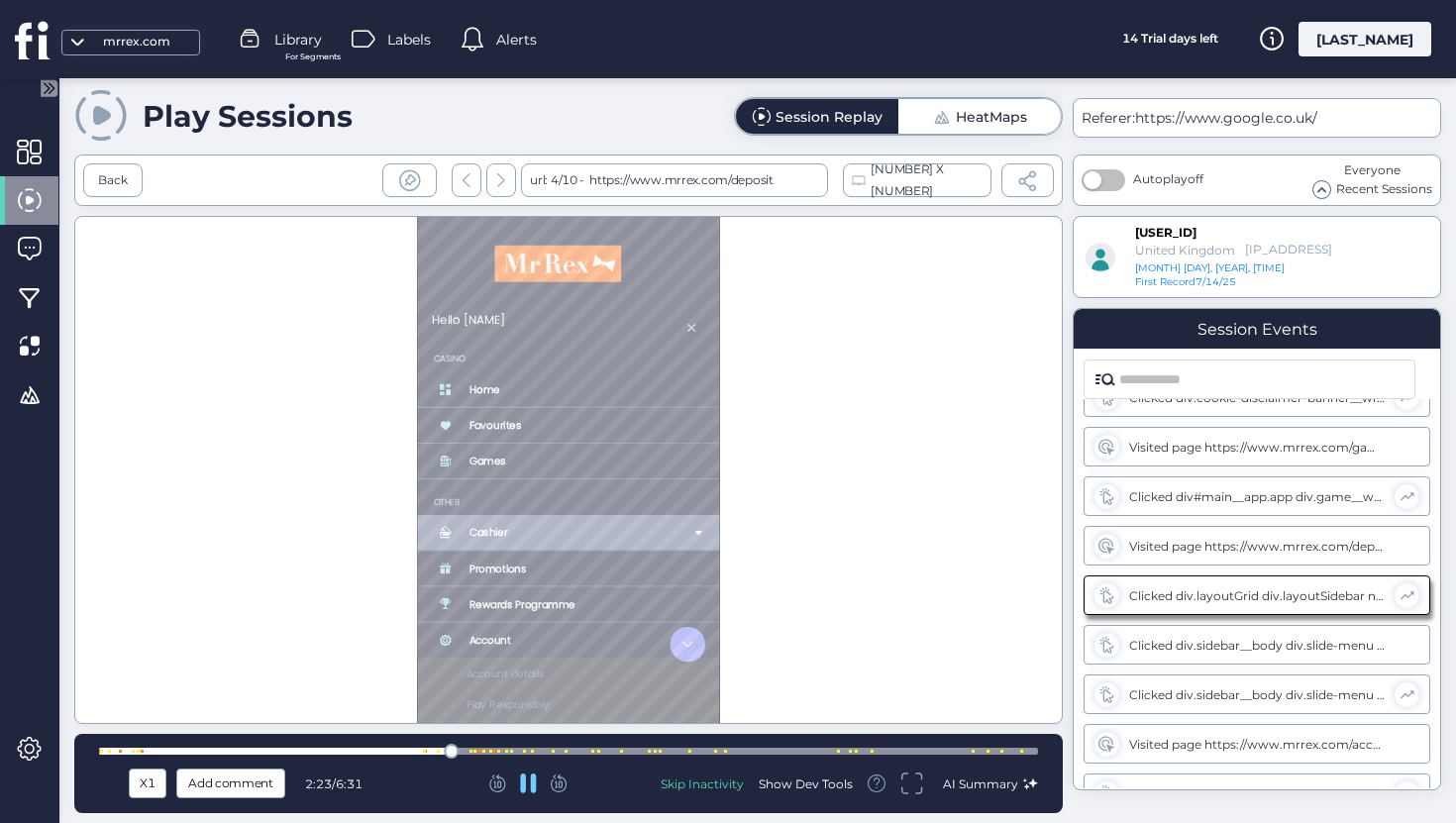 click at bounding box center (569, 751) 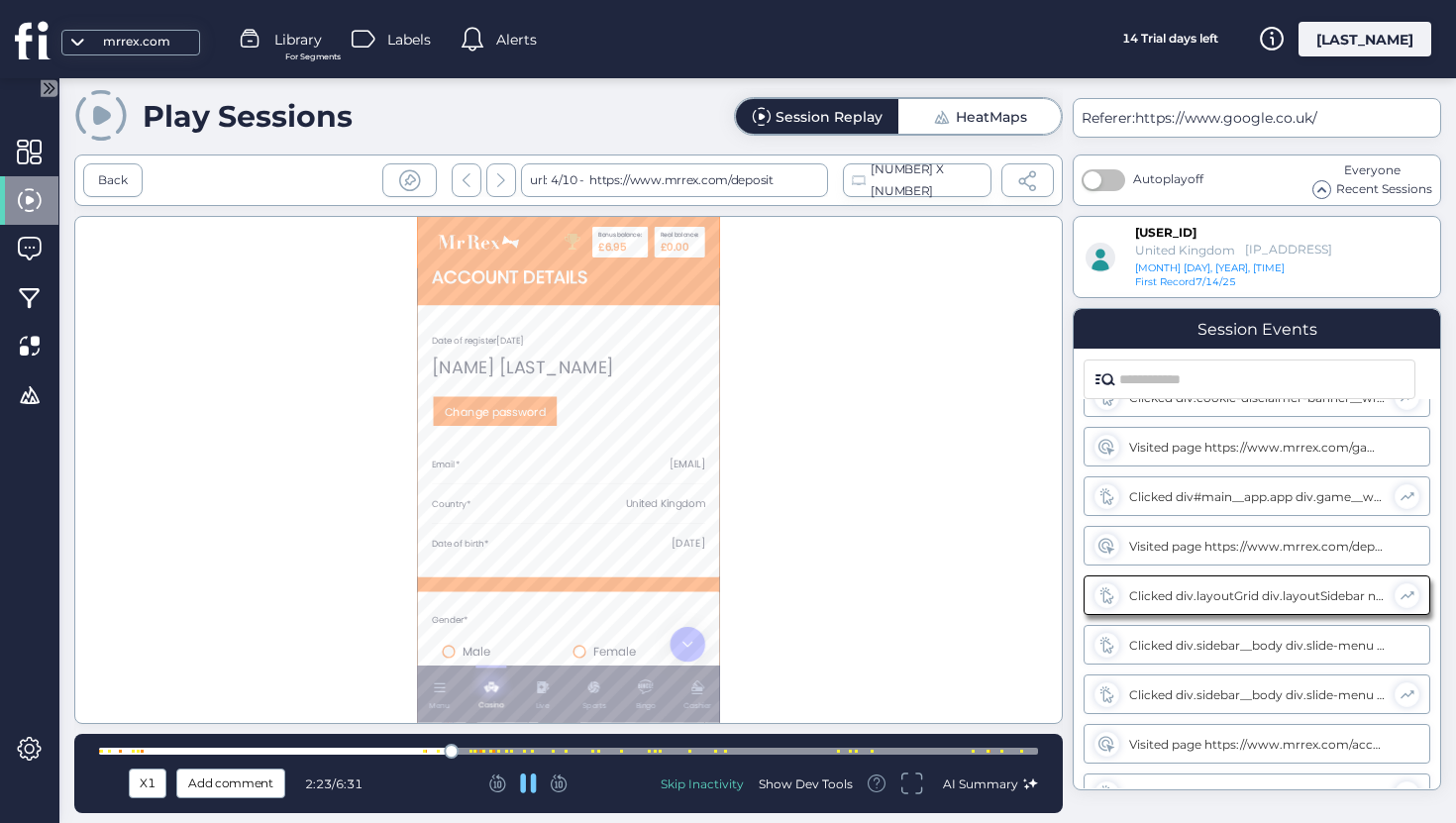 scroll, scrollTop: 379, scrollLeft: 0, axis: vertical 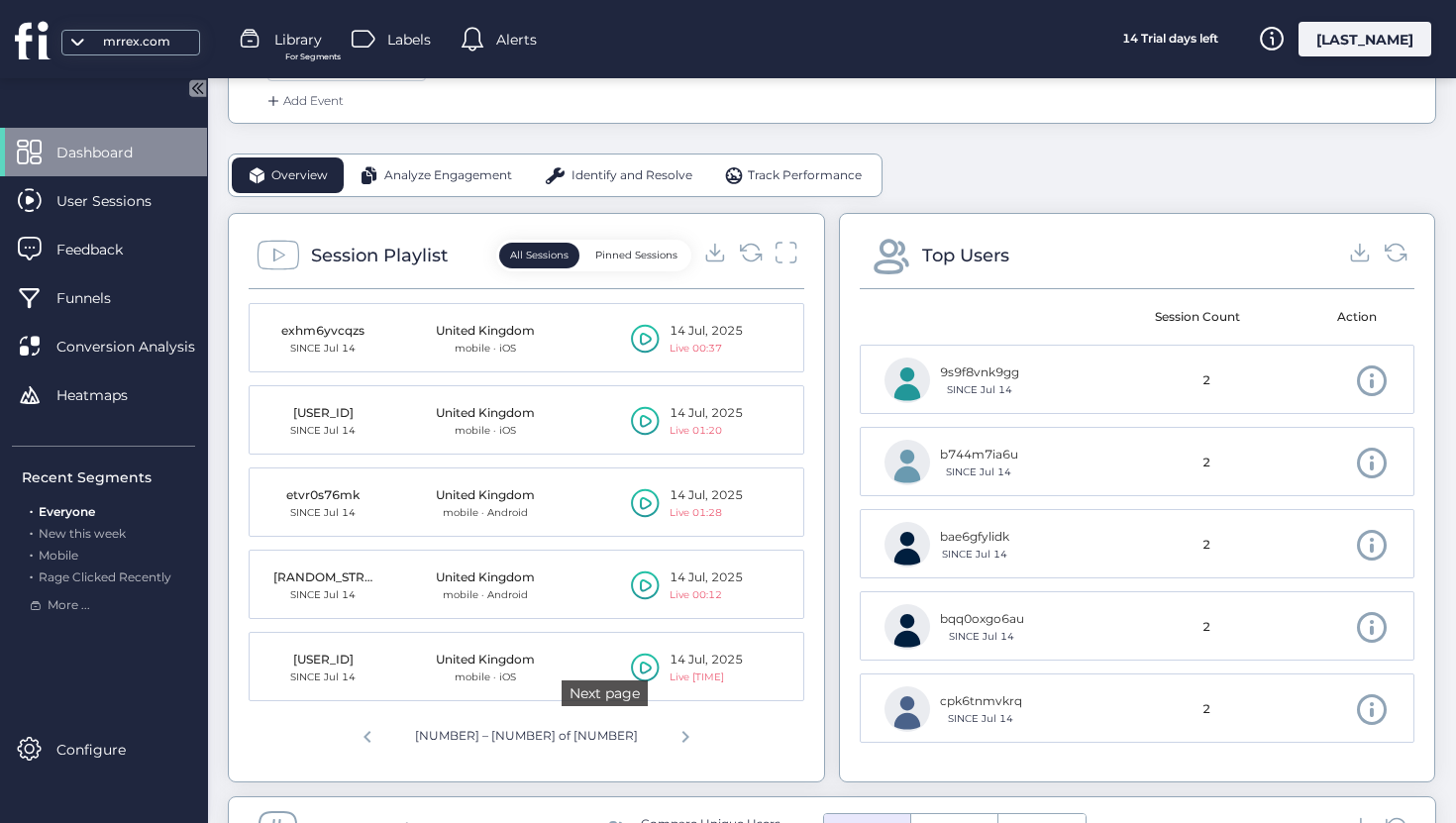 click 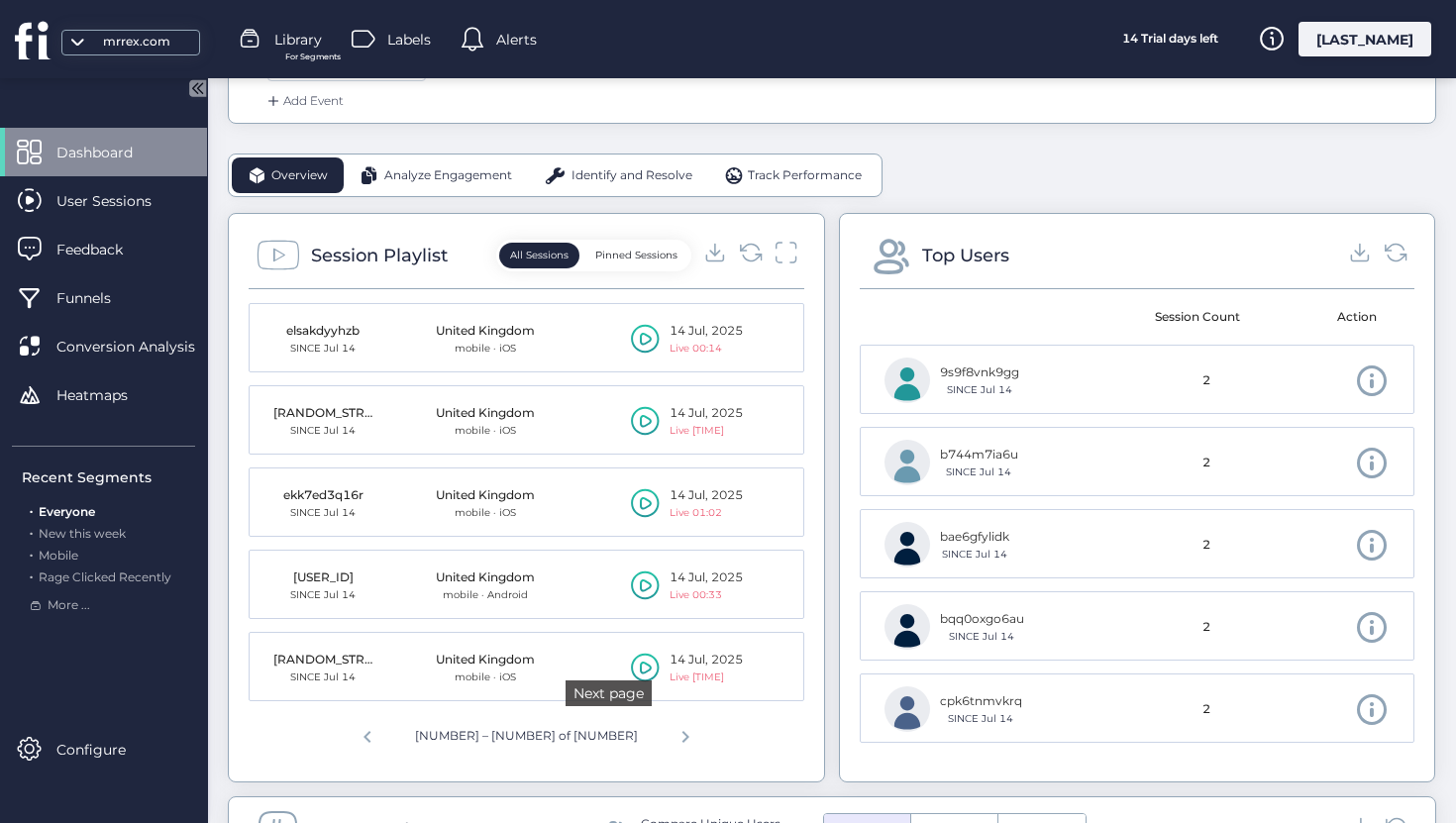 click 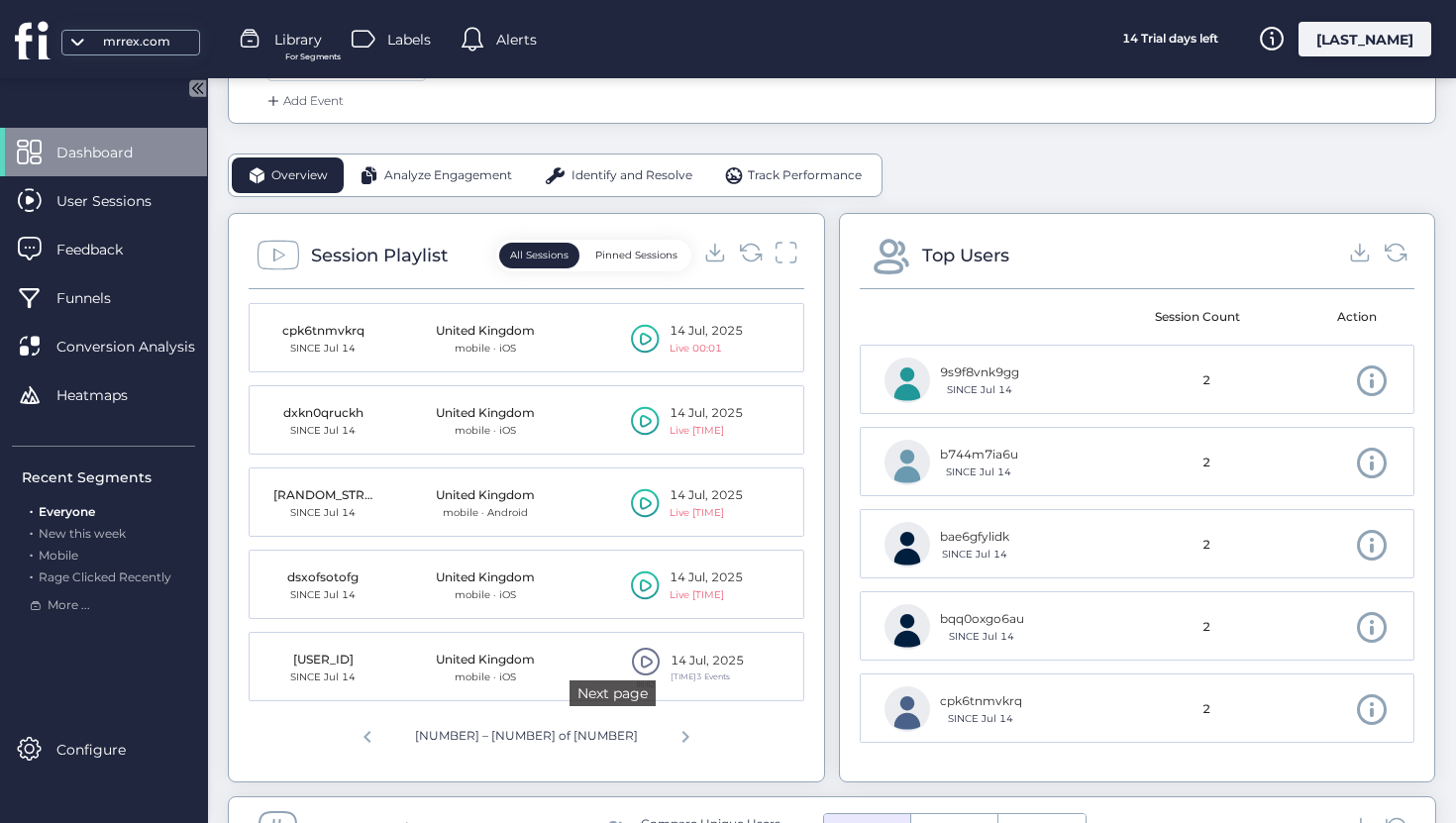 click 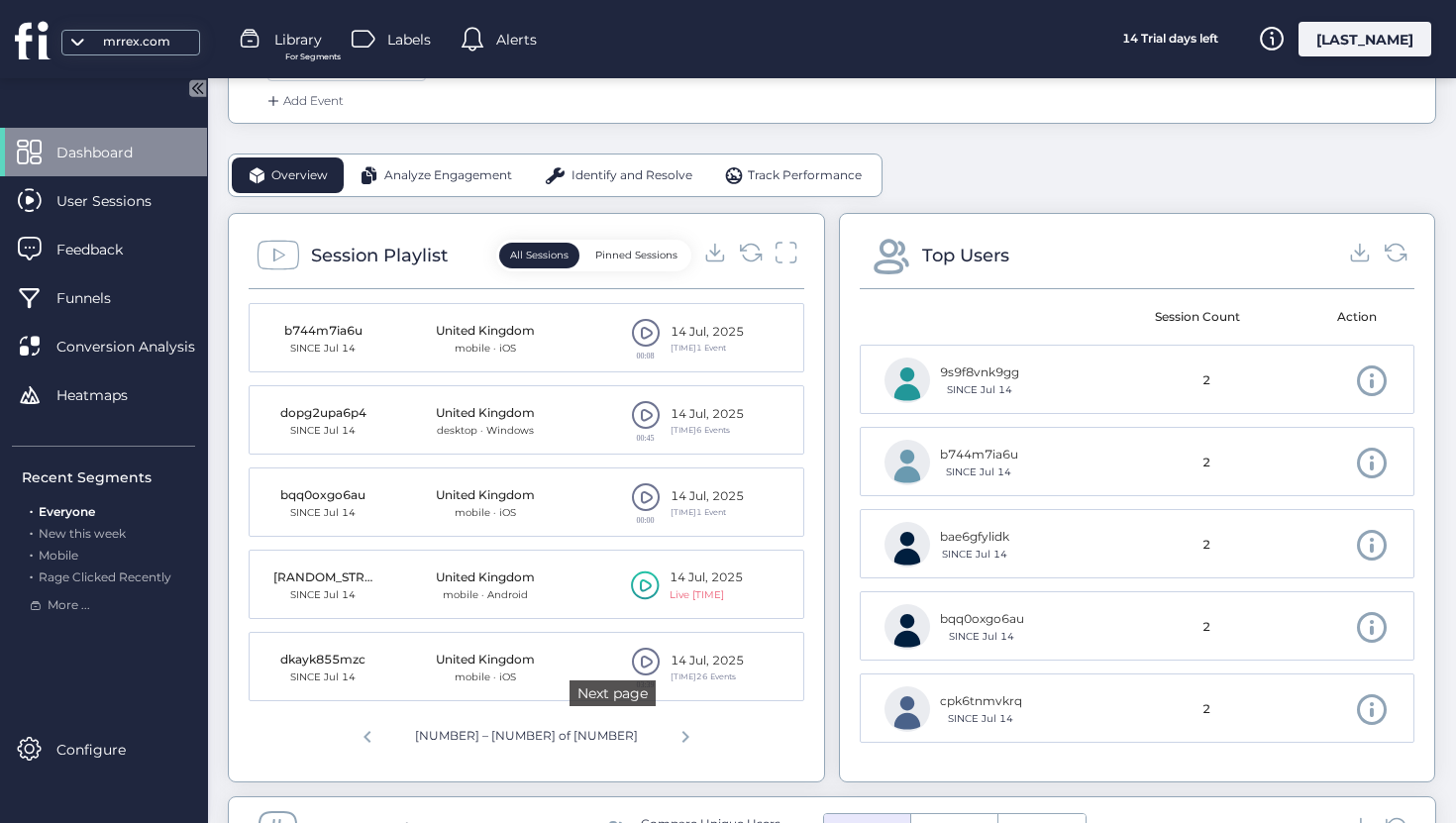 click 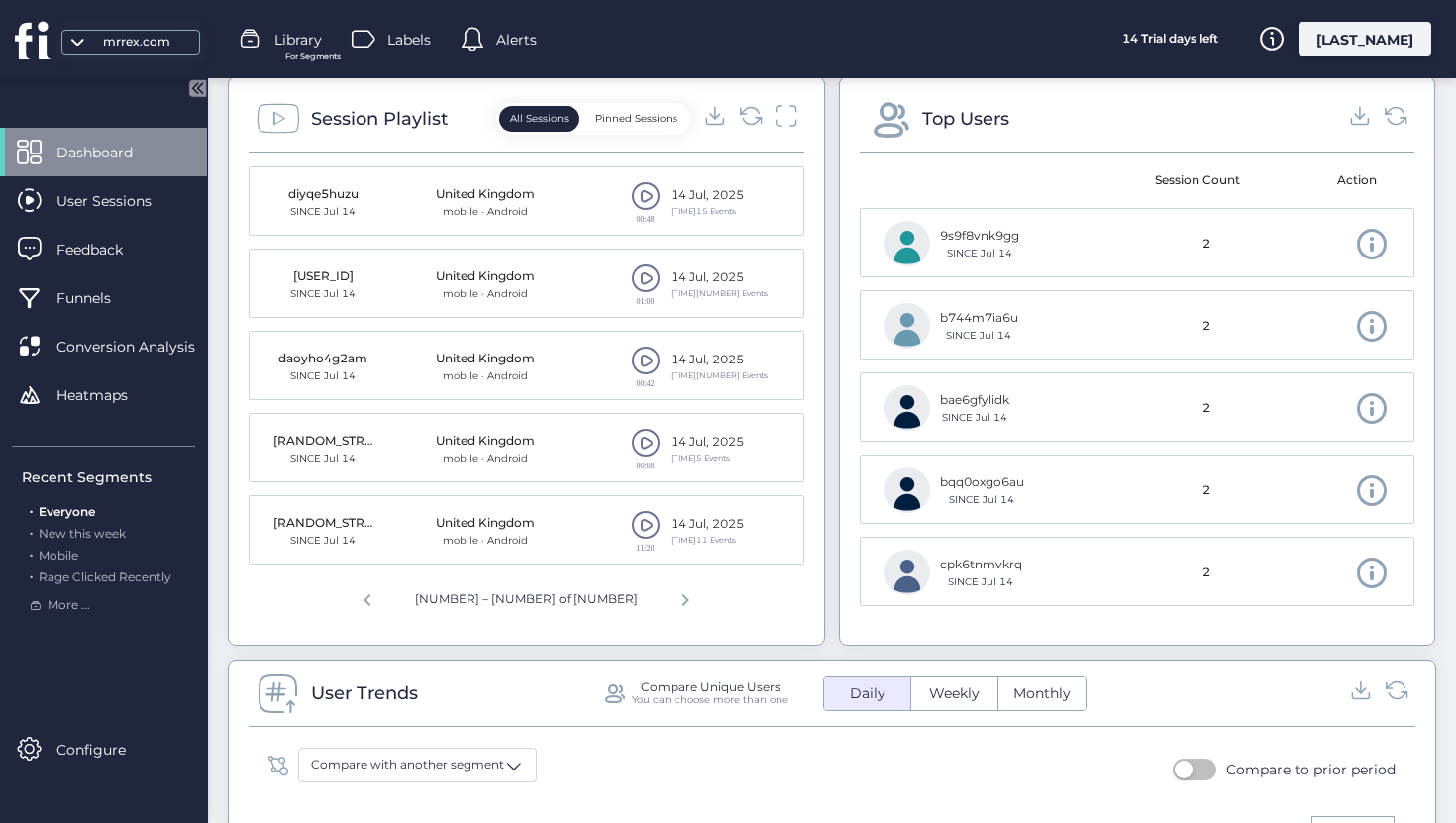 scroll, scrollTop: 598, scrollLeft: 0, axis: vertical 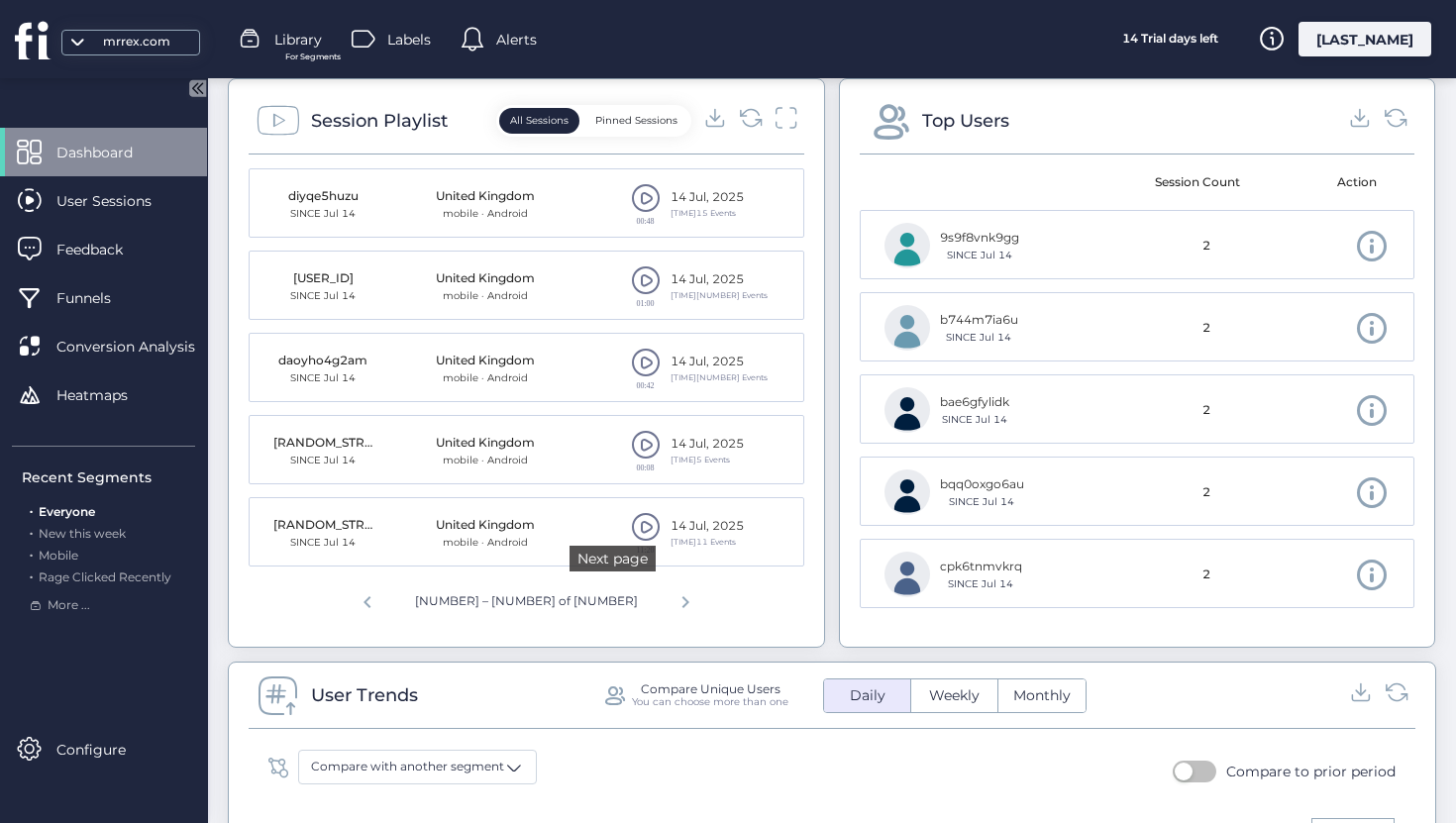 click 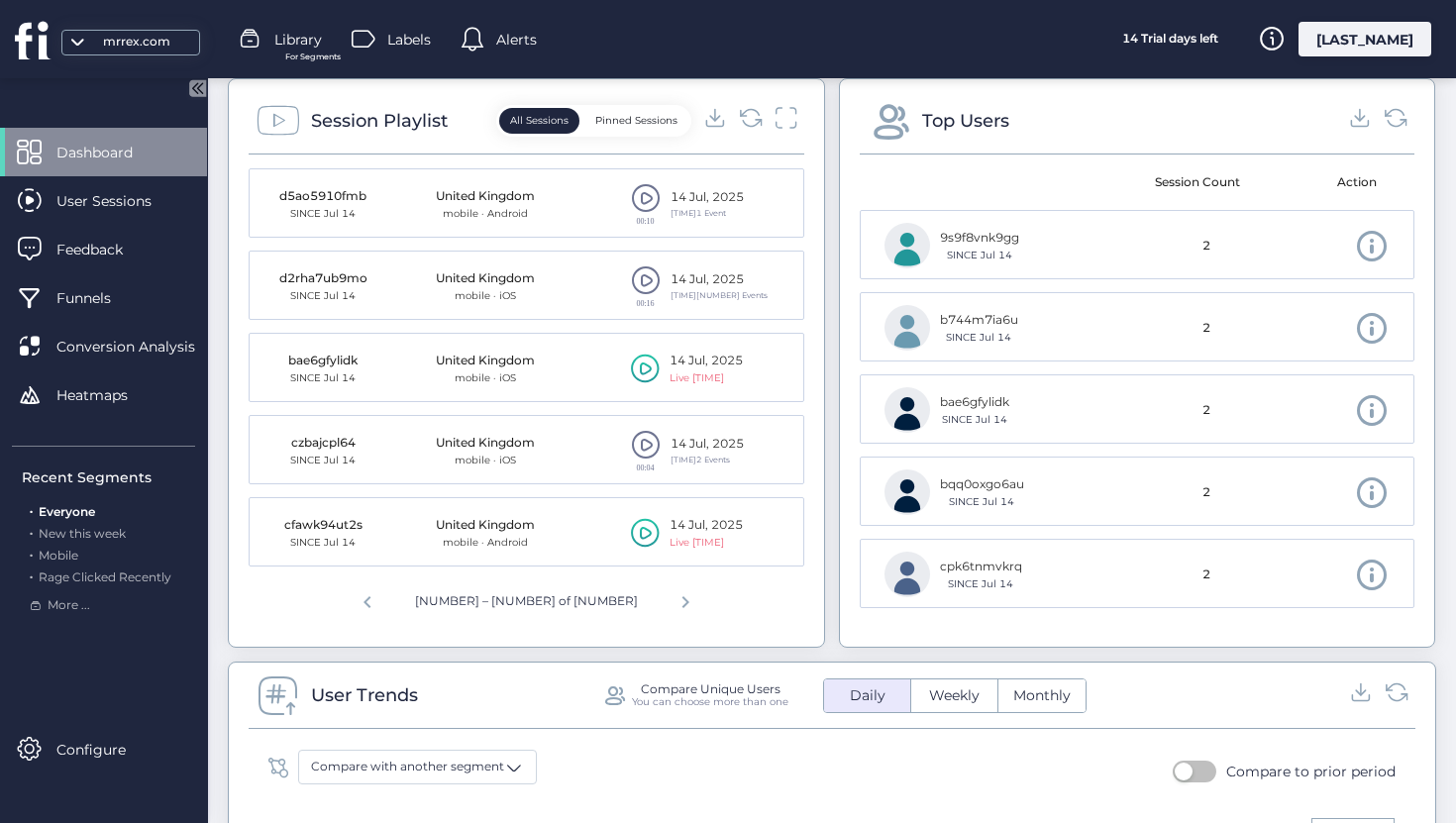 click 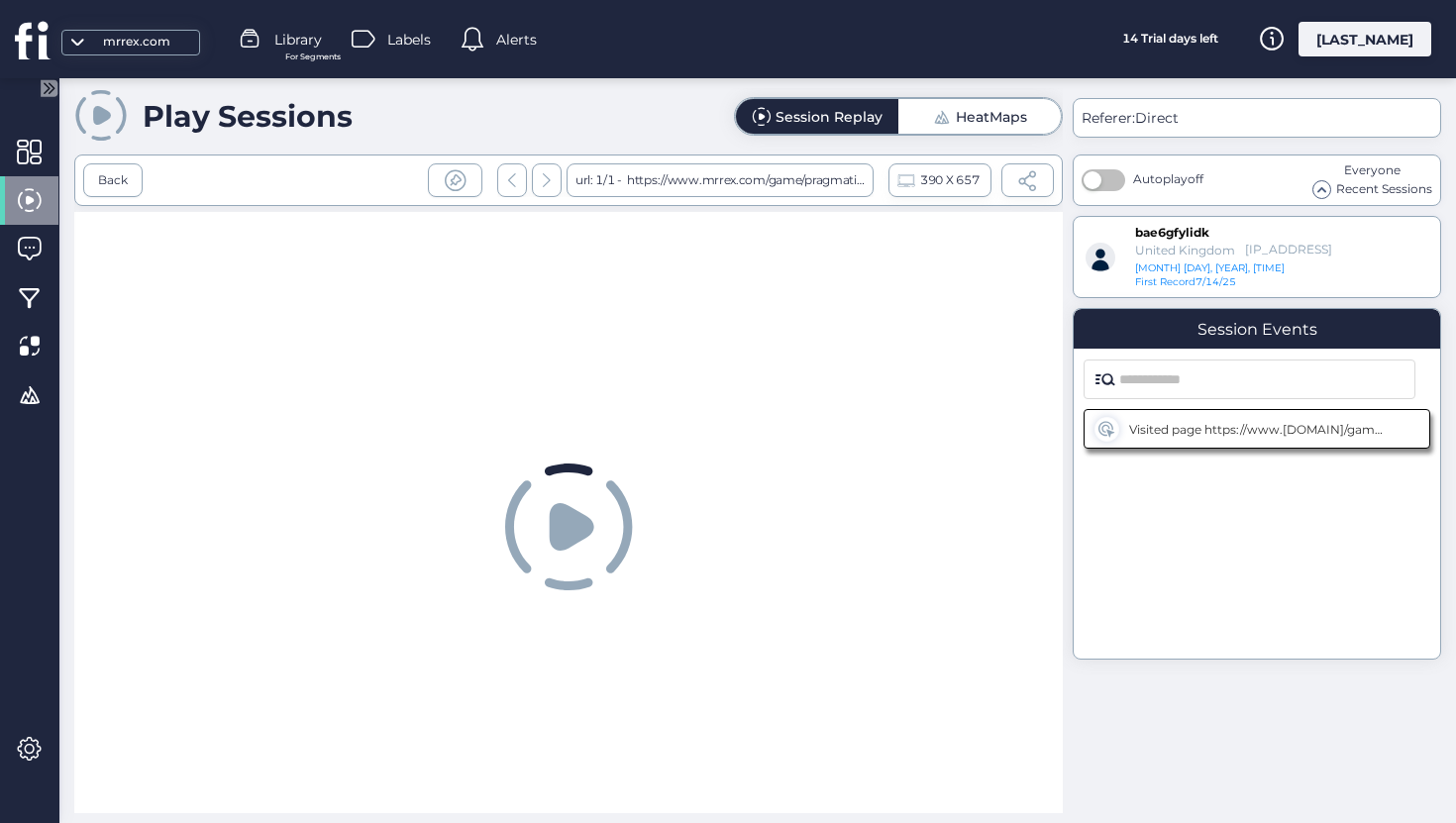 scroll, scrollTop: 0, scrollLeft: 0, axis: both 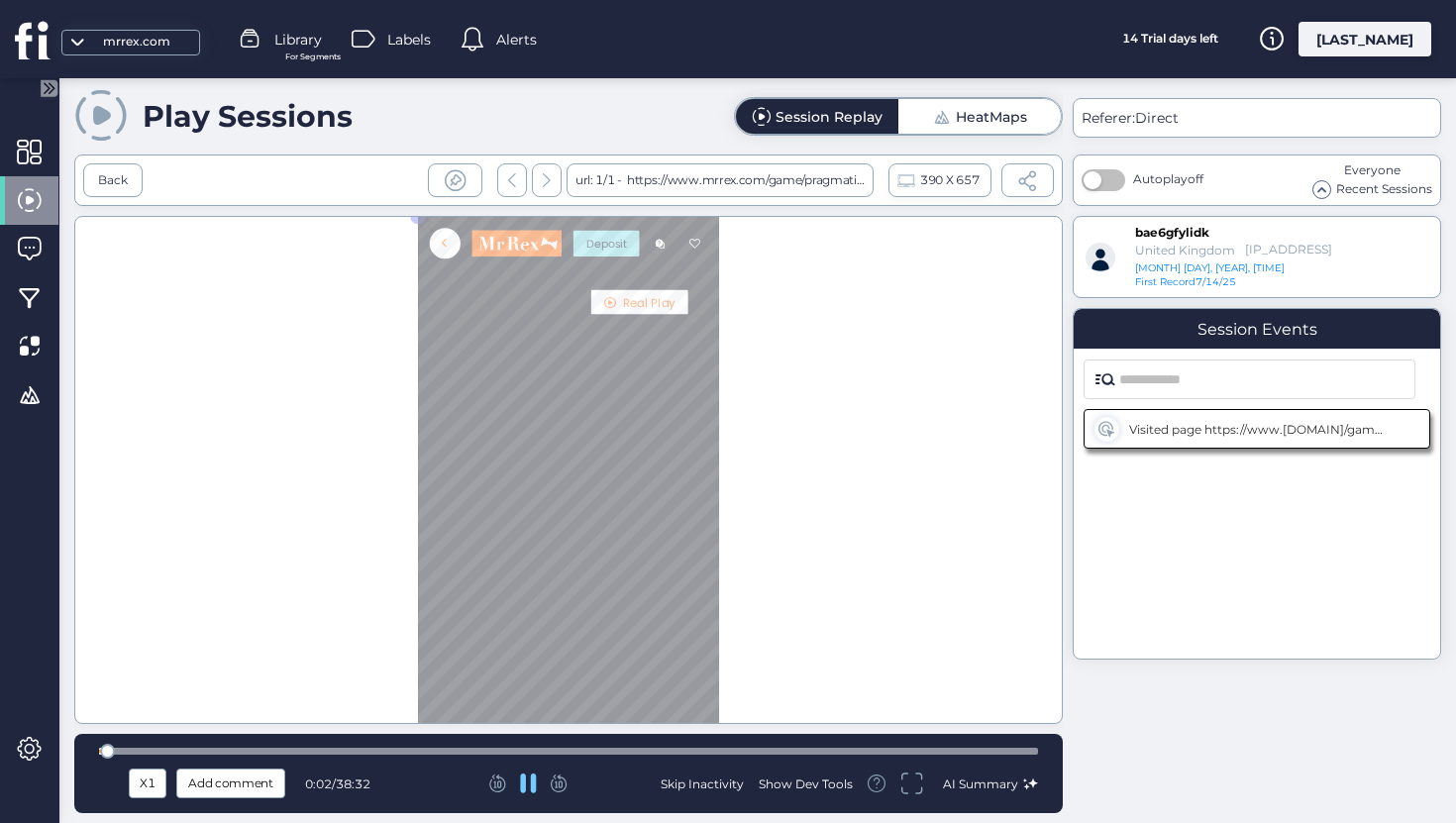 click at bounding box center [569, 751] 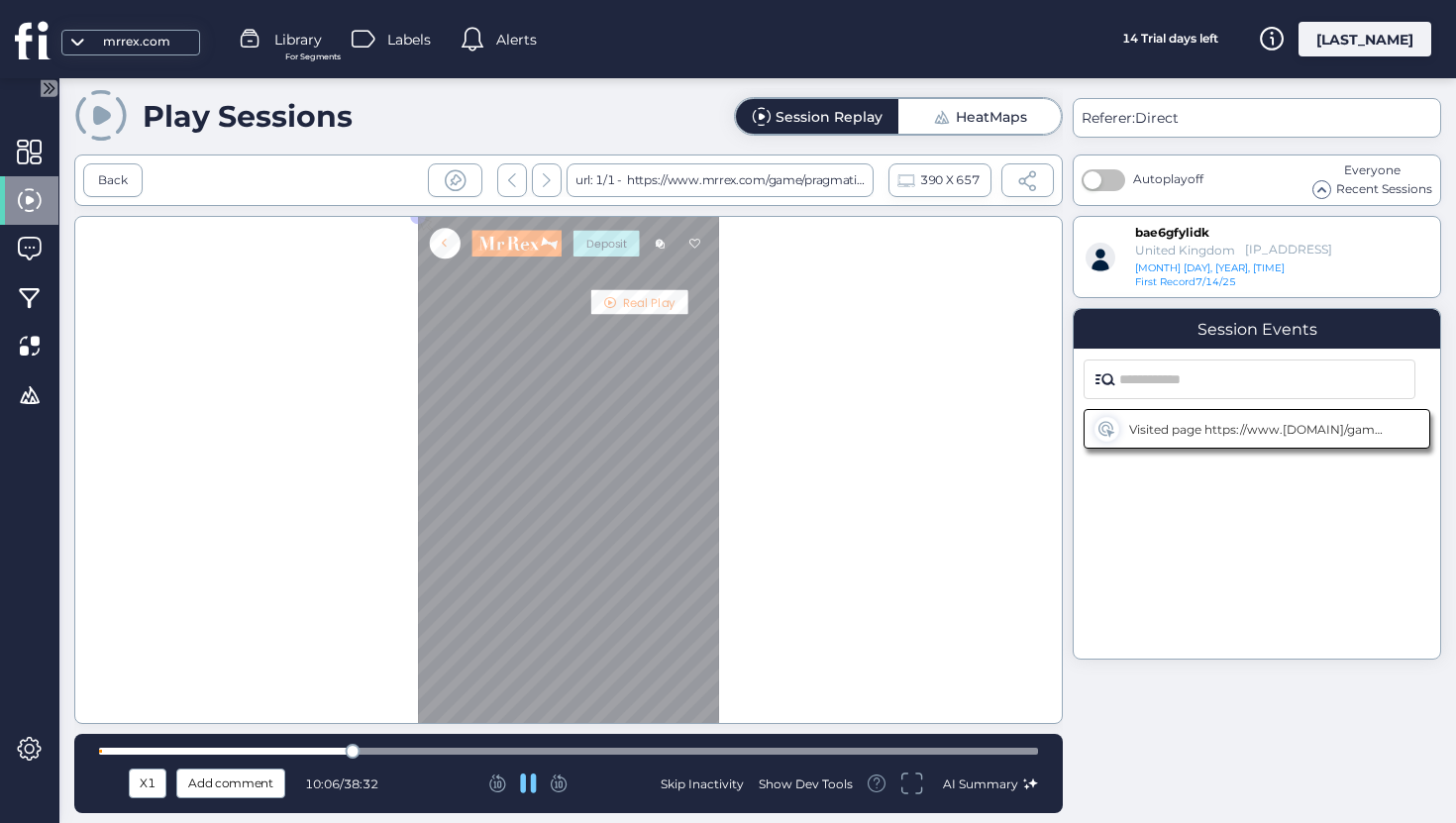 click on "X1 Add comment [TIME] / [TIME]  Skip Inactivity   Show Dev Tools  AI Summary" at bounding box center (569, 773) 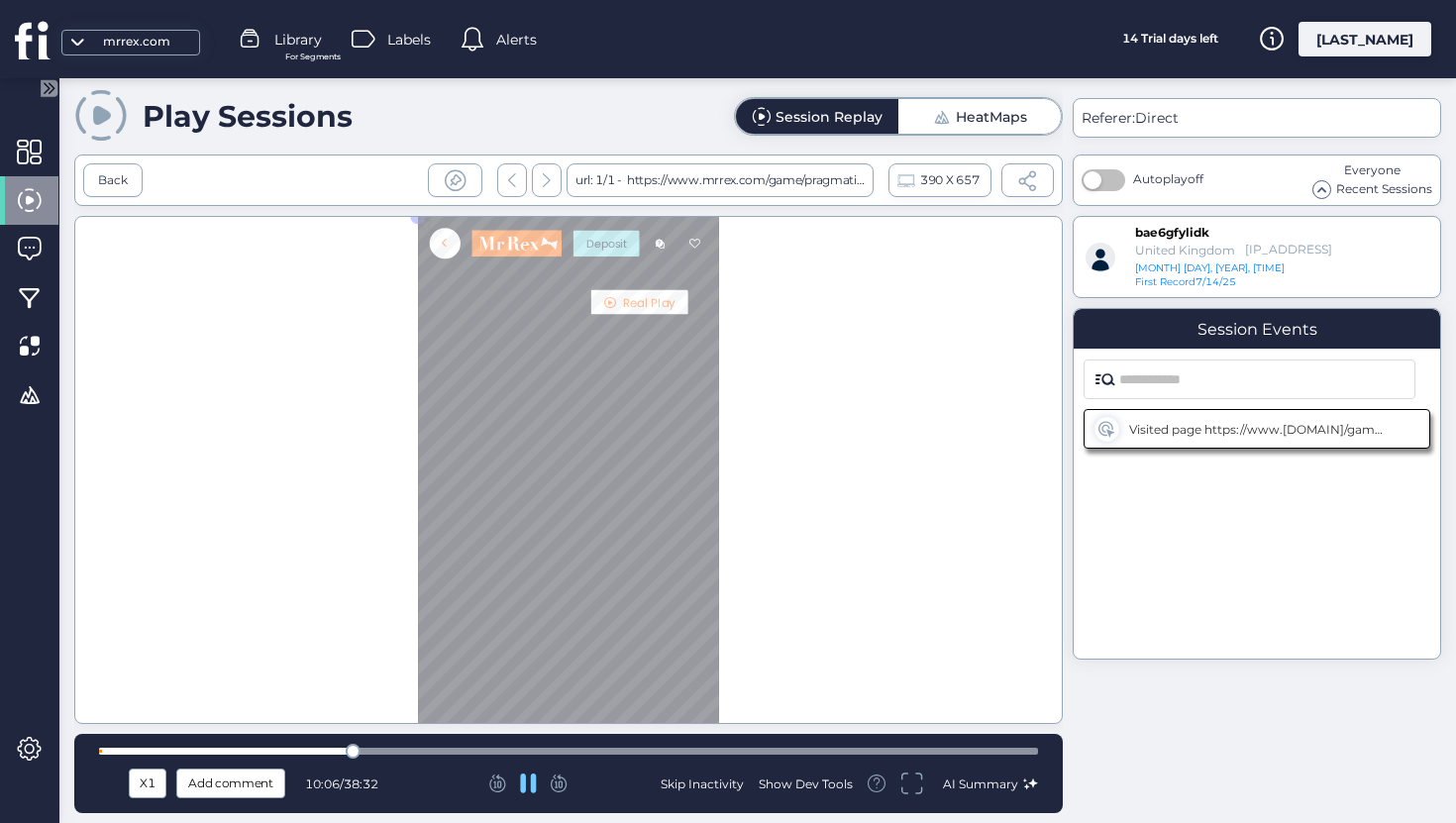 click at bounding box center [569, 751] 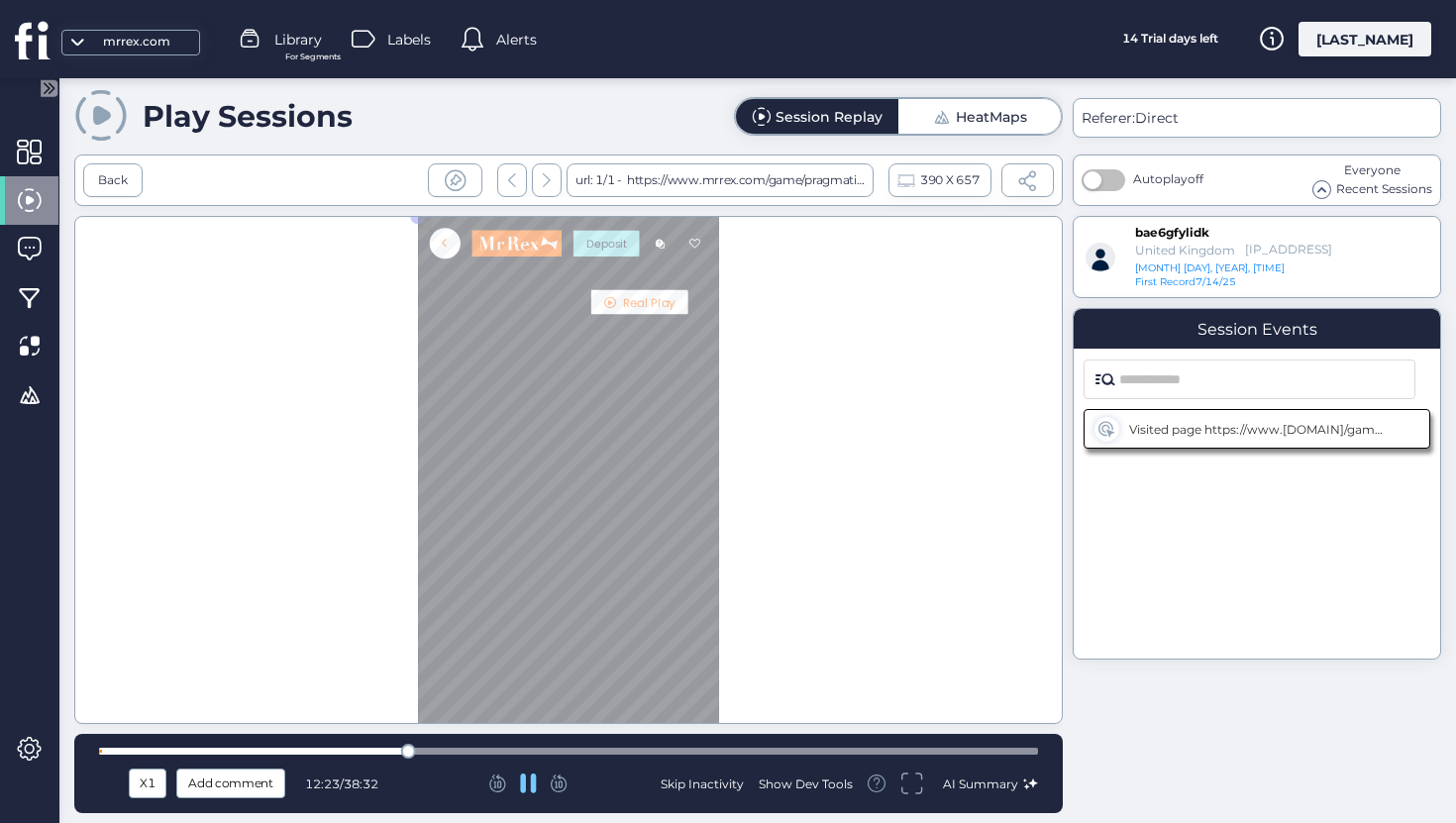 click at bounding box center (569, 751) 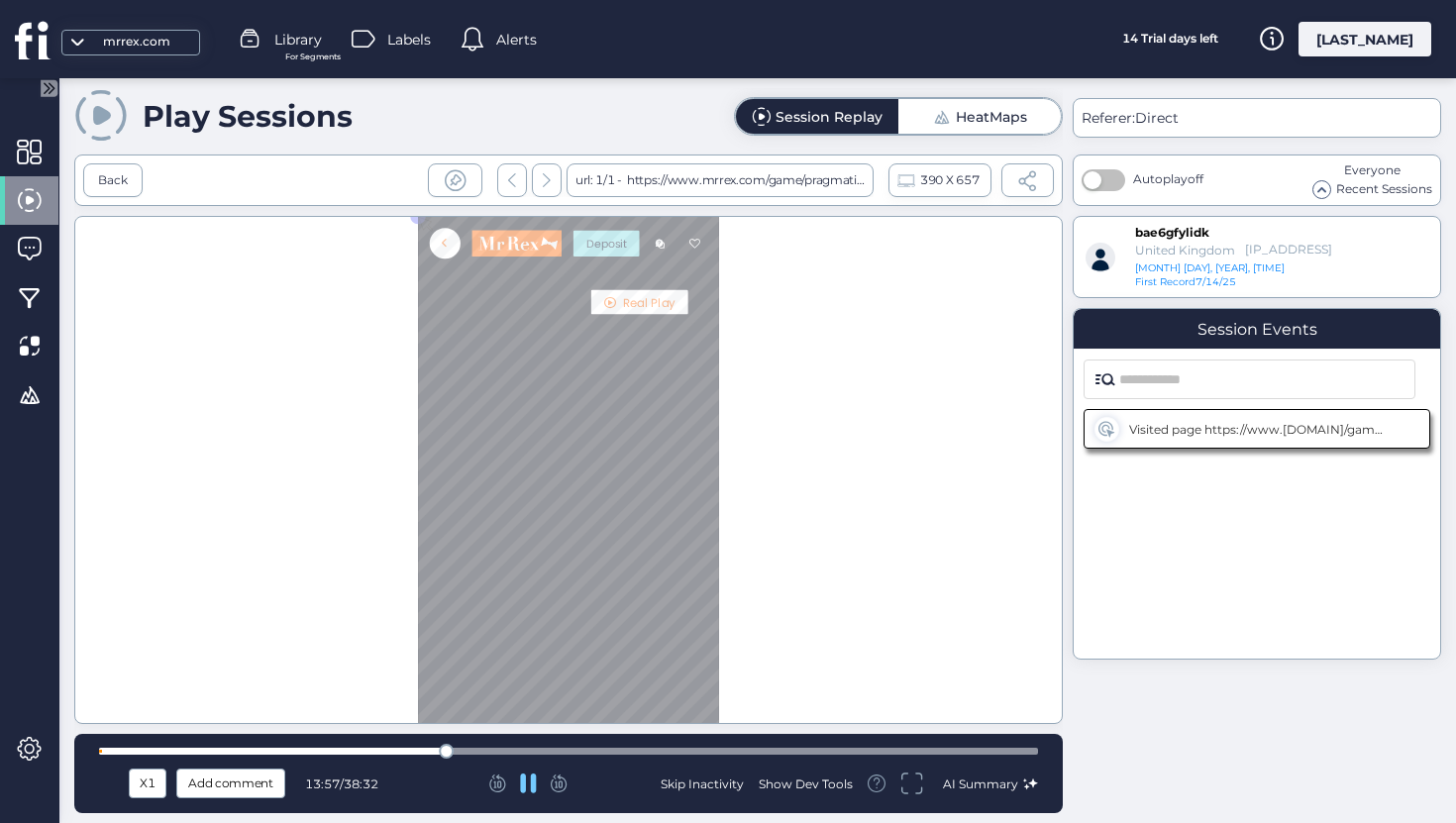 click at bounding box center (569, 751) 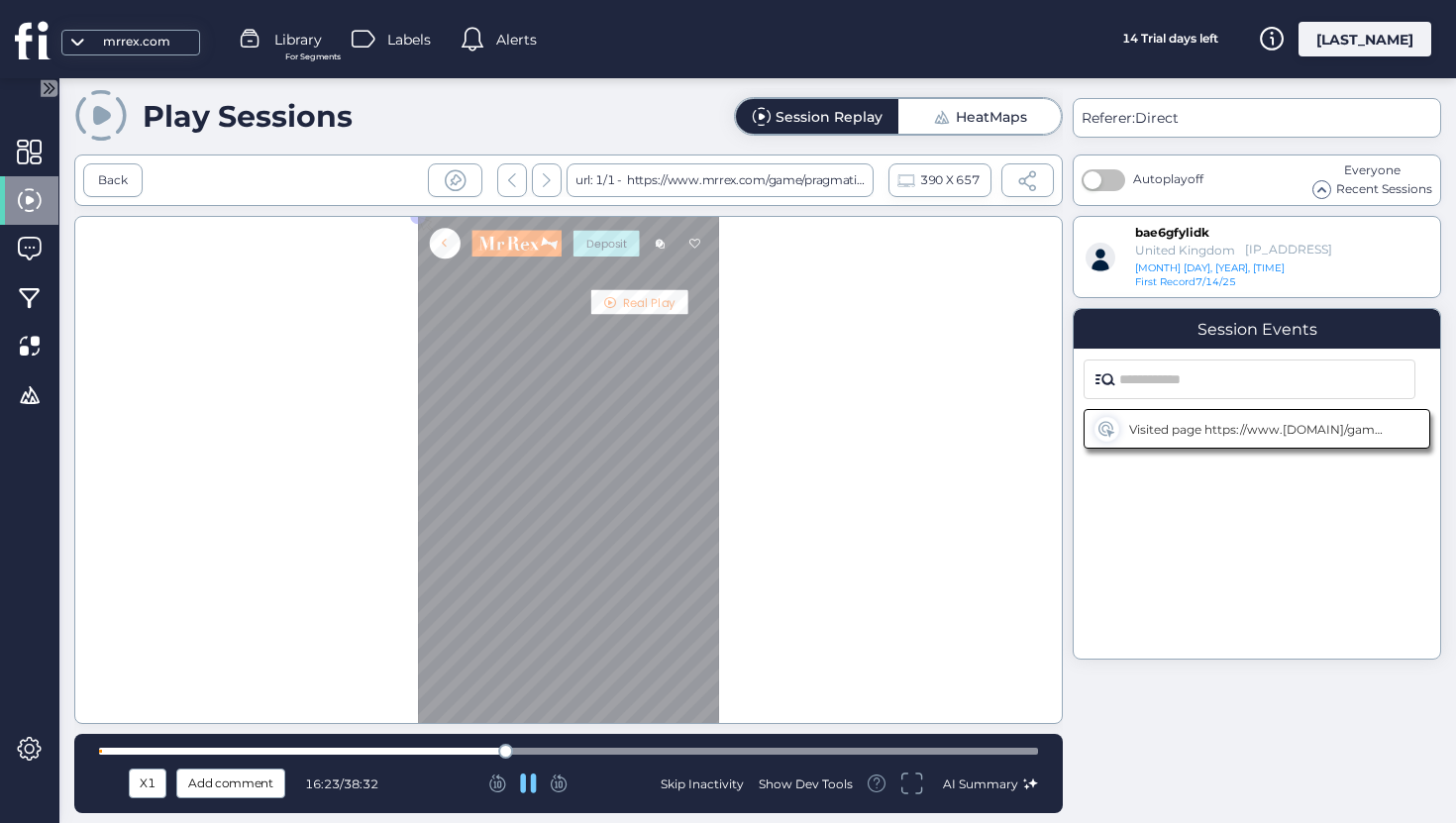 click at bounding box center [569, 751] 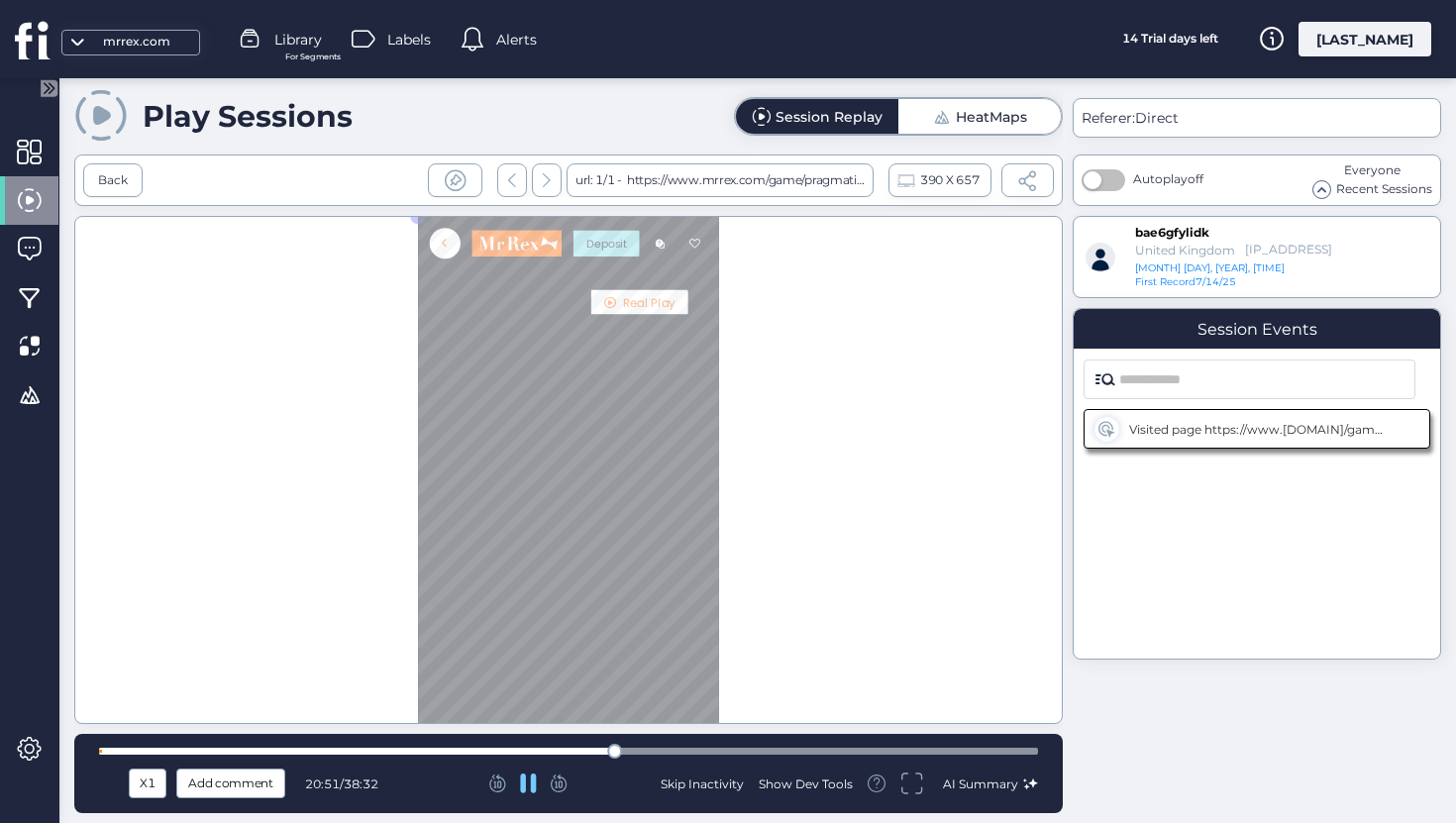 click at bounding box center (569, 751) 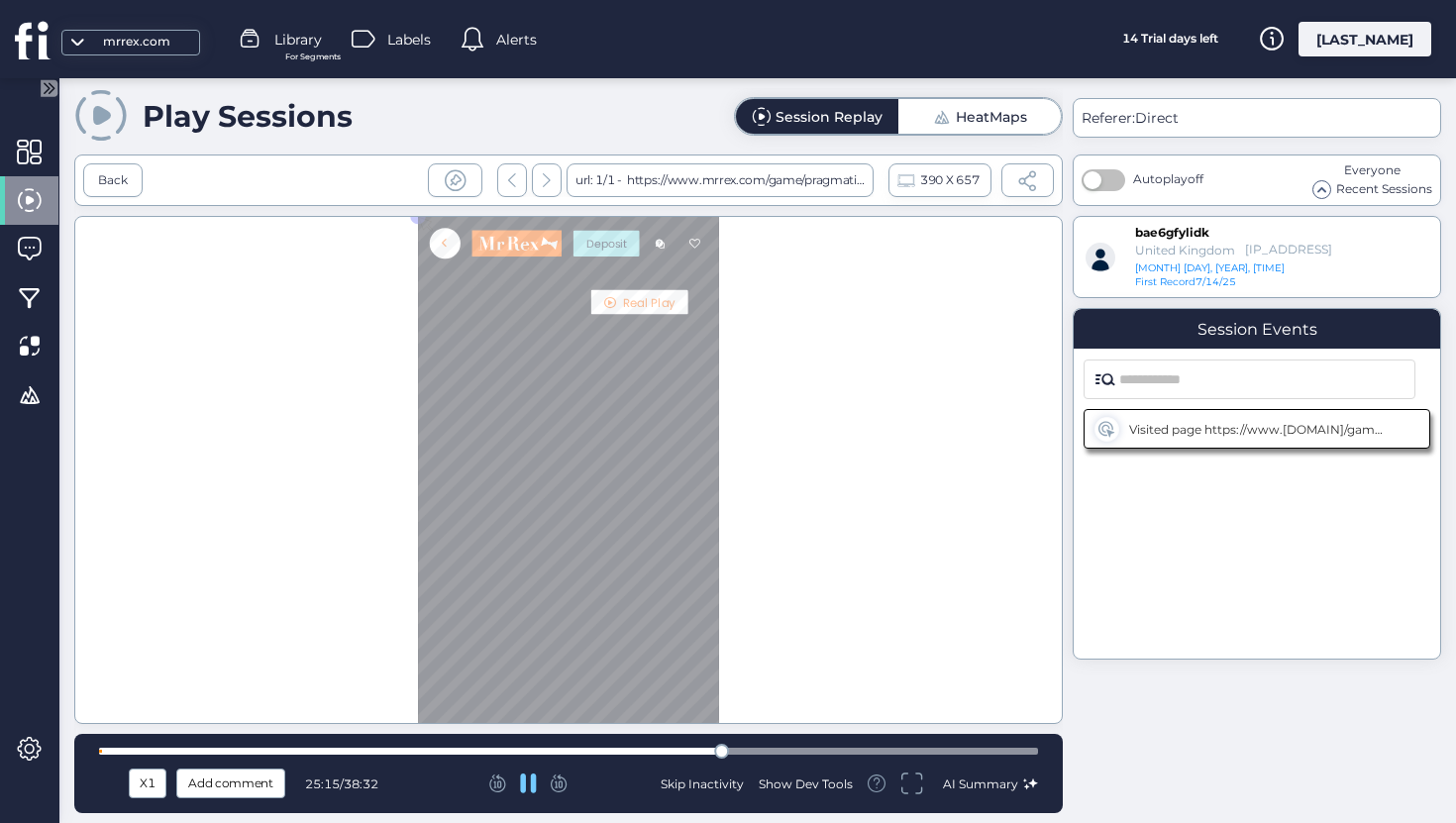 click on "[USER_ID] [ACTION] [DURATION]  Skip Inactivity   Show Dev Tools  AI Summary" at bounding box center [569, 773] 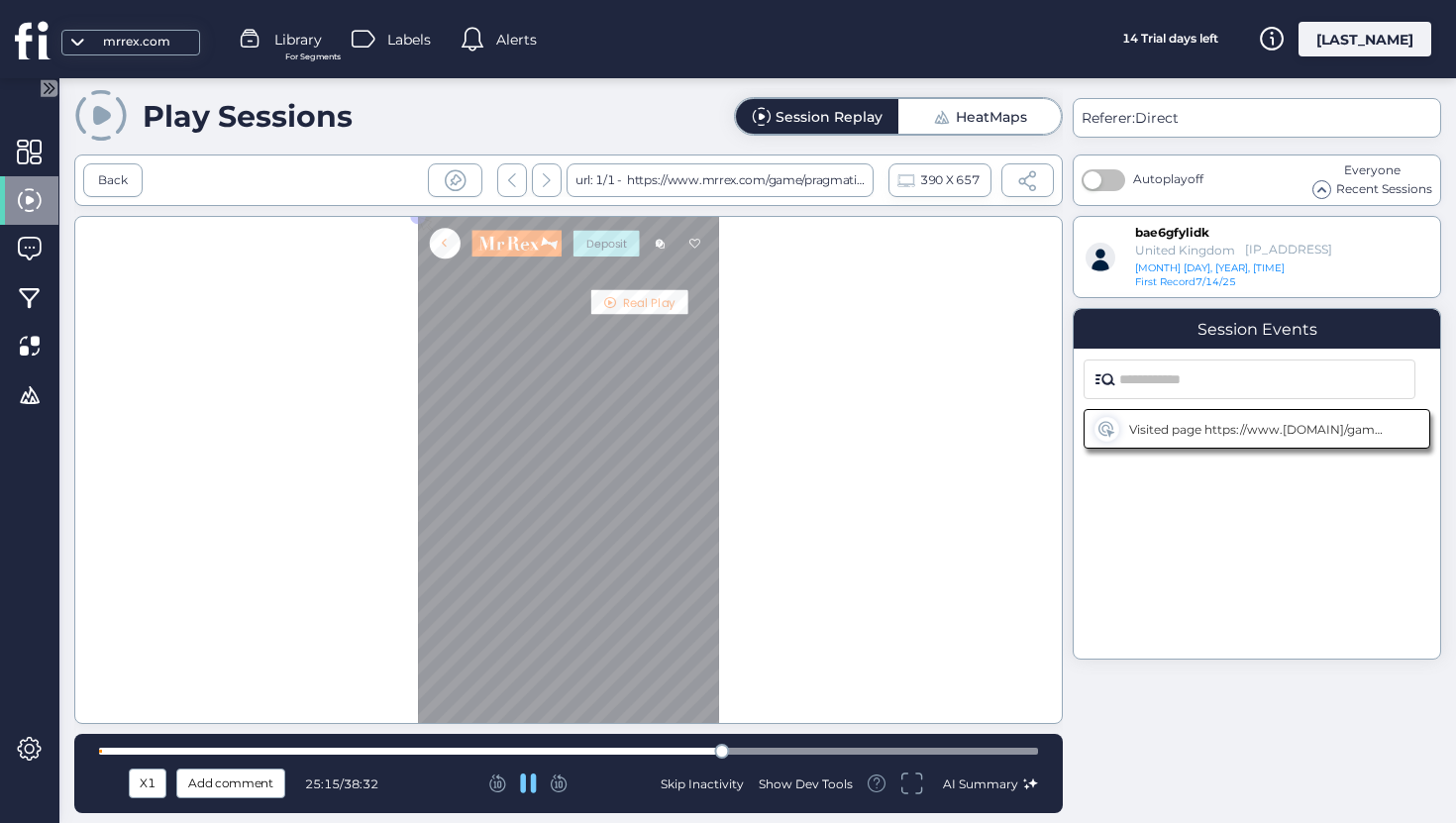 click at bounding box center (569, 751) 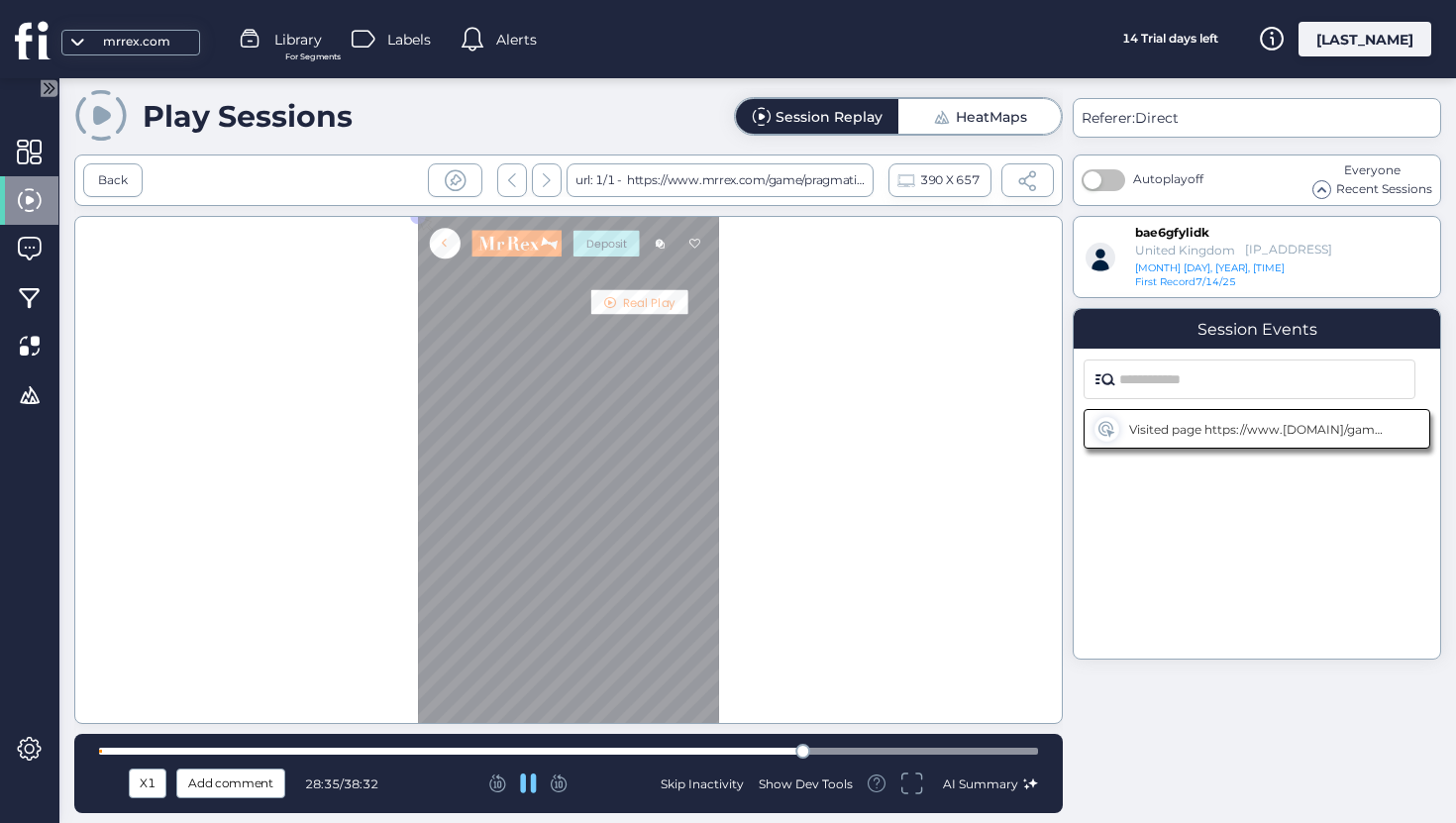 click at bounding box center [569, 751] 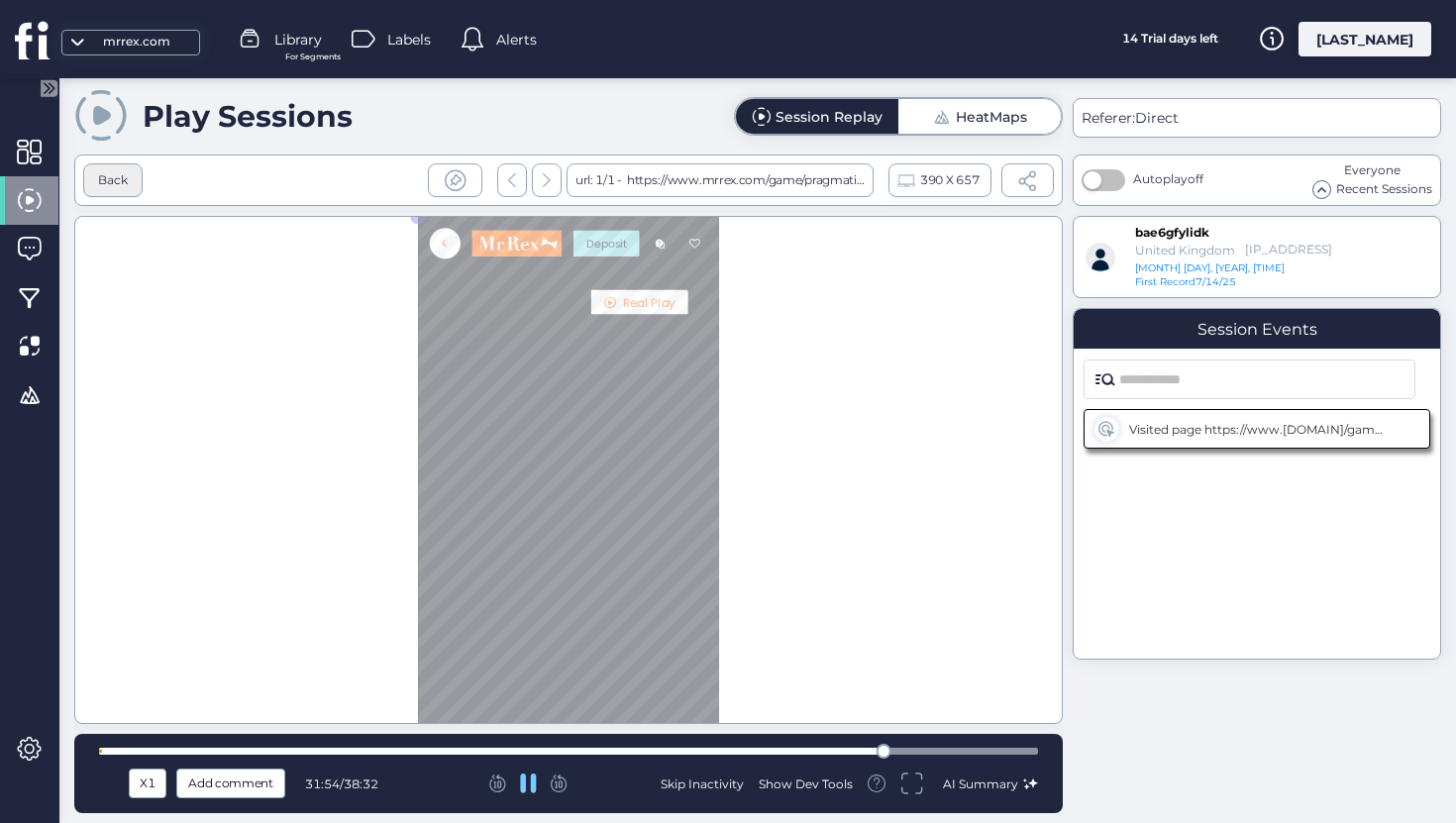 click on "Back" at bounding box center [113, 180] 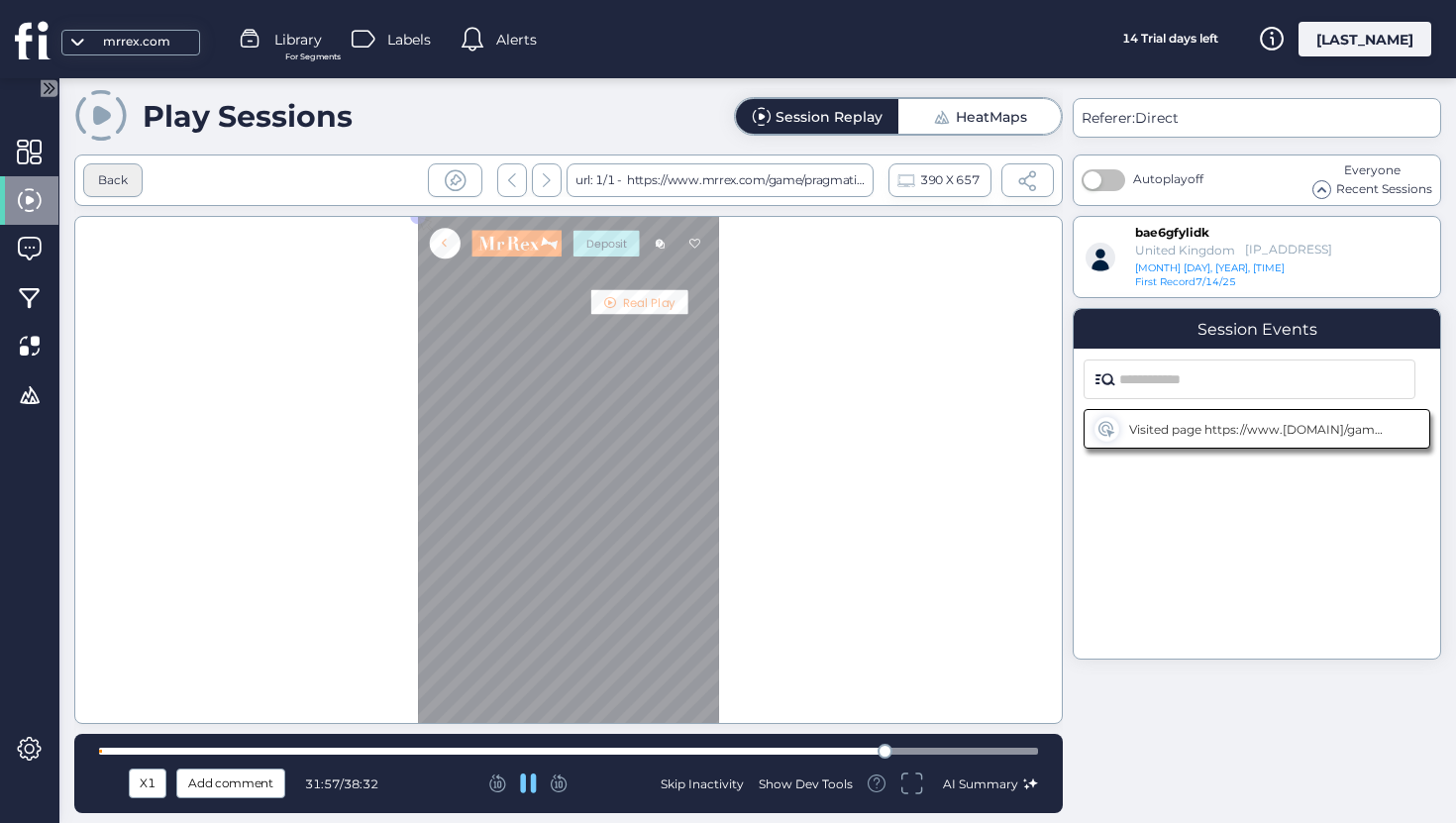click on "Back" at bounding box center (113, 180) 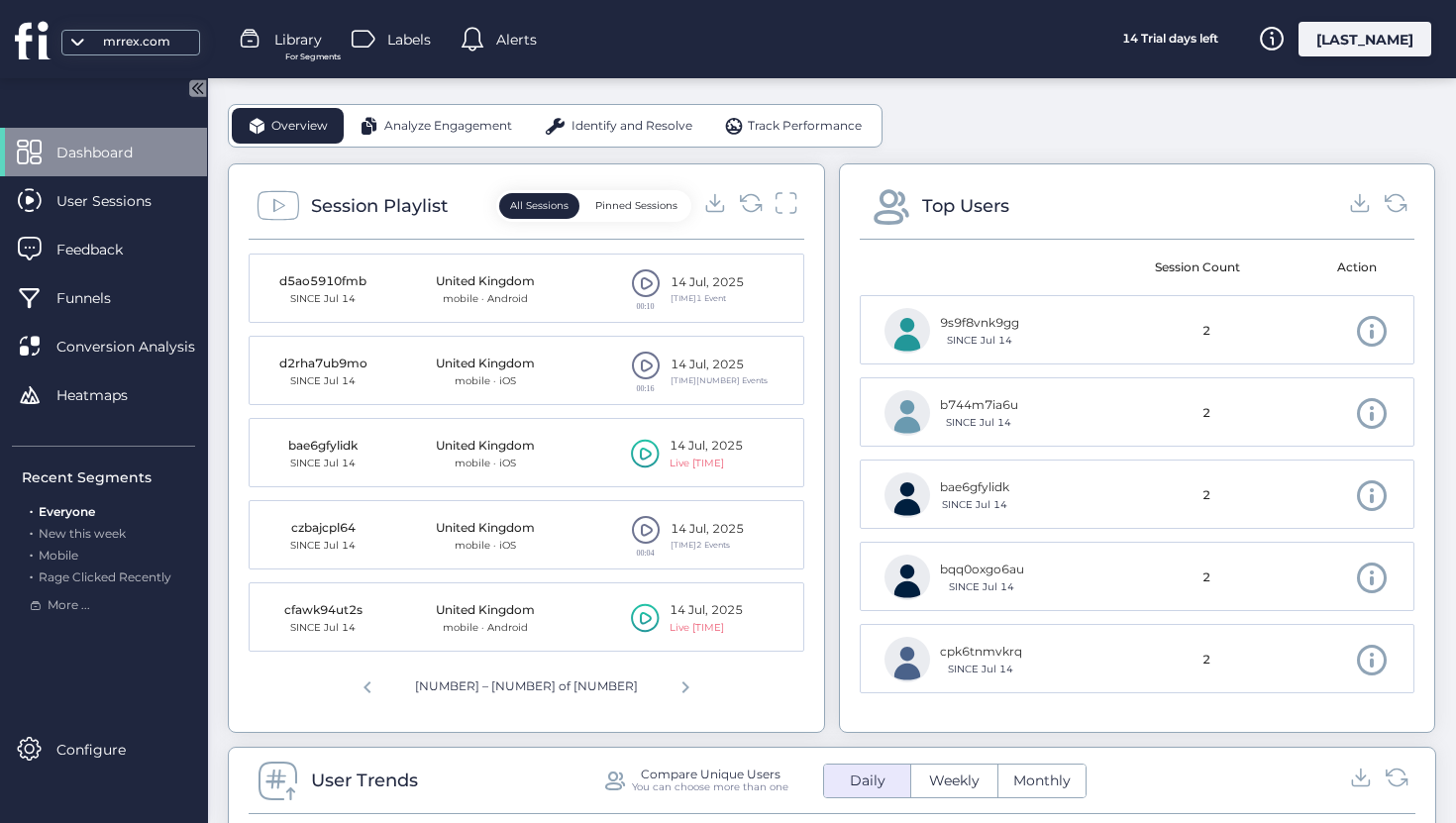 scroll, scrollTop: 625, scrollLeft: 0, axis: vertical 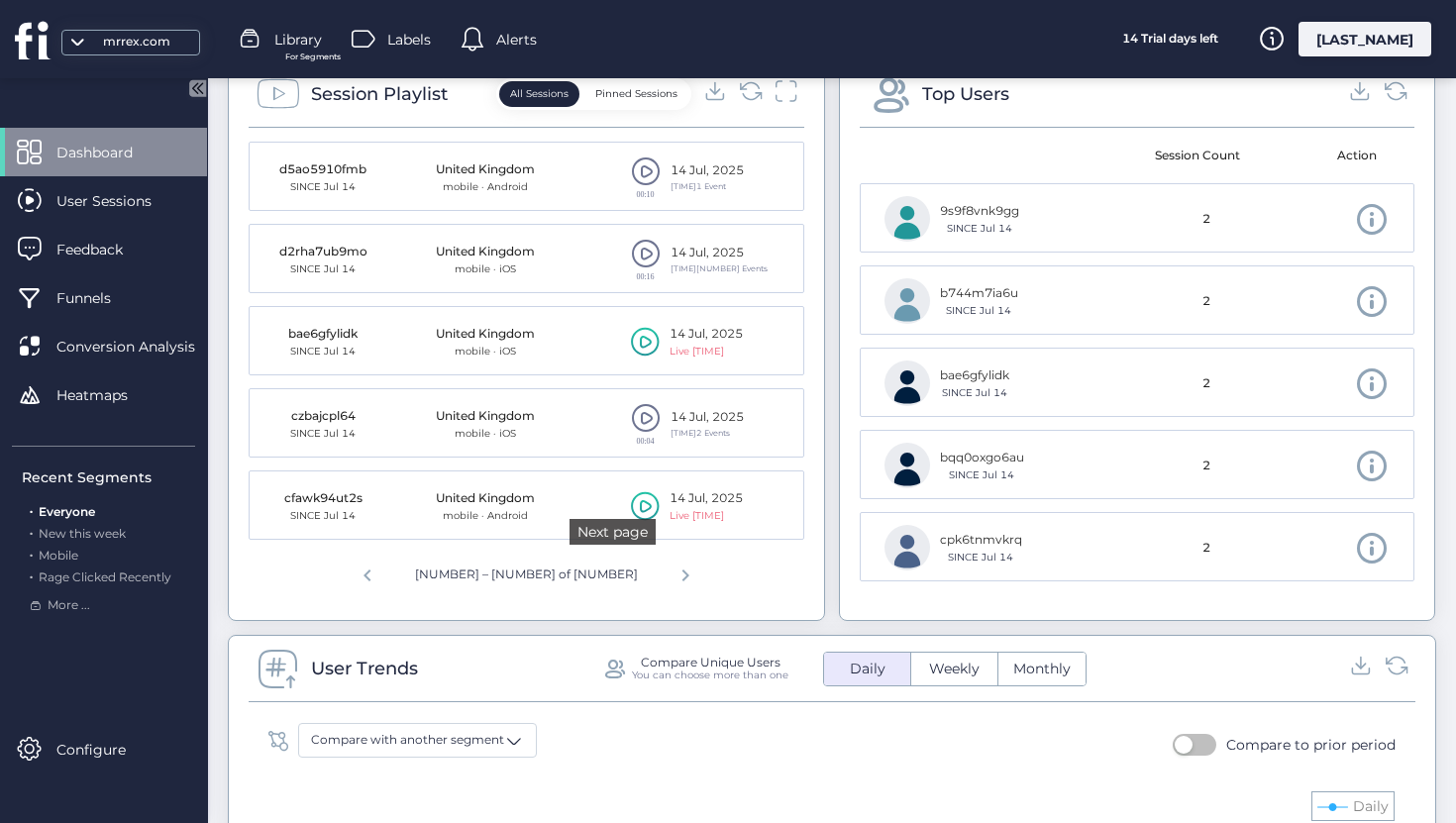 click 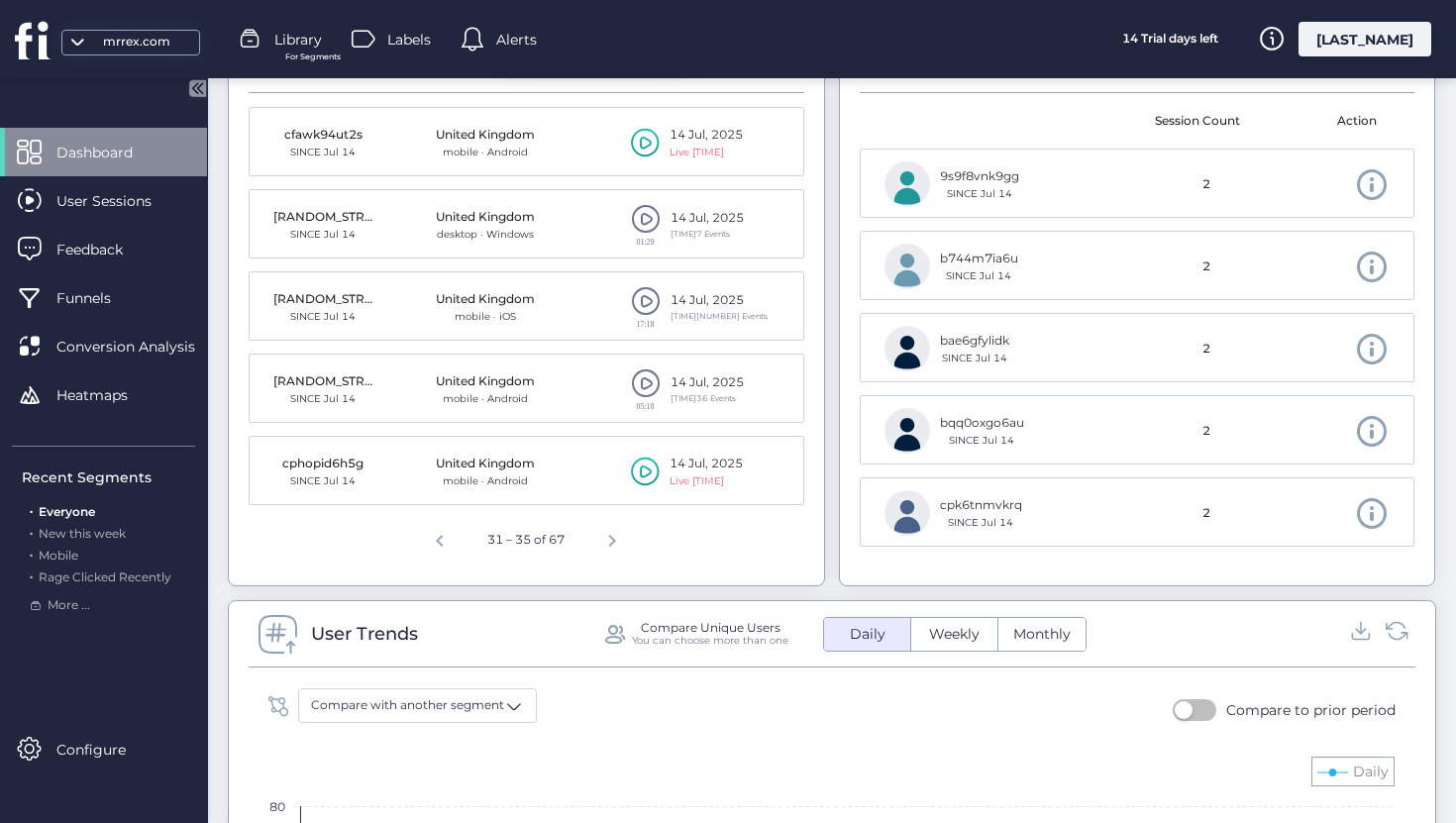 scroll, scrollTop: 657, scrollLeft: 0, axis: vertical 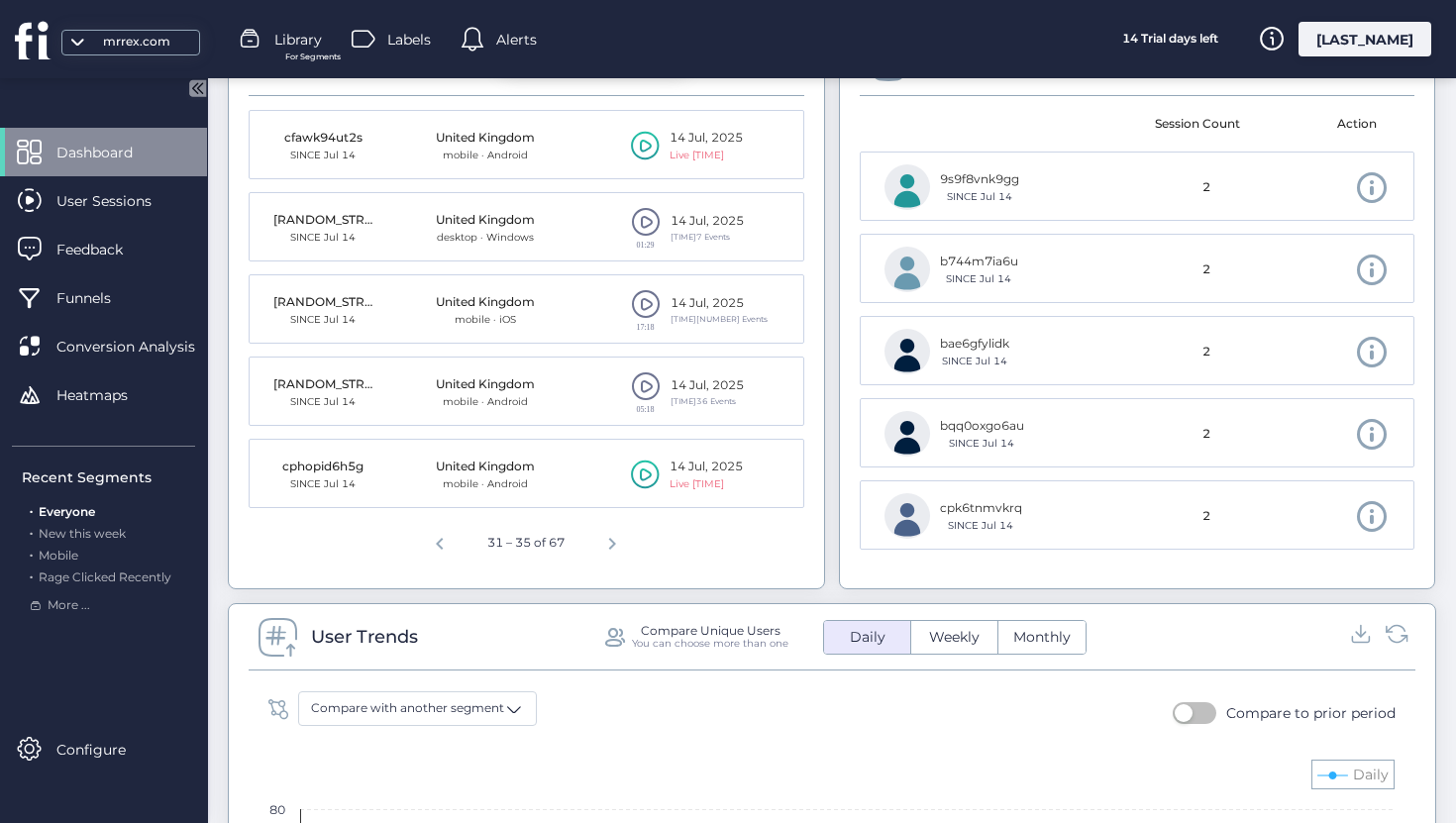 click 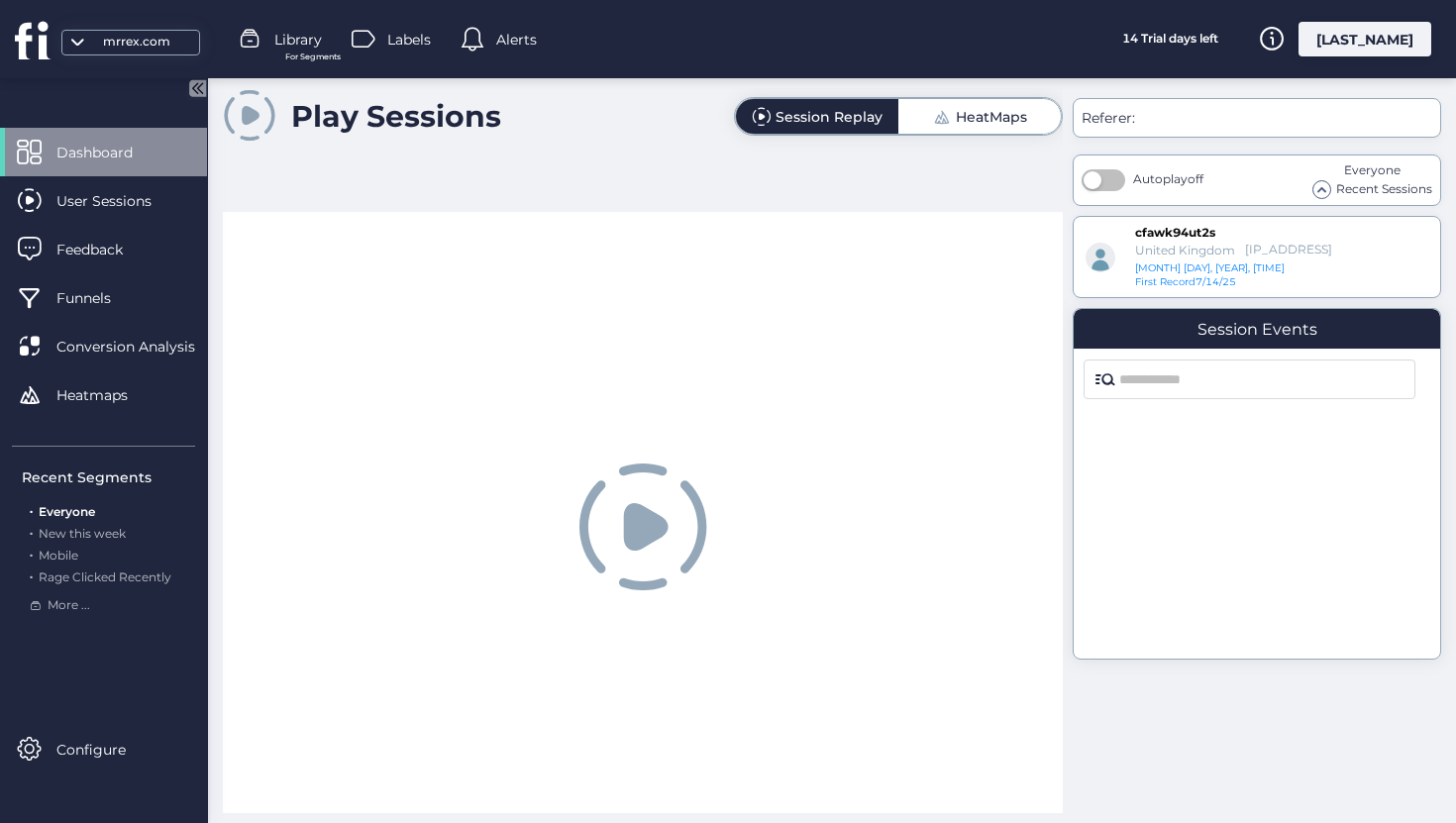 scroll, scrollTop: 0, scrollLeft: 0, axis: both 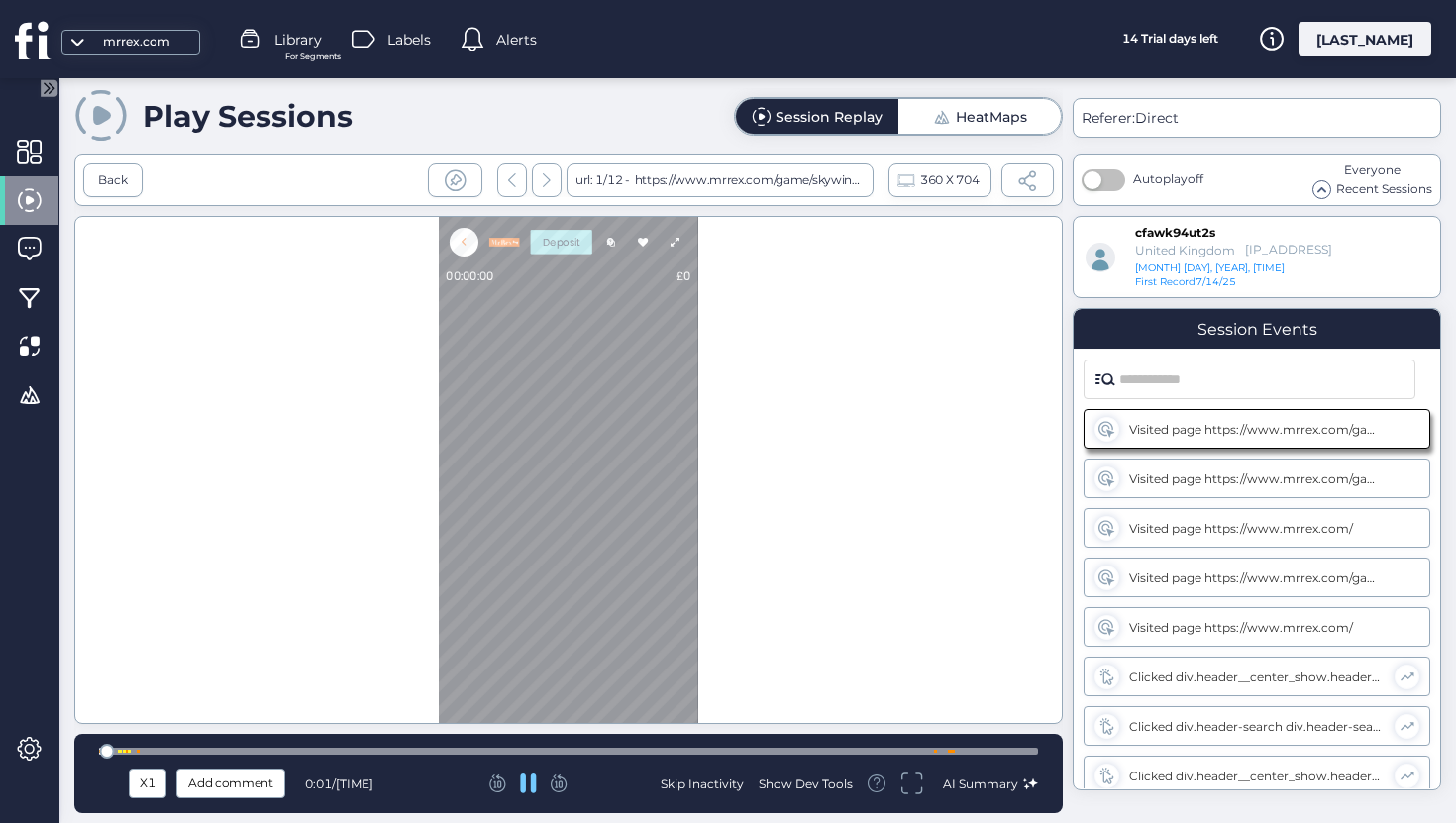 click at bounding box center (569, 751) 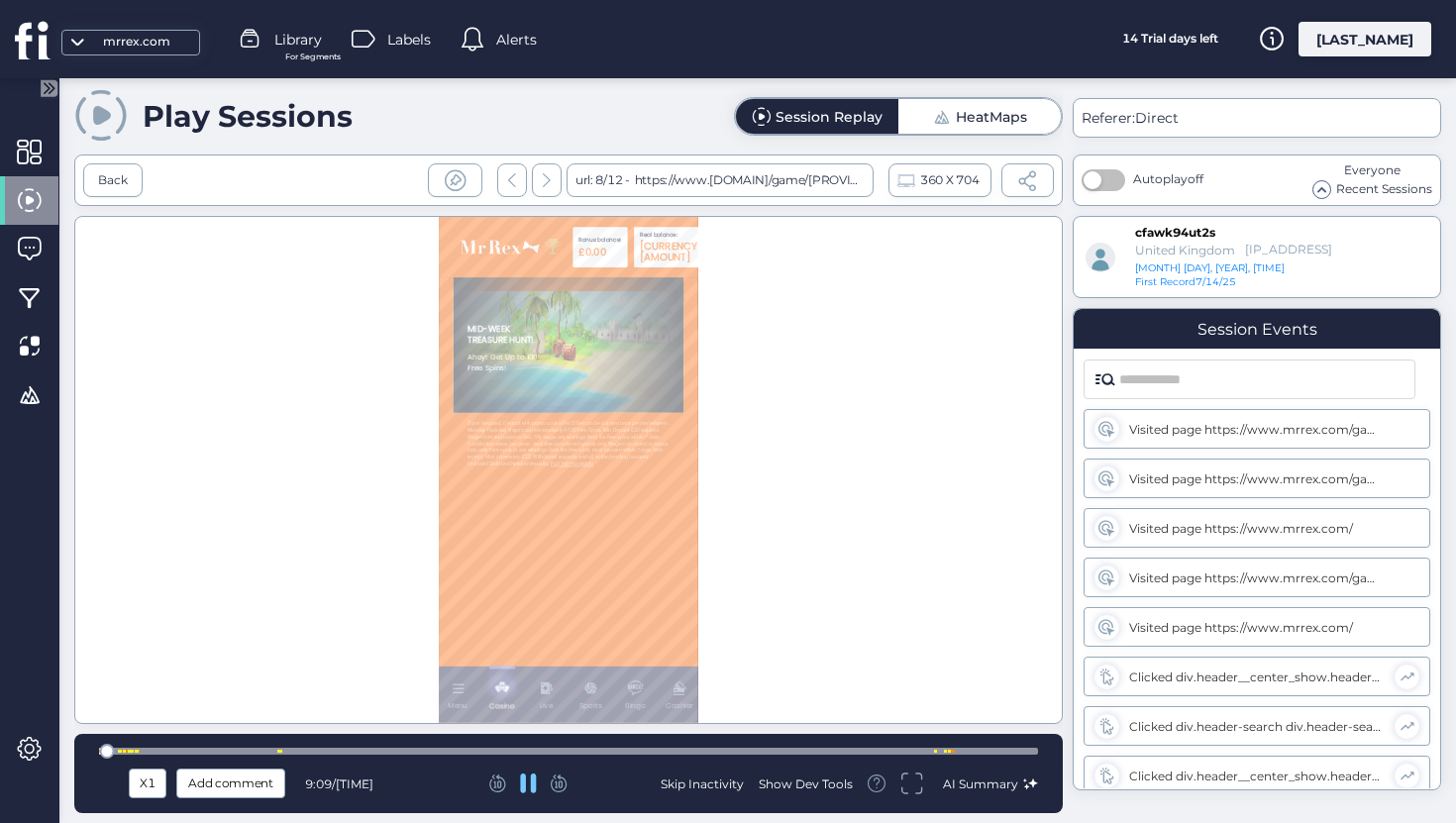 scroll, scrollTop: 0, scrollLeft: 0, axis: both 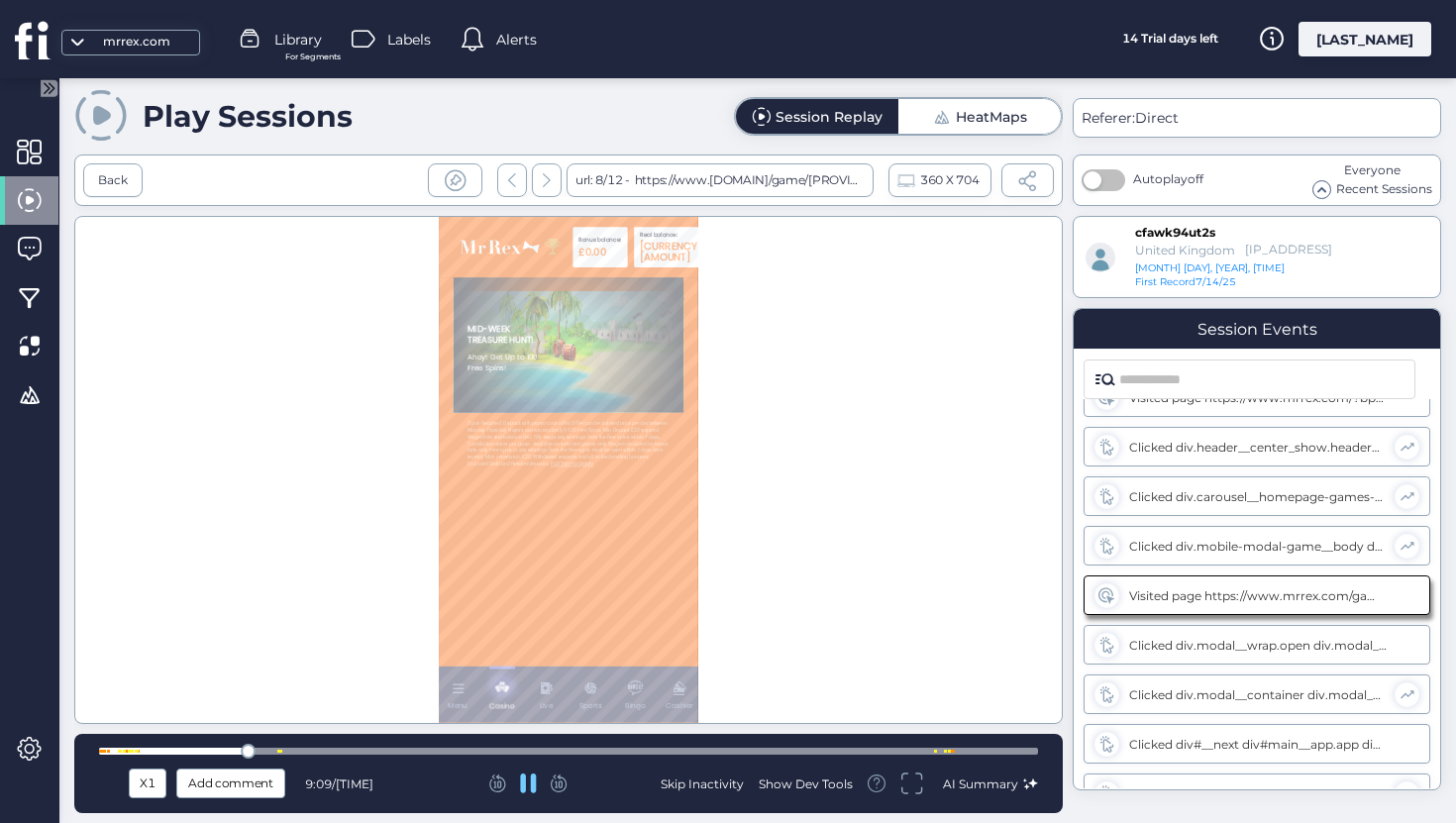click on "X1 Add comment [TIME] / [TIME]  Skip Inactivity   Show Dev Tools  AI Summary" at bounding box center (569, 773) 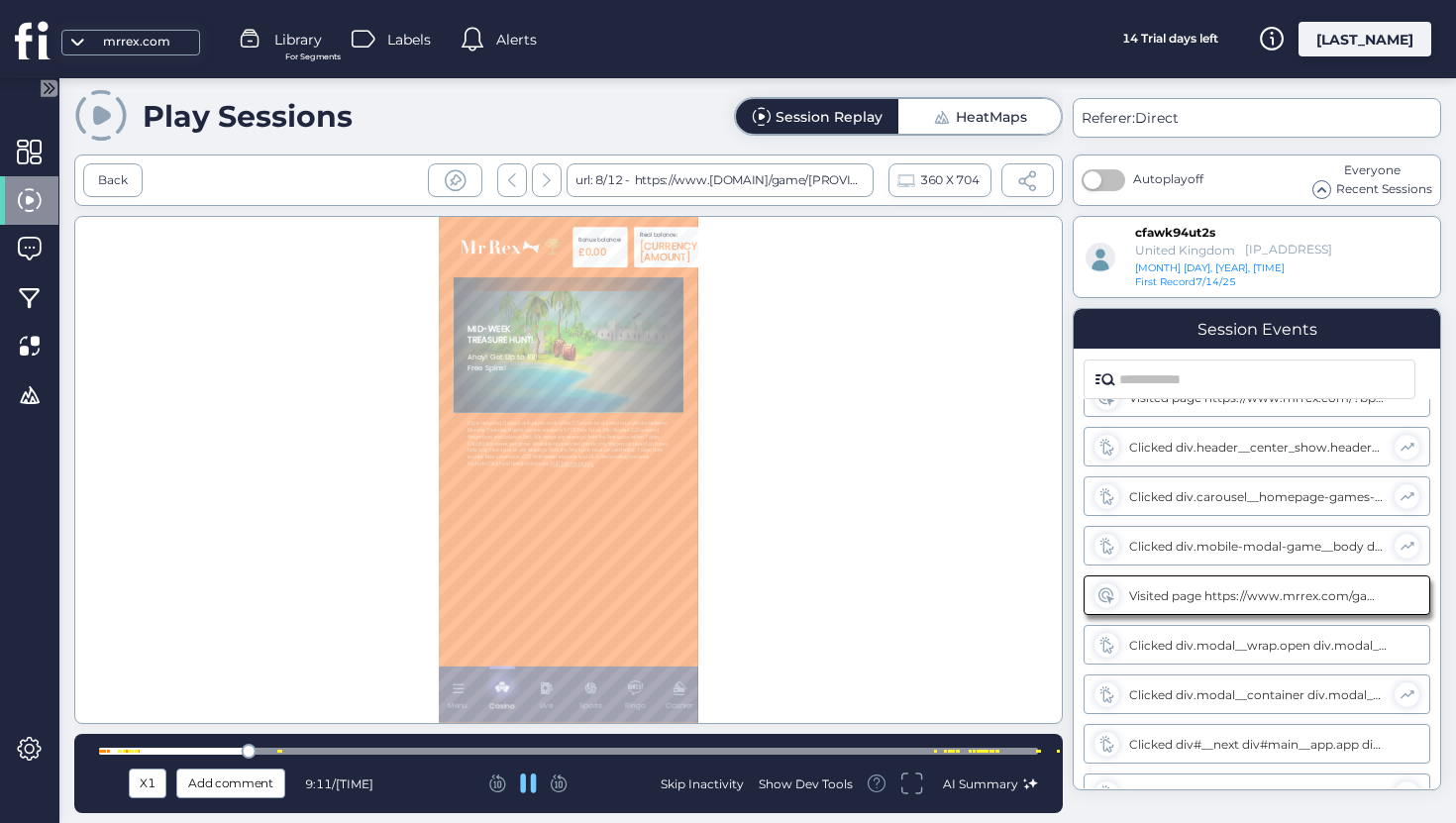 click on "X1 Add comment [TIME] / [TIME]  Skip Inactivity   Show Dev Tools  AI Summary" at bounding box center (569, 773) 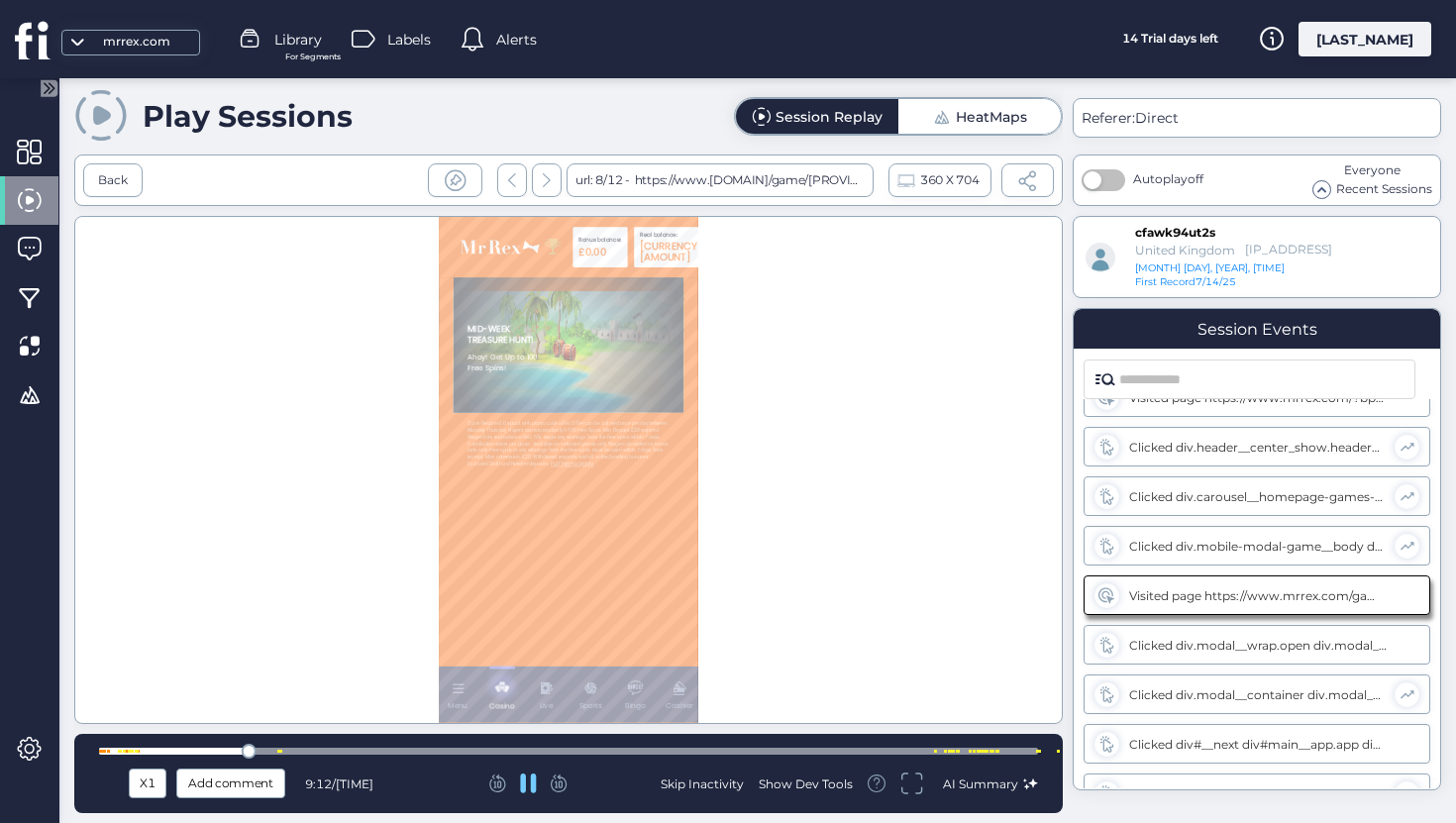 click on "X1 Add comment [TIME] / [TIME]  Skip Inactivity   Show Dev Tools  AI Summary" at bounding box center [569, 773] 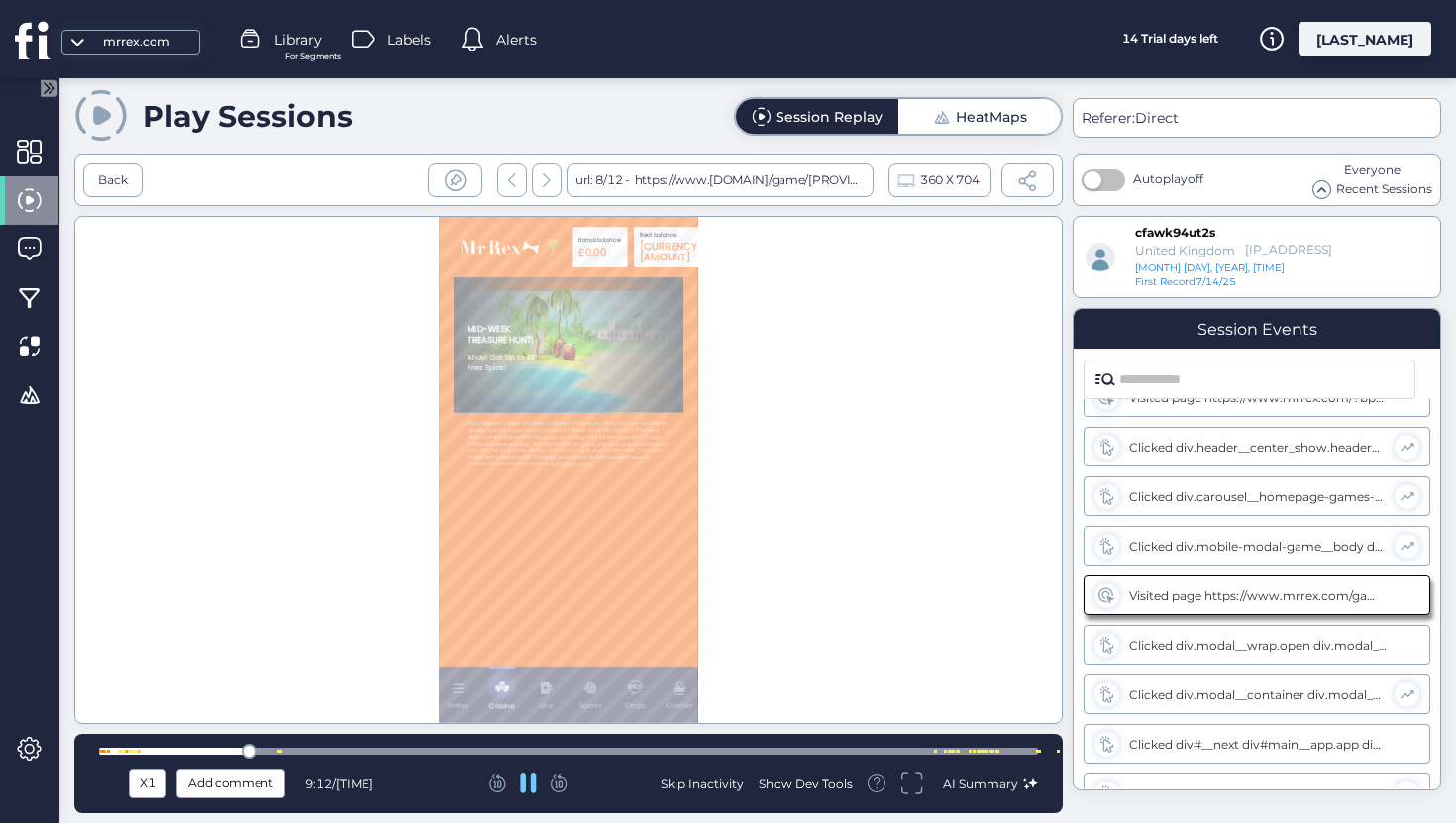 click at bounding box center (569, 751) 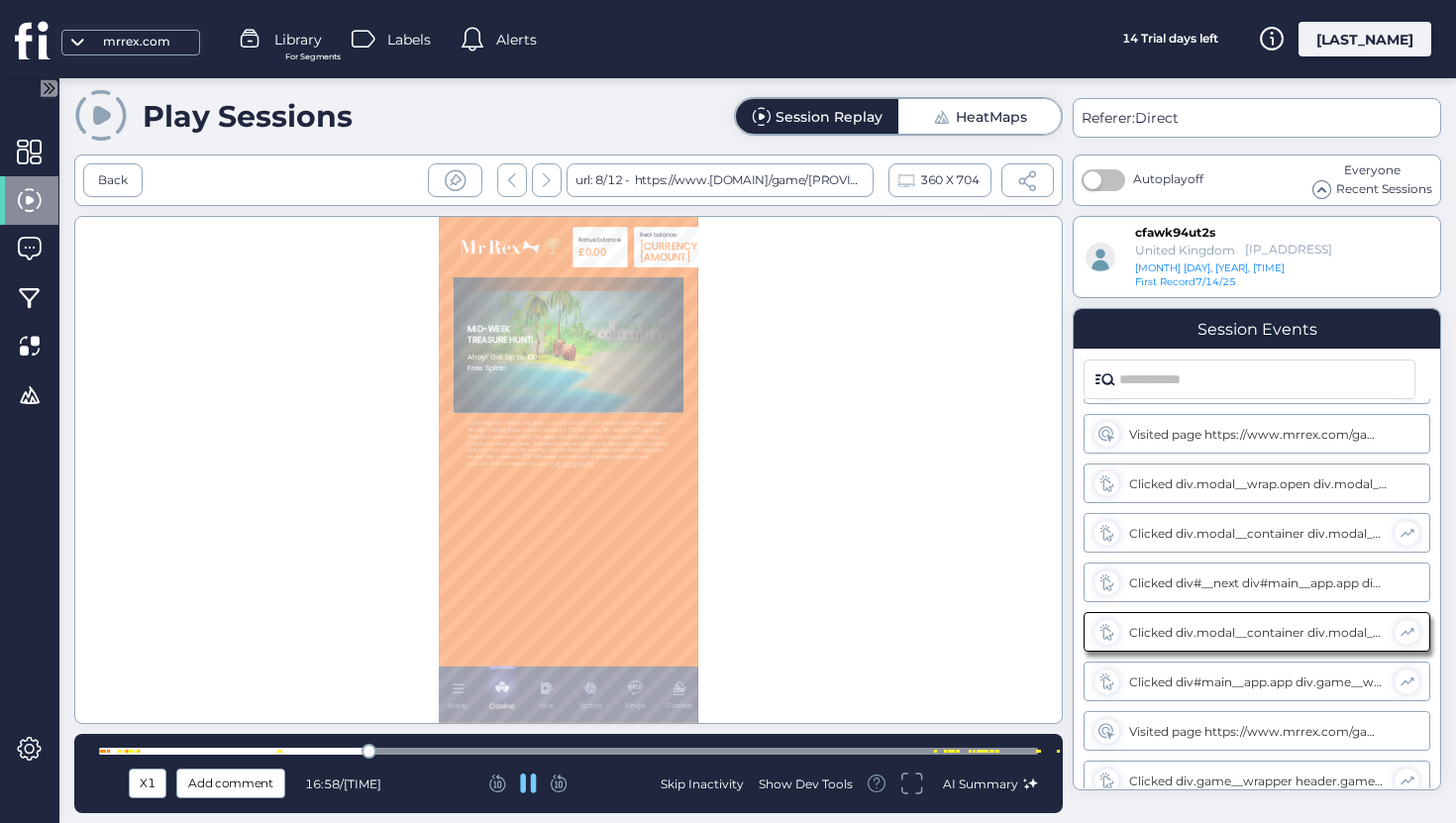 scroll, scrollTop: 725, scrollLeft: 0, axis: vertical 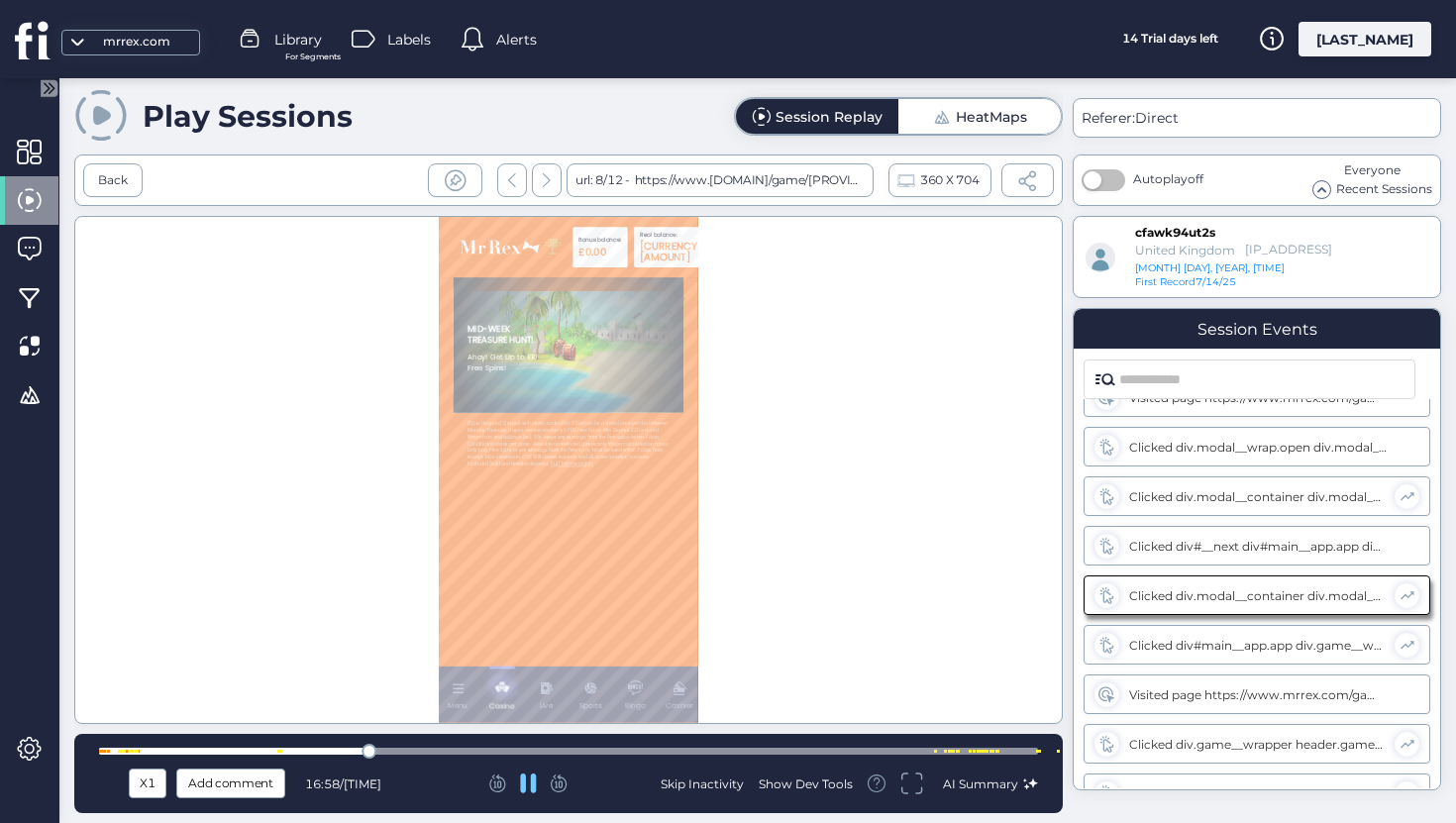click at bounding box center (569, 751) 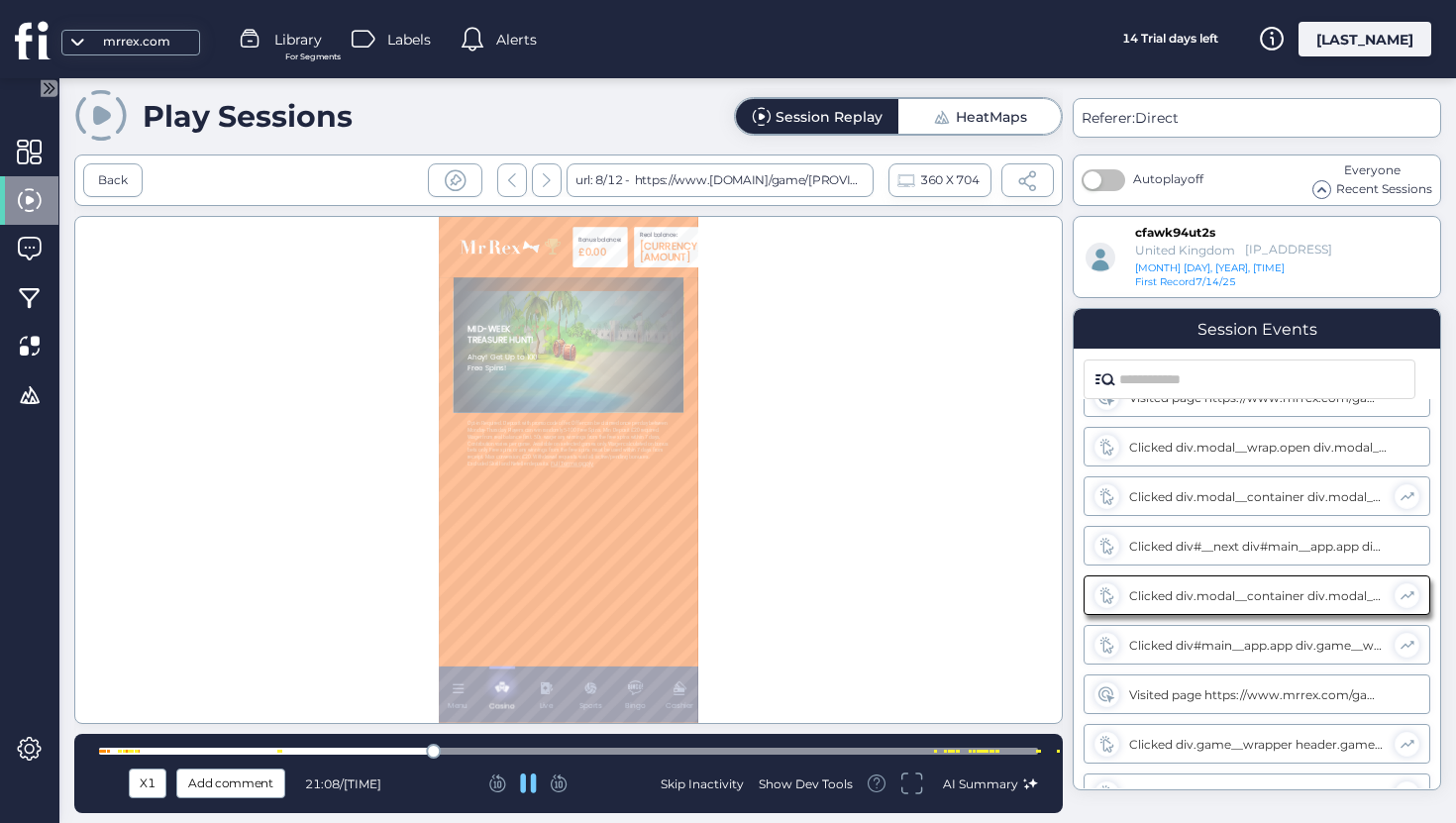 click at bounding box center [569, 751] 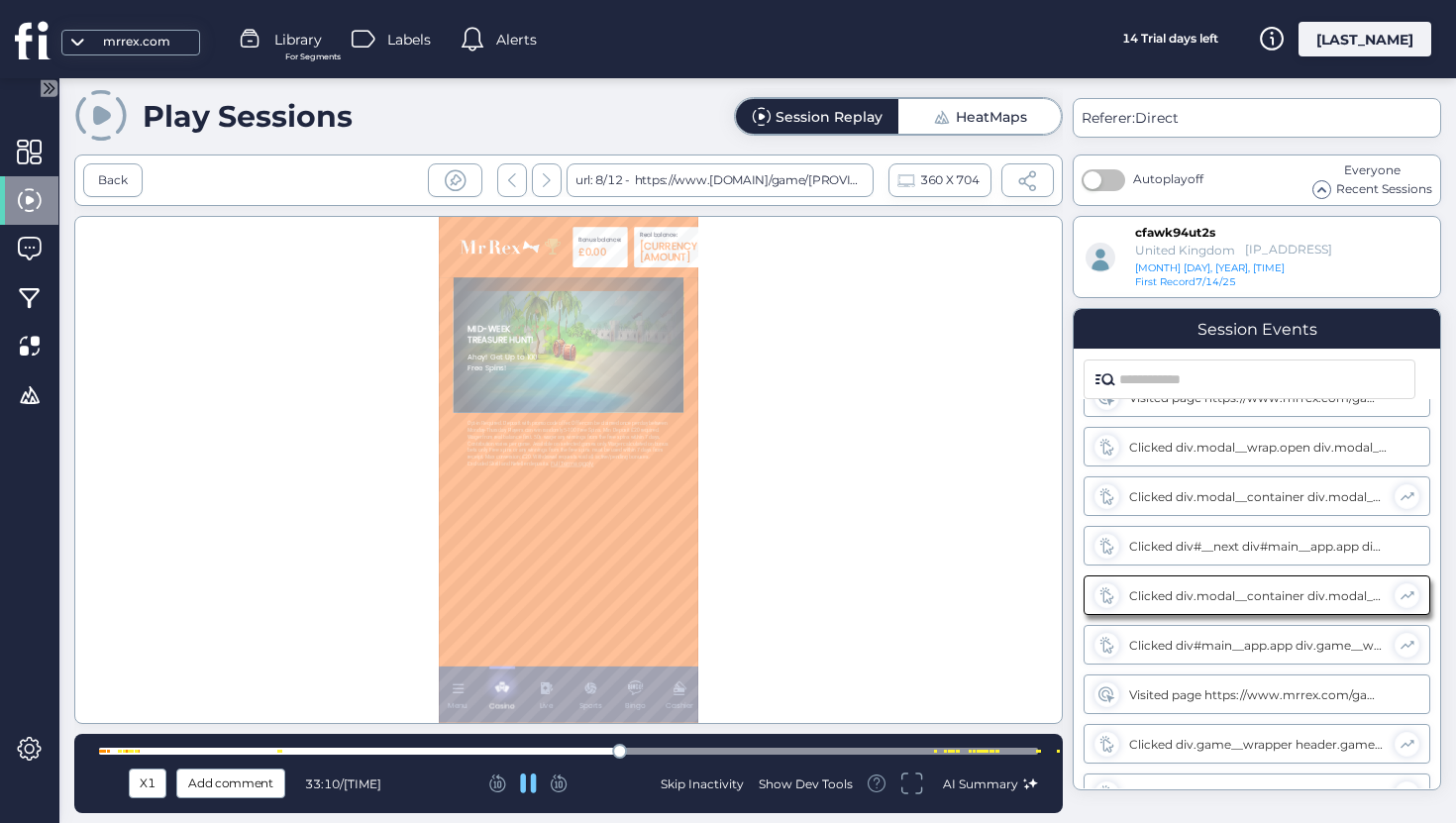 click at bounding box center (569, 751) 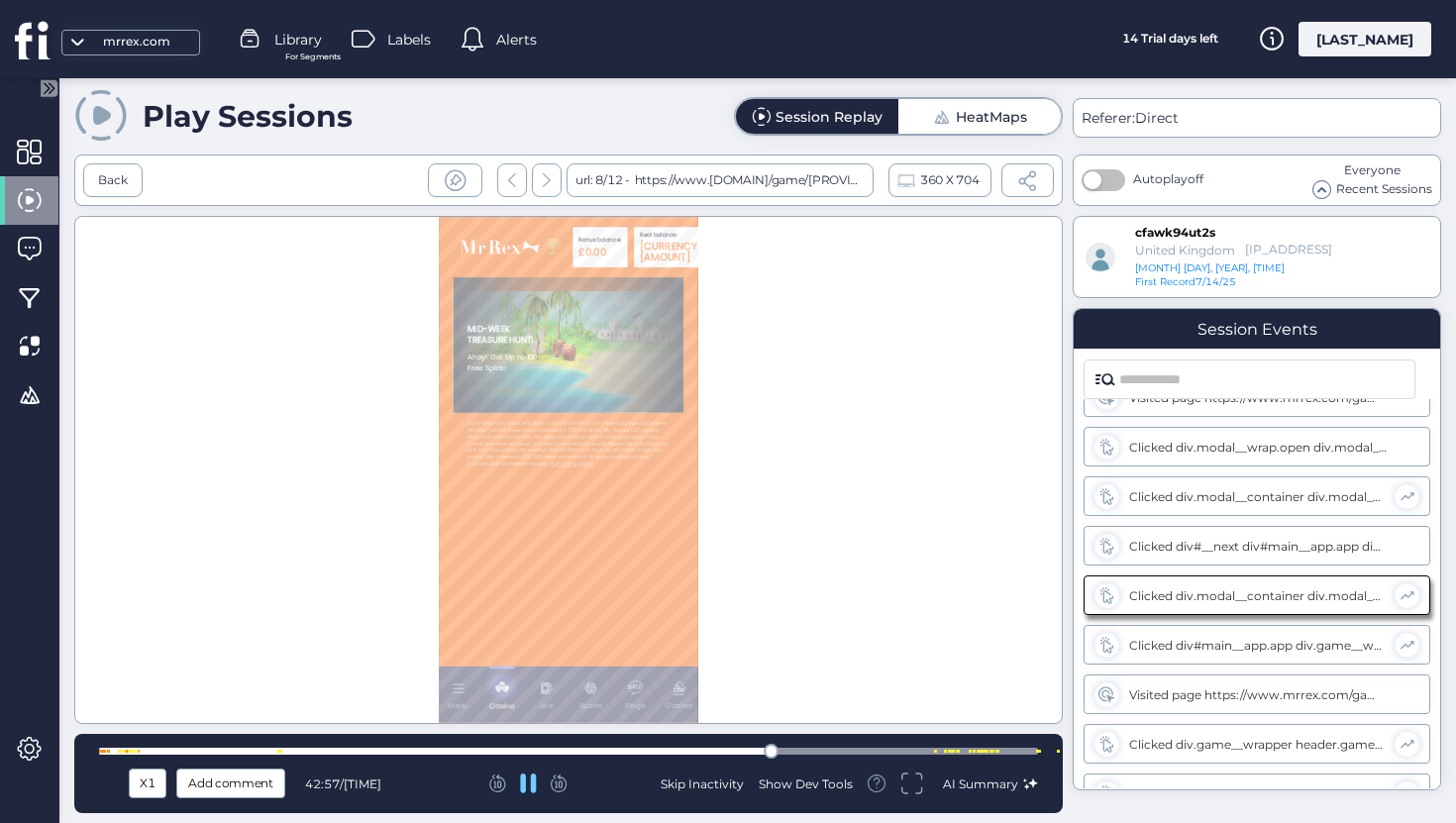 click on "[USER_ID] [ACTION] [DURATION]  Skip Inactivity   Show Dev Tools  AI Summary" at bounding box center (569, 773) 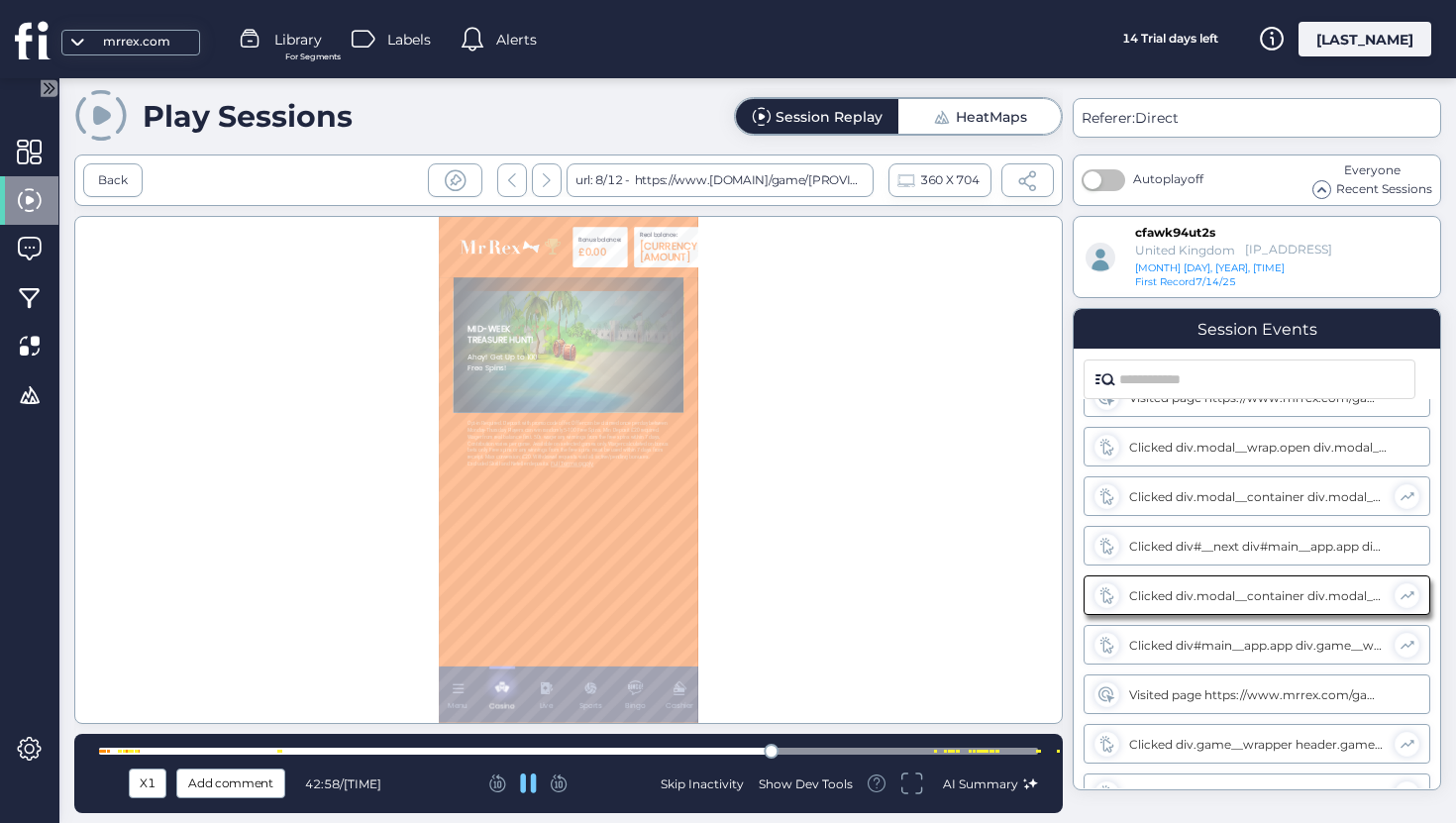 click at bounding box center (569, 751) 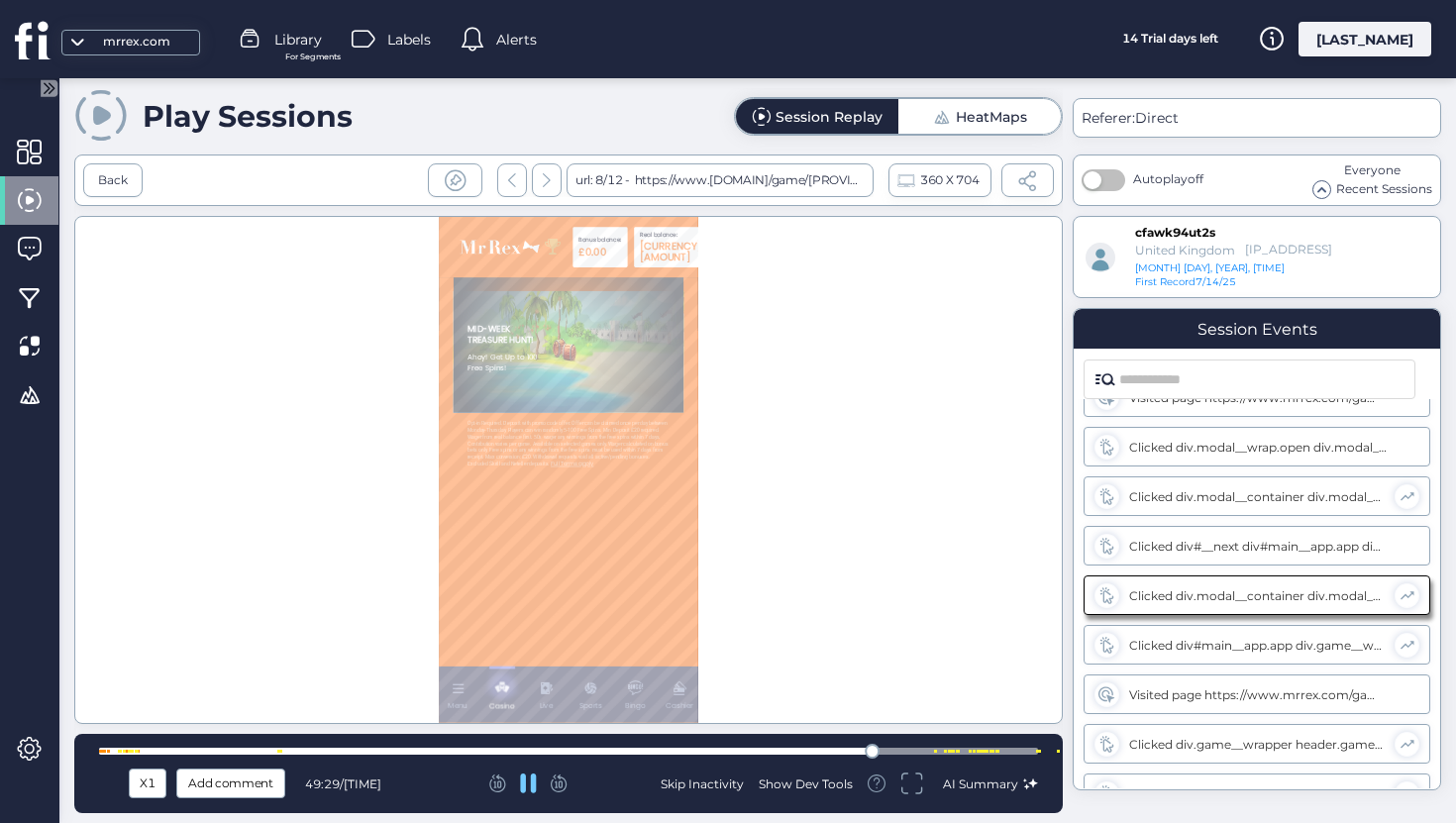 click at bounding box center (569, 751) 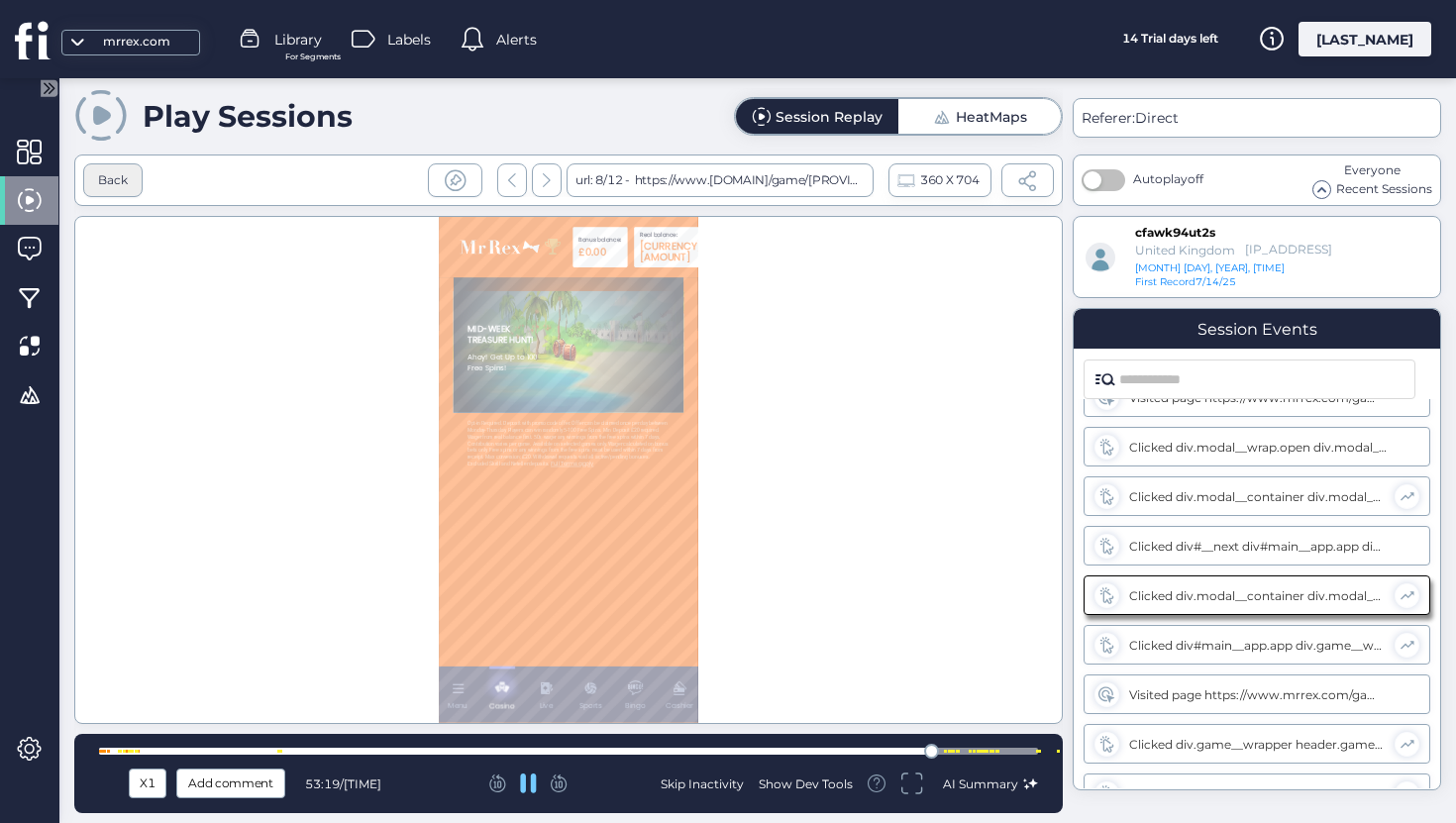click on "Back" at bounding box center [113, 180] 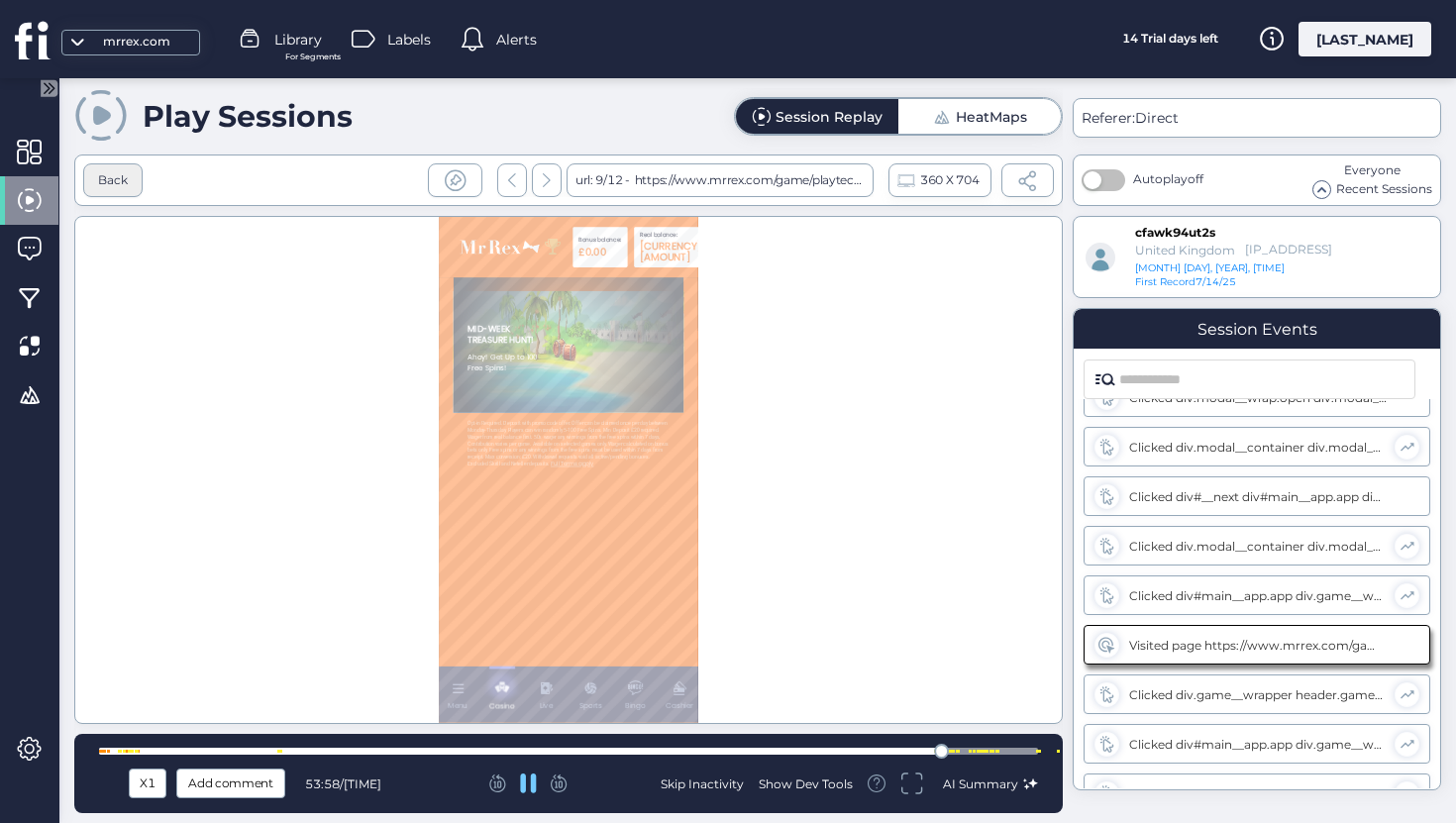 scroll, scrollTop: 824, scrollLeft: 0, axis: vertical 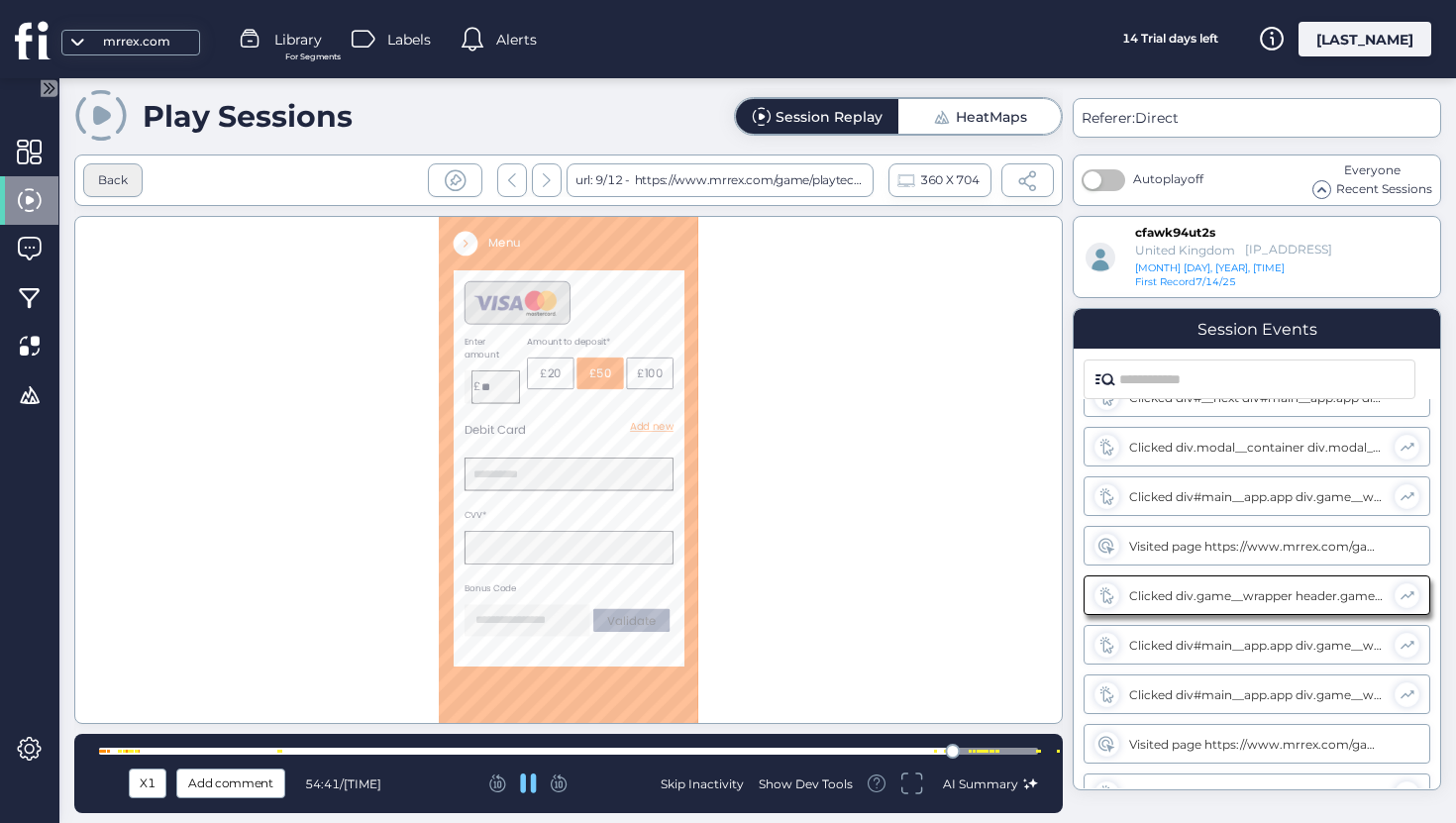 type on "**" 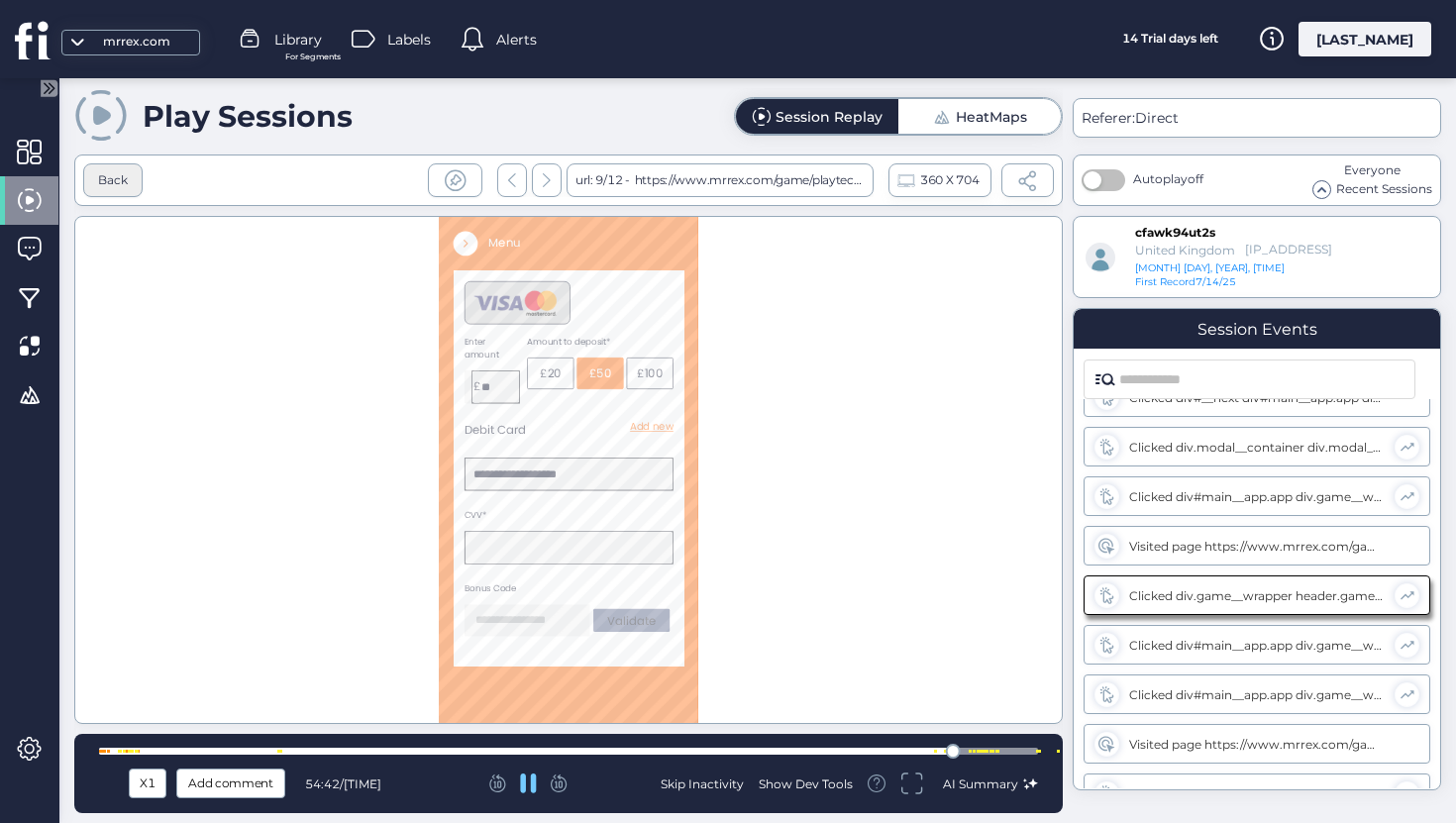 type on "**********" 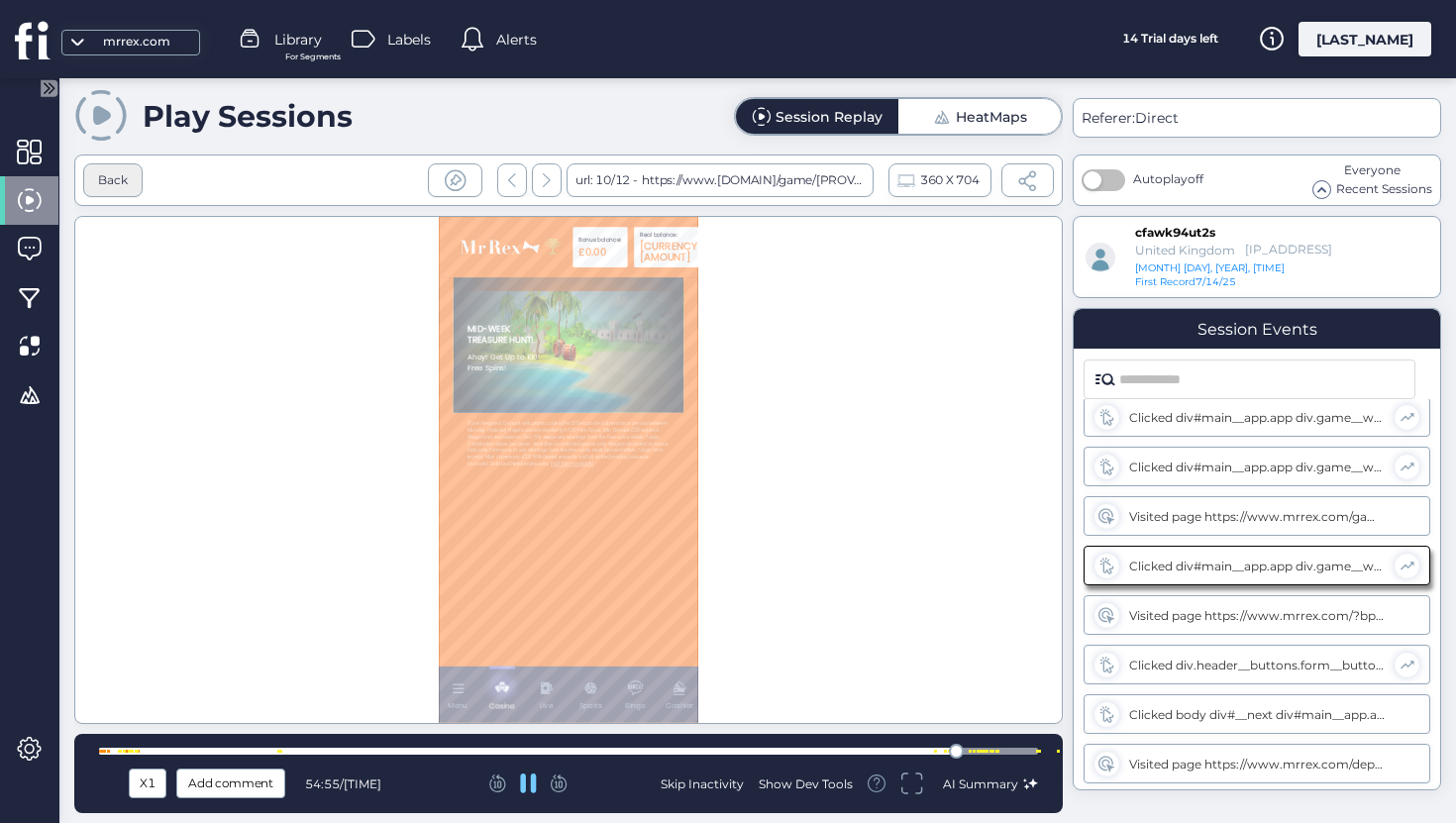 scroll, scrollTop: 1121, scrollLeft: 0, axis: vertical 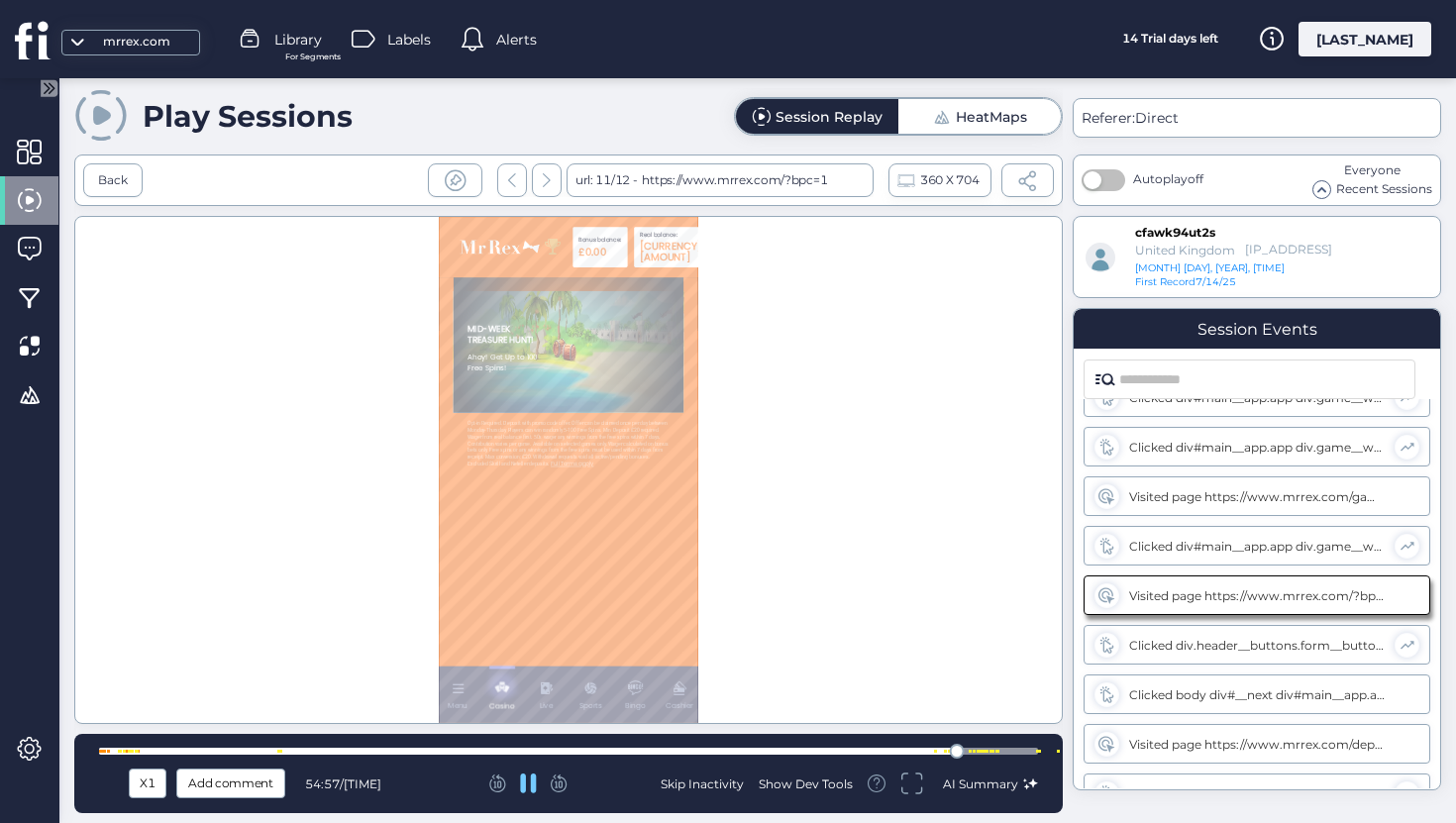 click on "Clicked div.header__buttons.form__buttons div.header__balance.balance div.balance__account div.balance__info div.balance__number" at bounding box center (1257, 645) 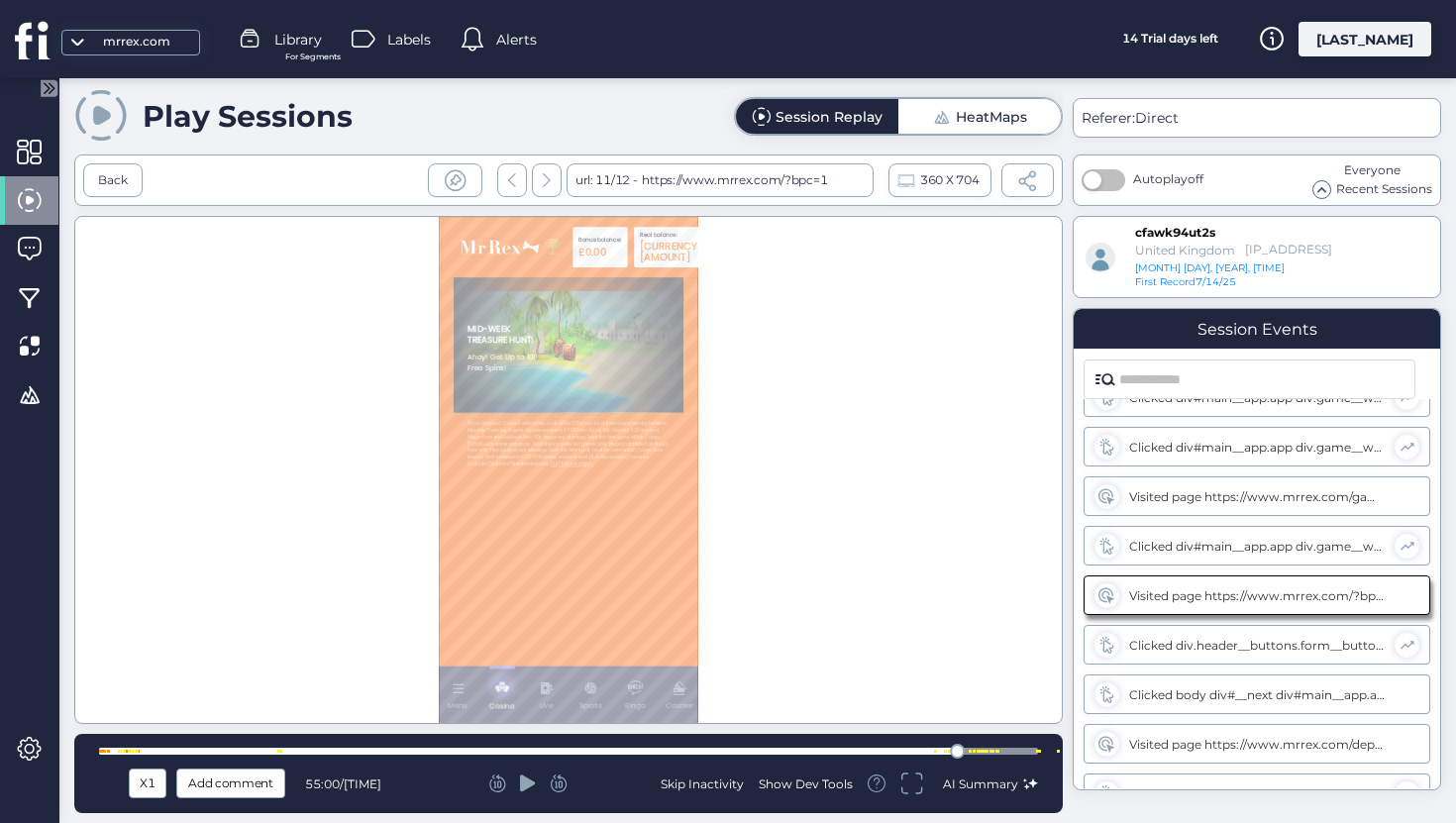 click at bounding box center (984, 751) 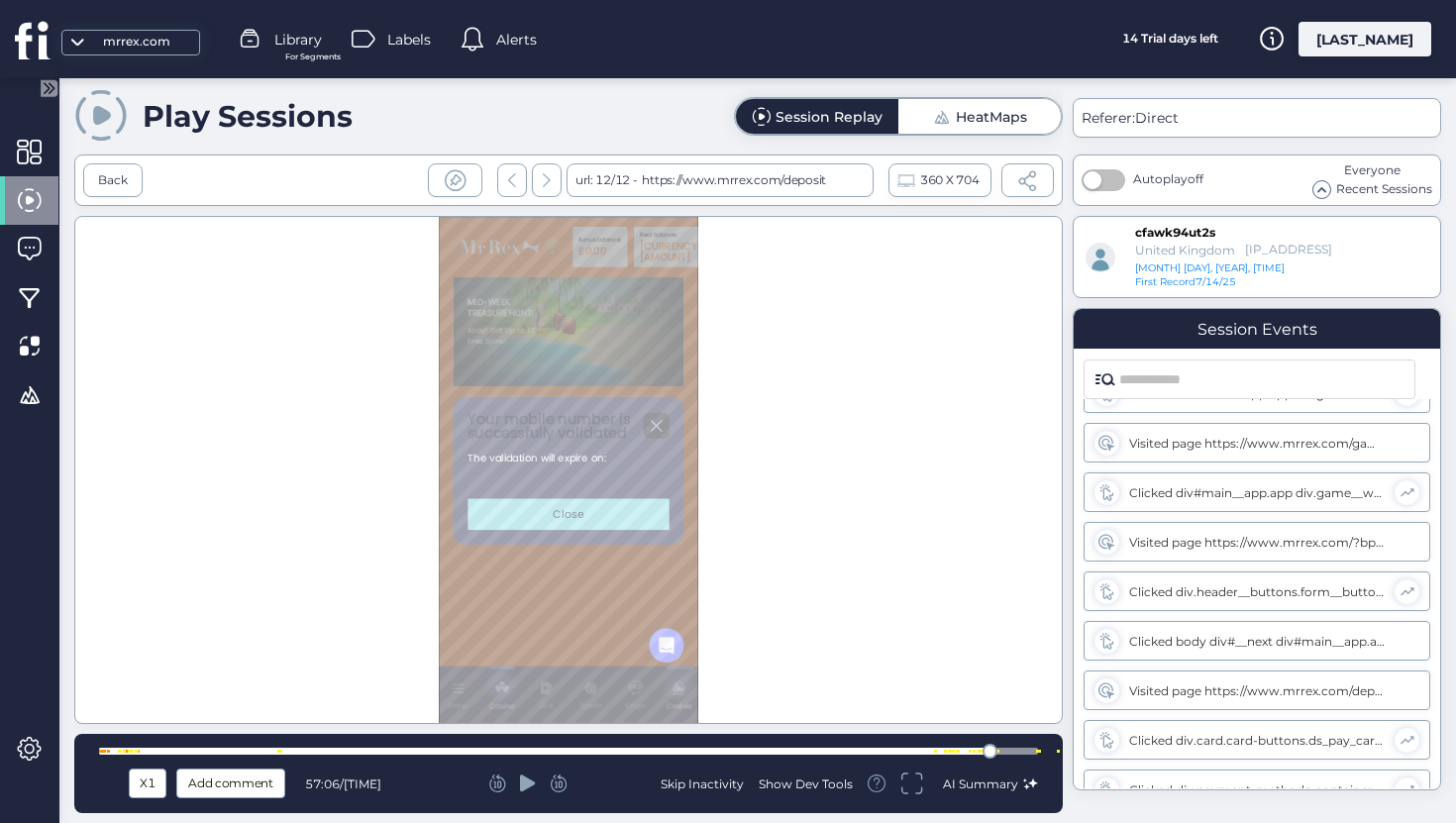 scroll, scrollTop: 271, scrollLeft: 0, axis: vertical 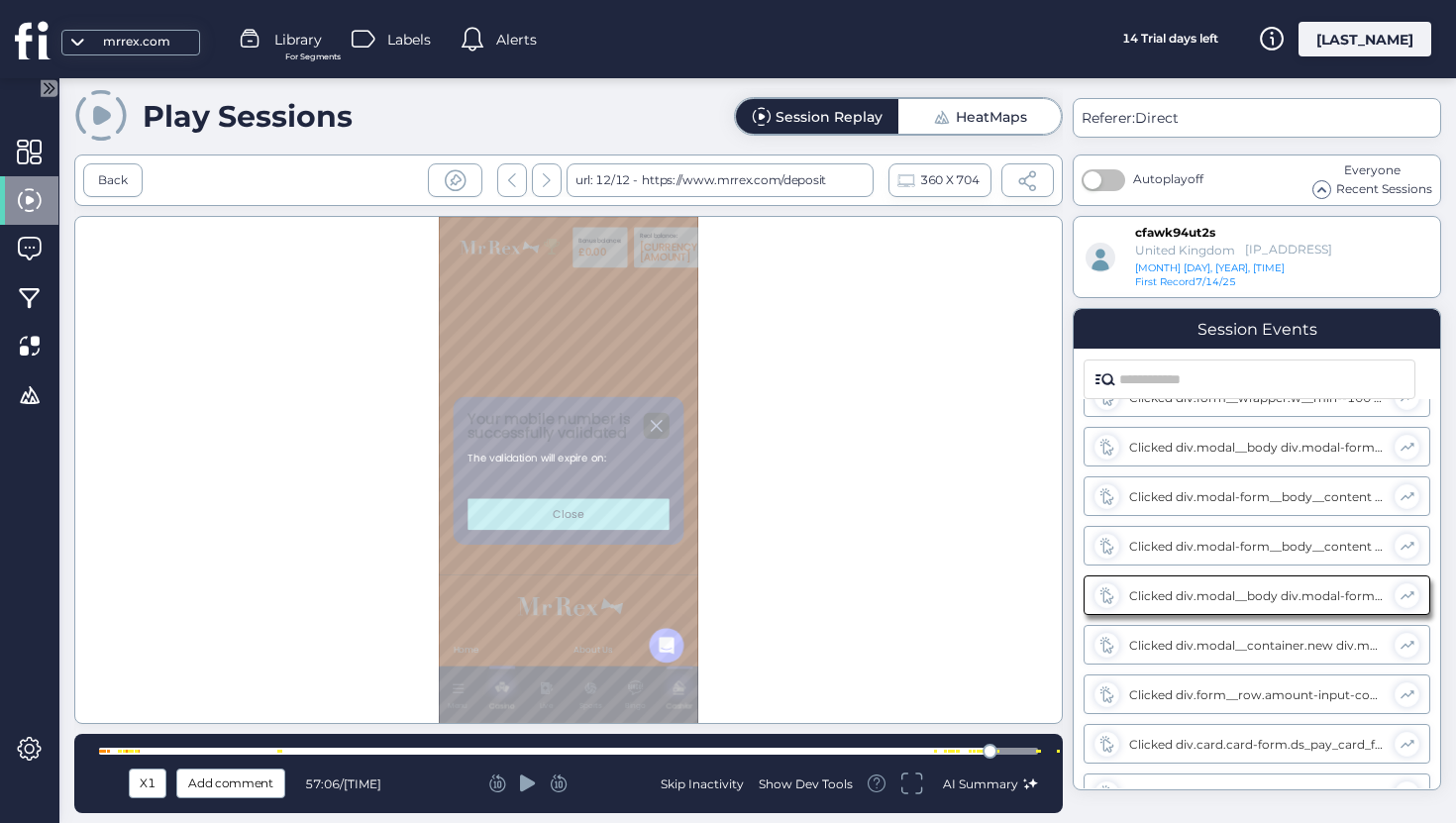 click at bounding box center [569, 751] 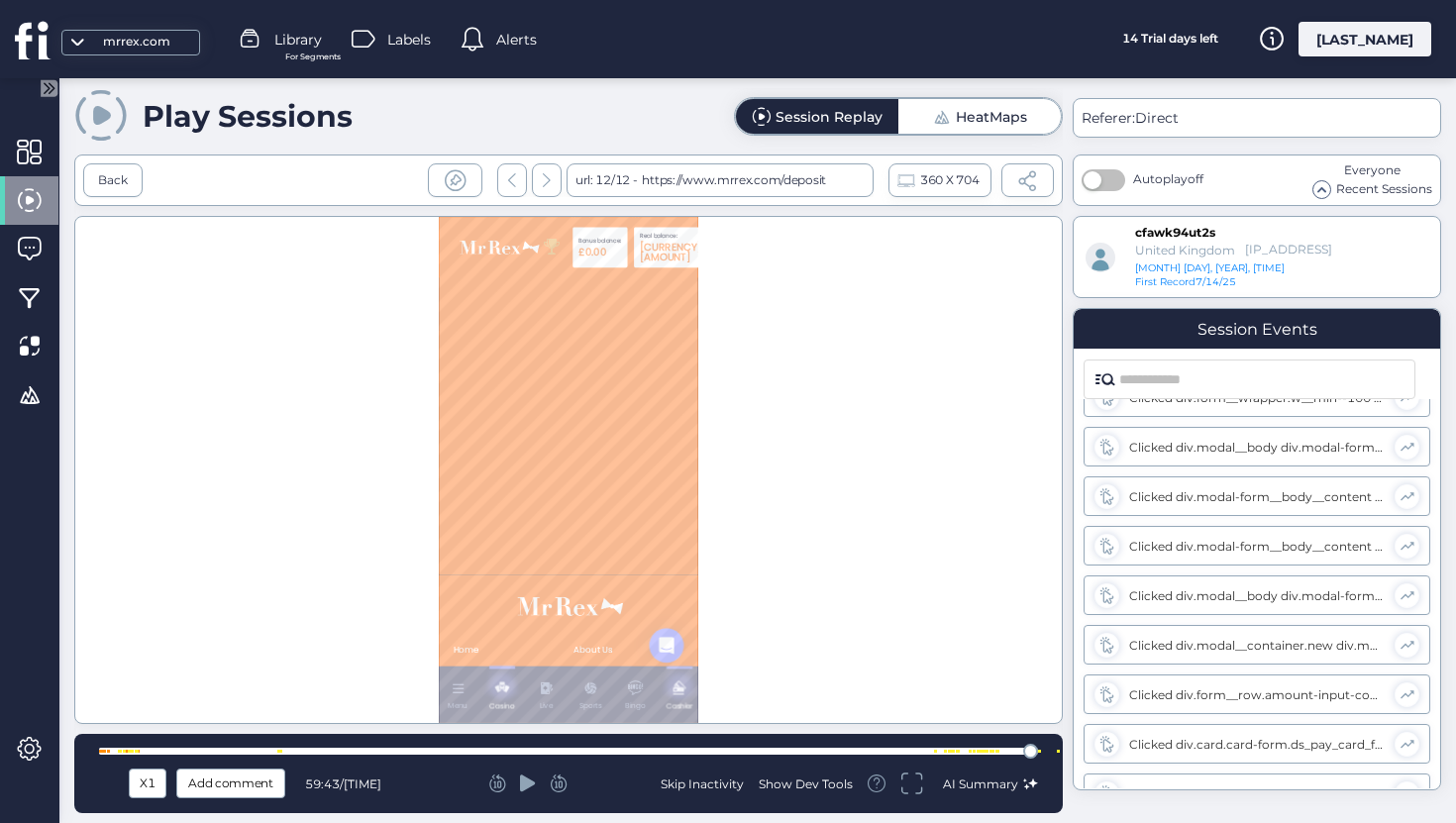scroll, scrollTop: 2233, scrollLeft: 0, axis: vertical 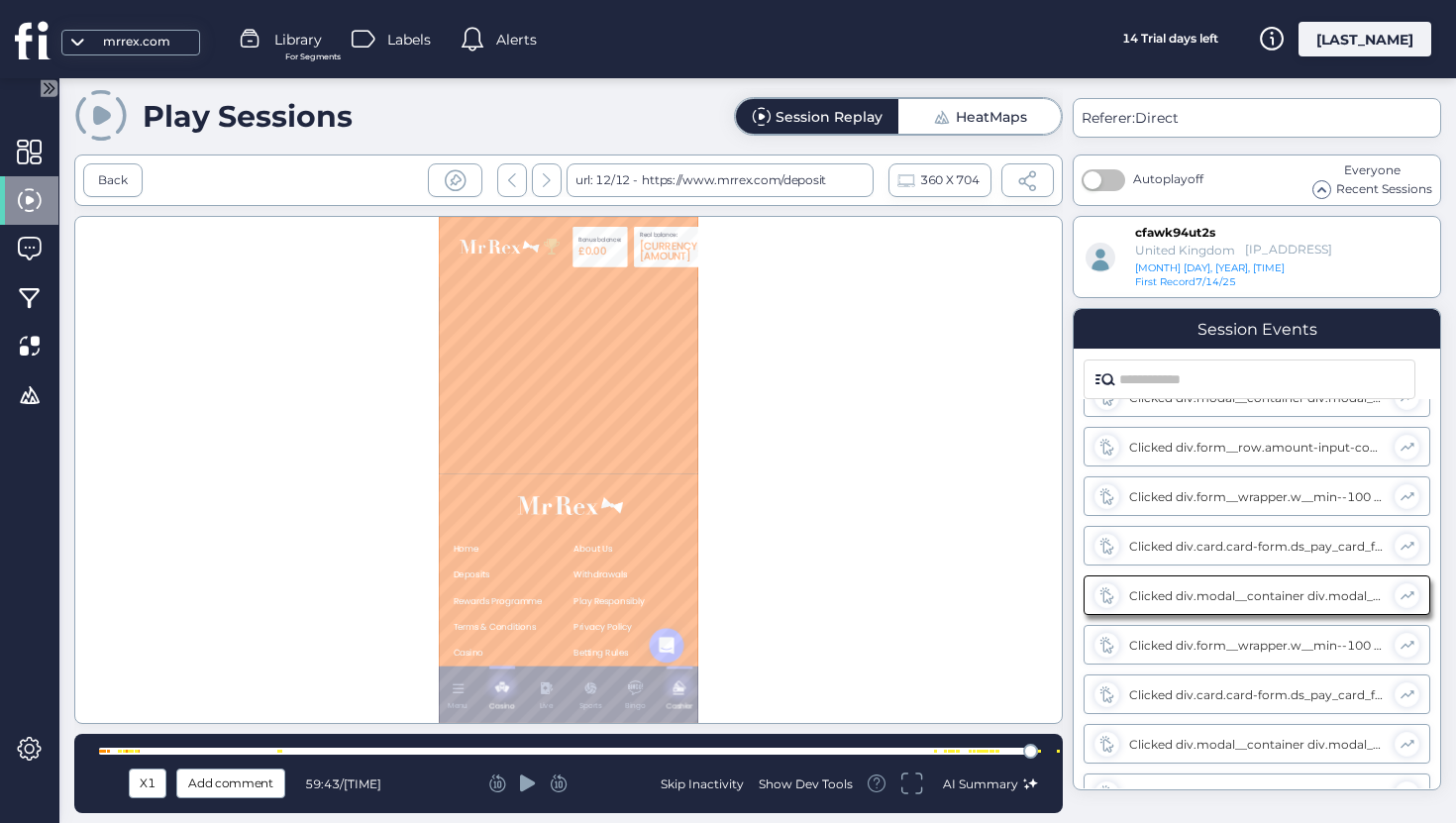 click on "Back  url: 12/12 -  https://www.mrrex.com/deposit [NUMBER] X [NUMBER]" at bounding box center (569, 180) 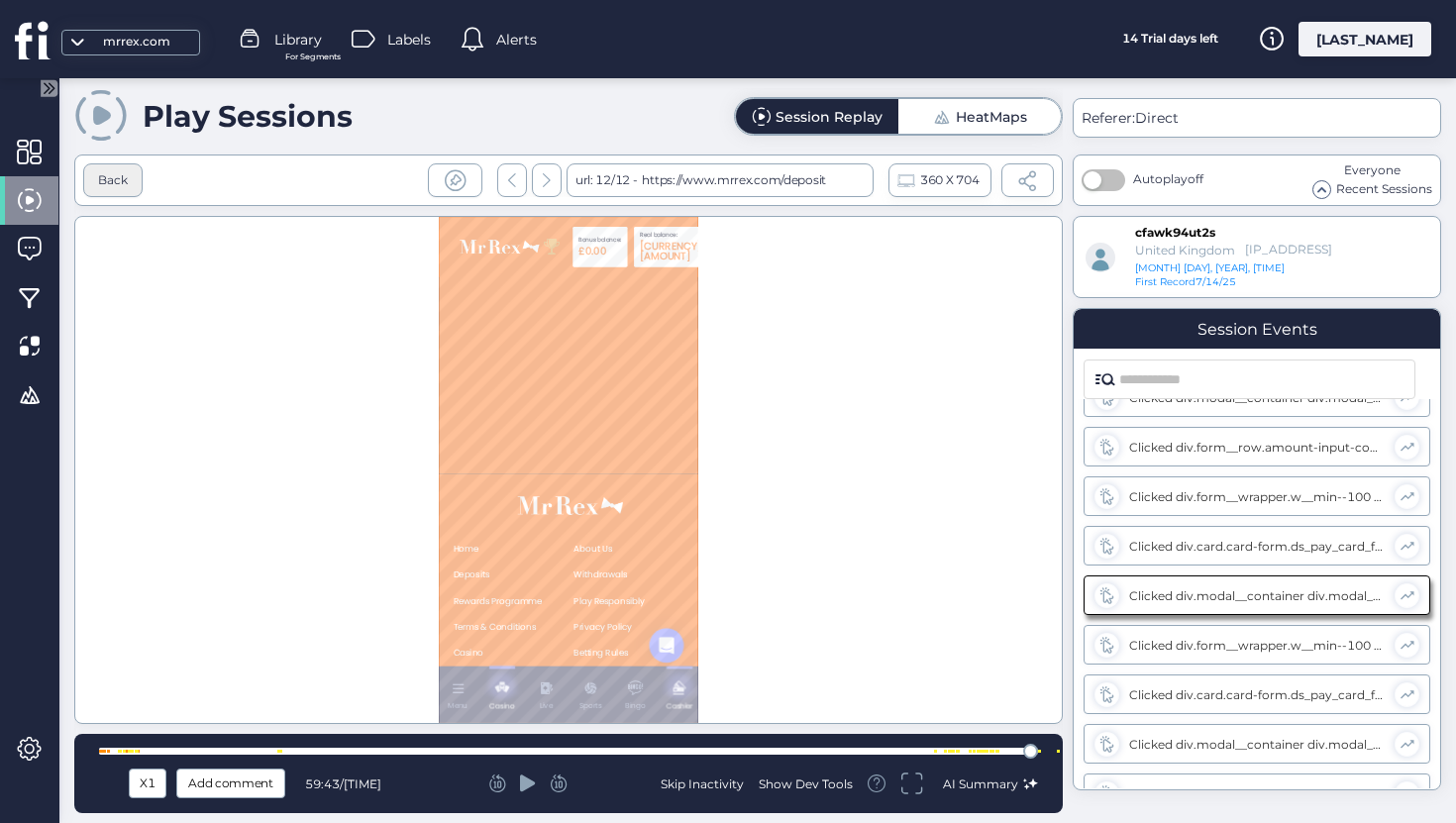 click on "Back" at bounding box center [113, 180] 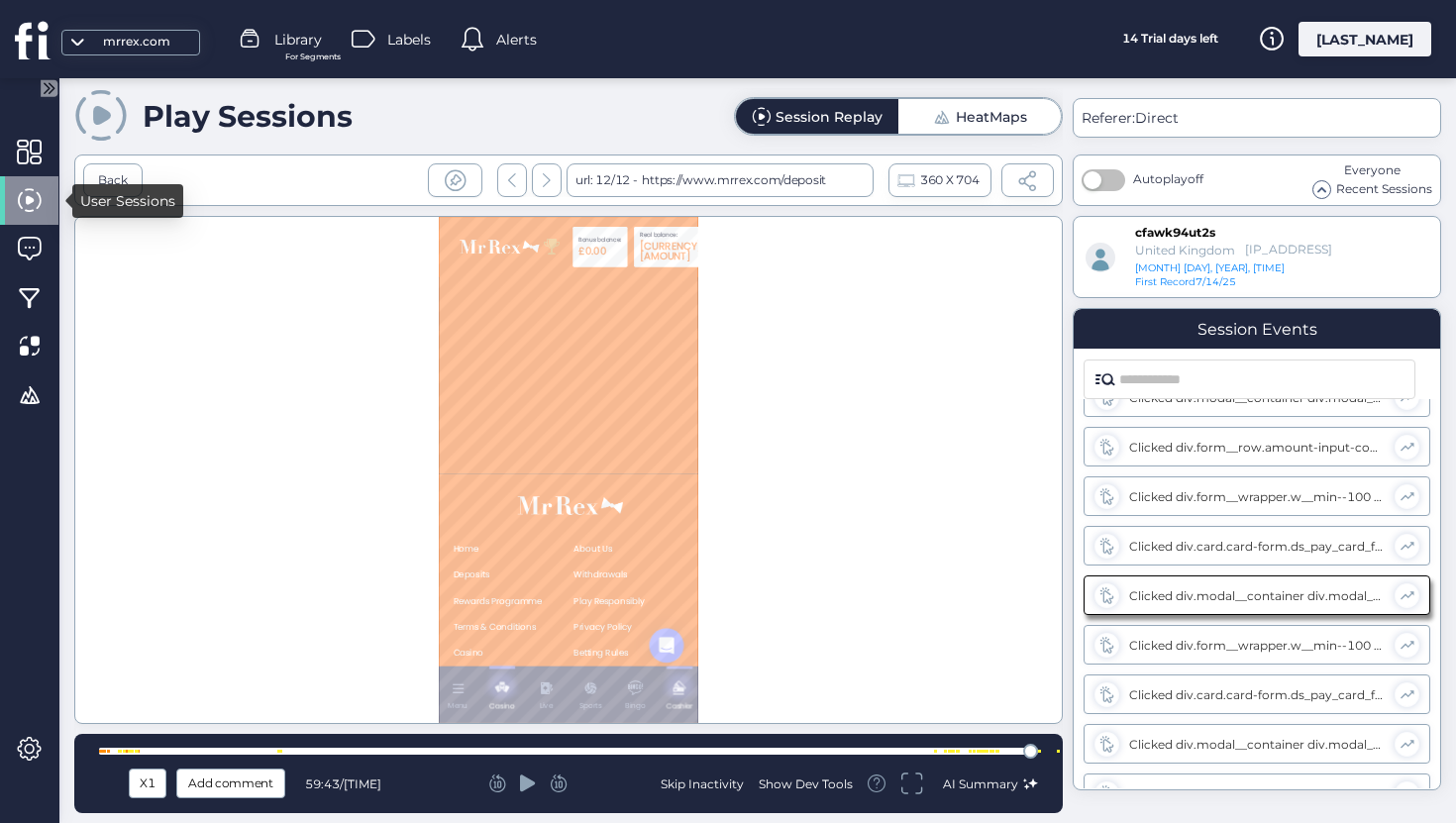 click 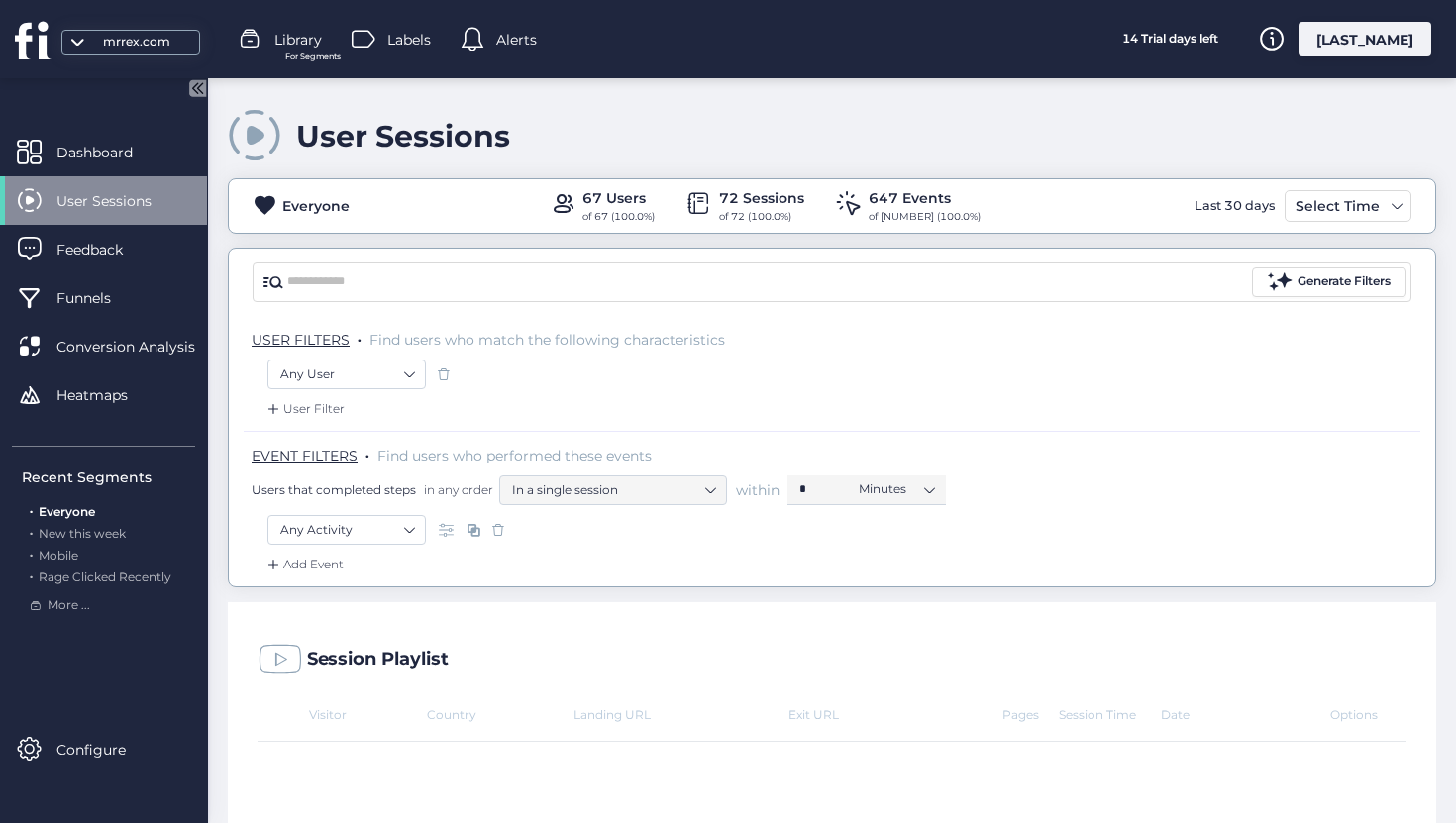 click 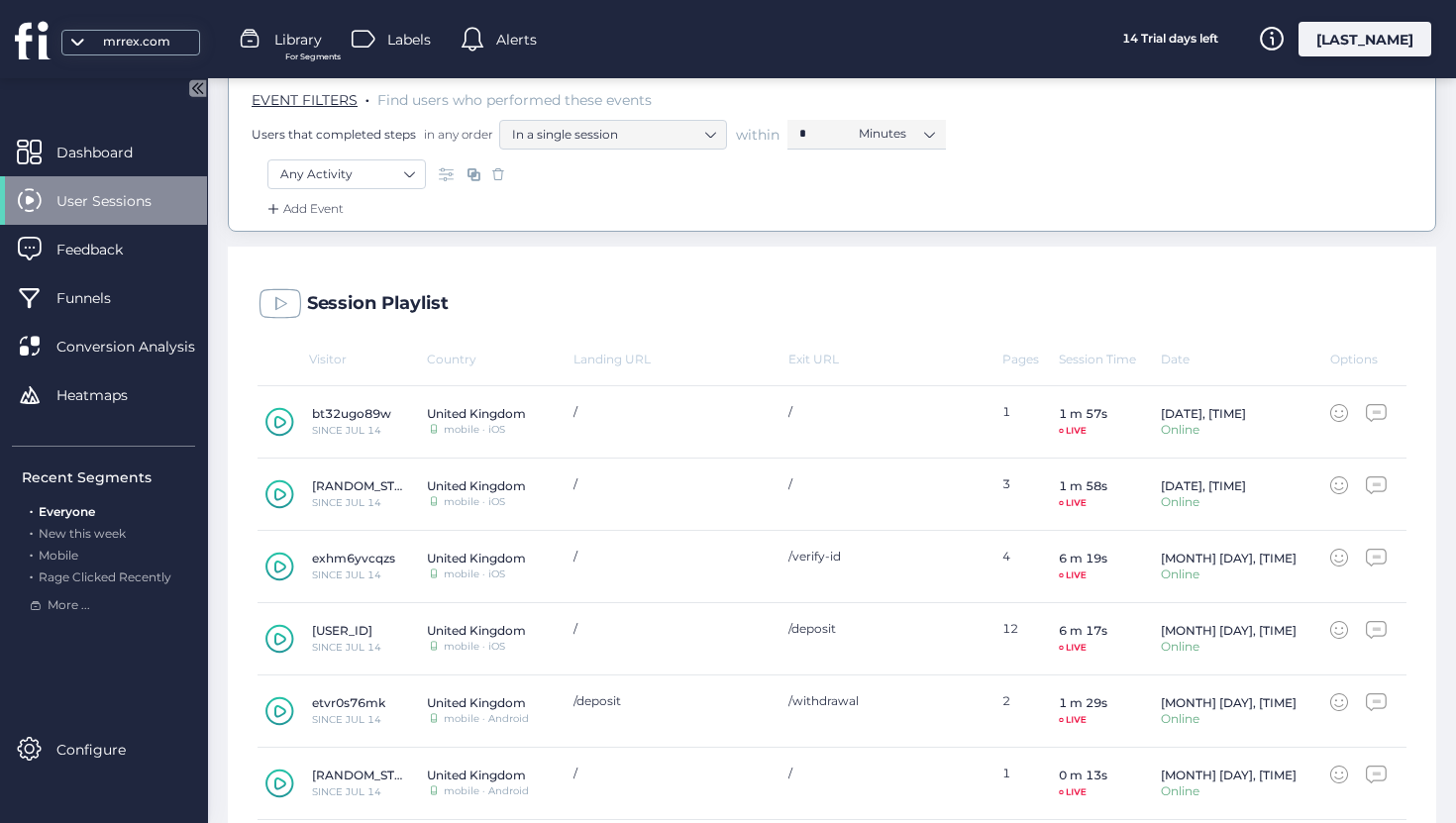 scroll, scrollTop: 357, scrollLeft: 0, axis: vertical 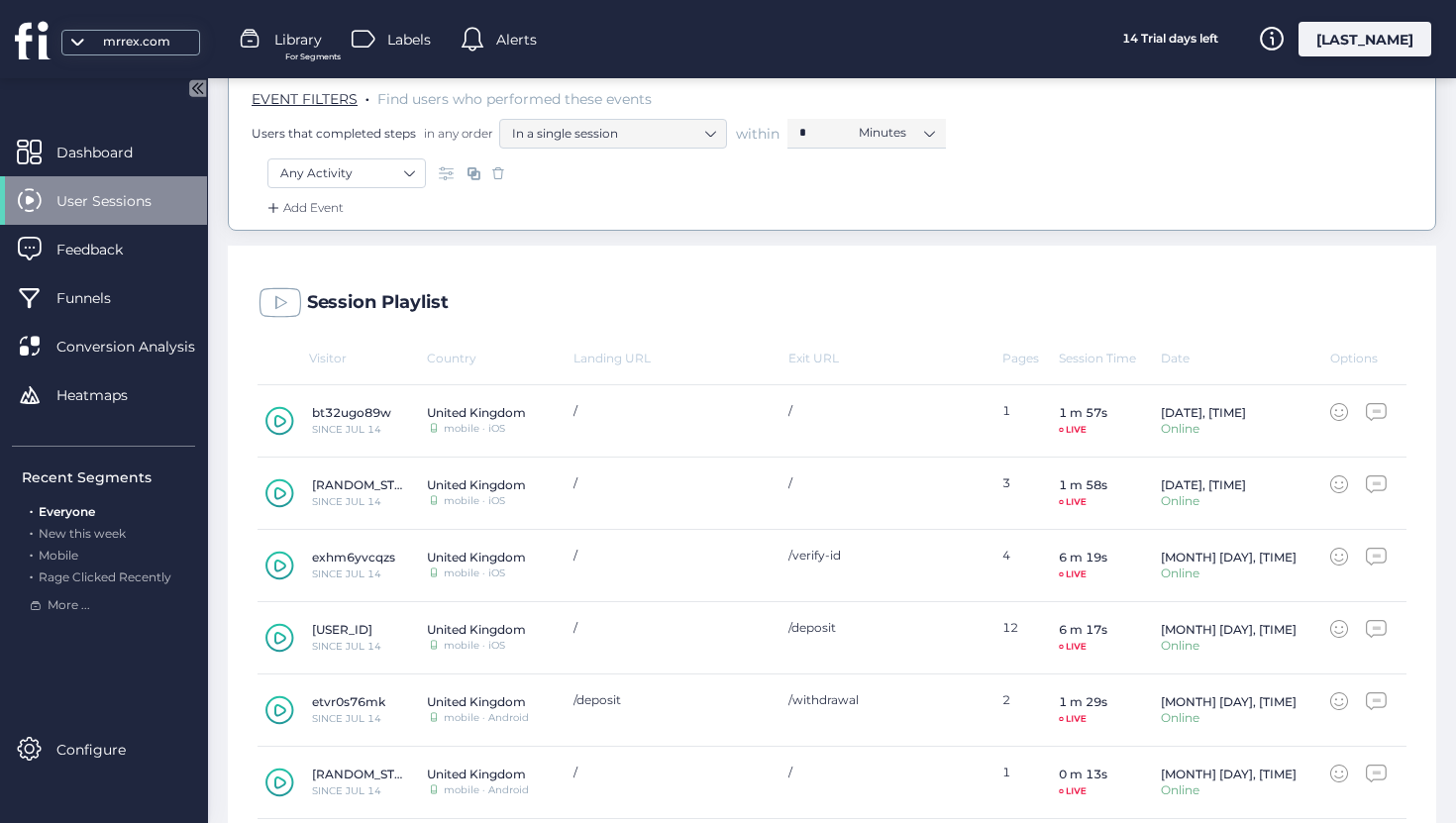 click 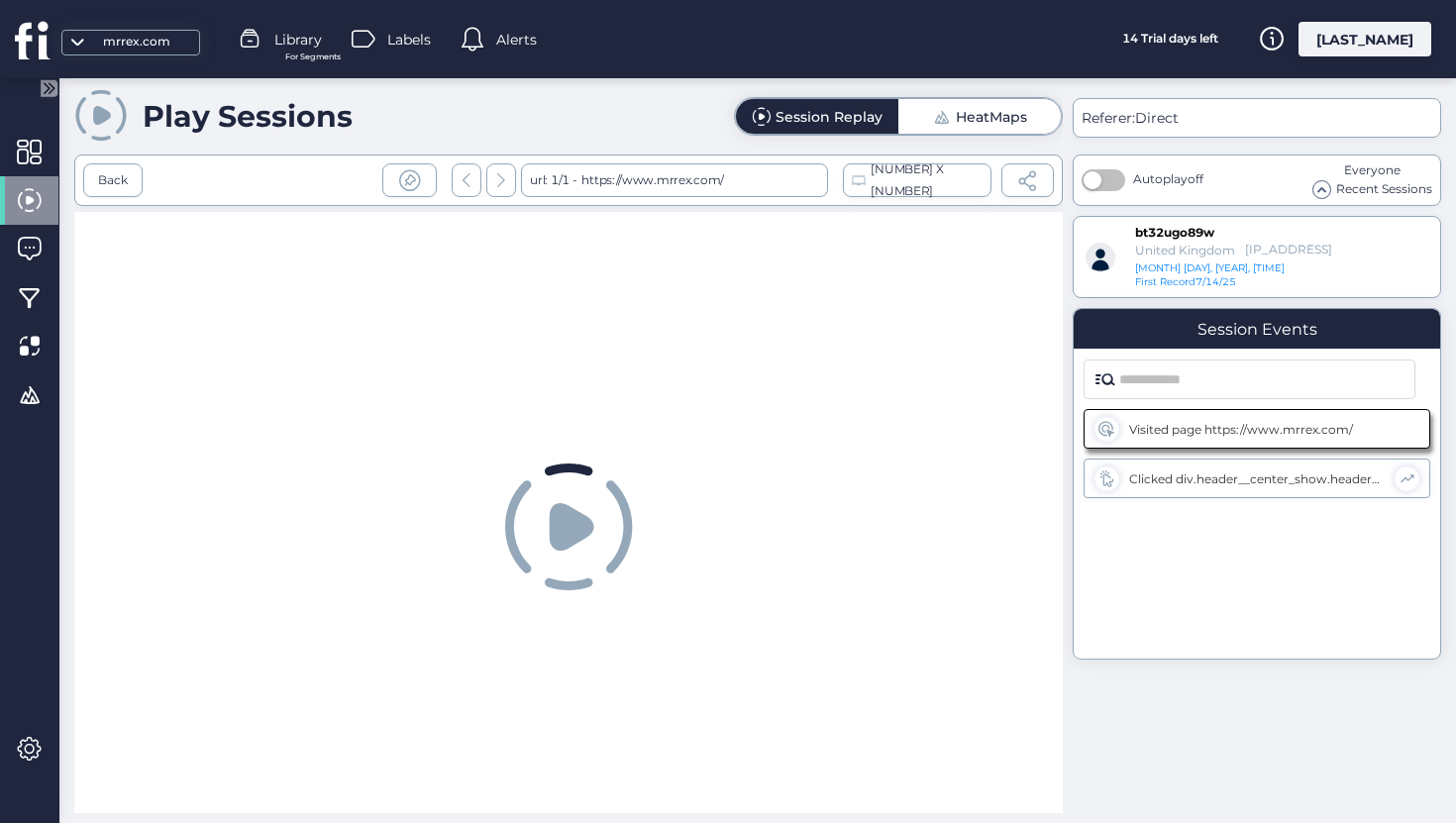 scroll, scrollTop: 0, scrollLeft: 0, axis: both 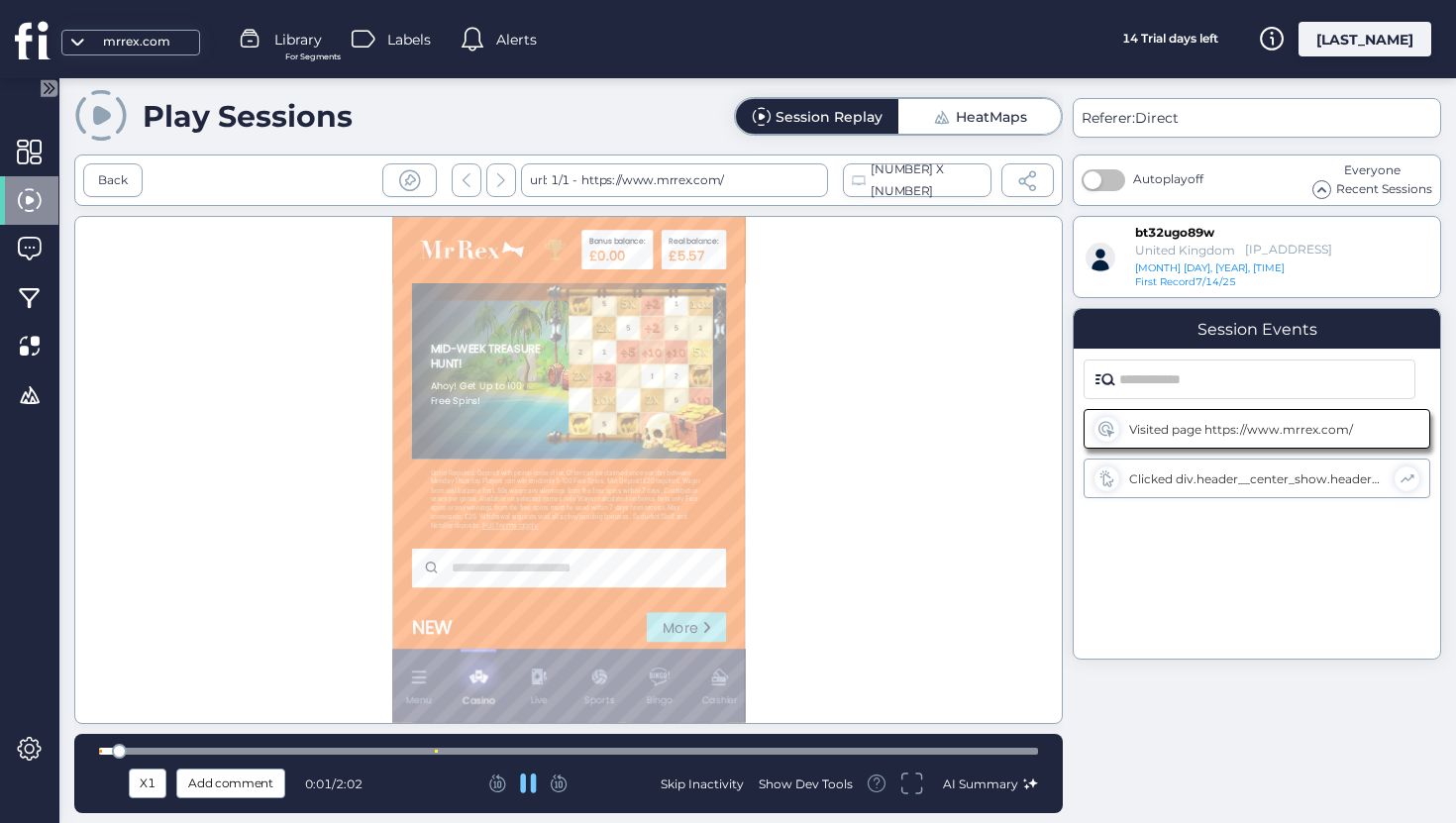 click at bounding box center (569, 751) 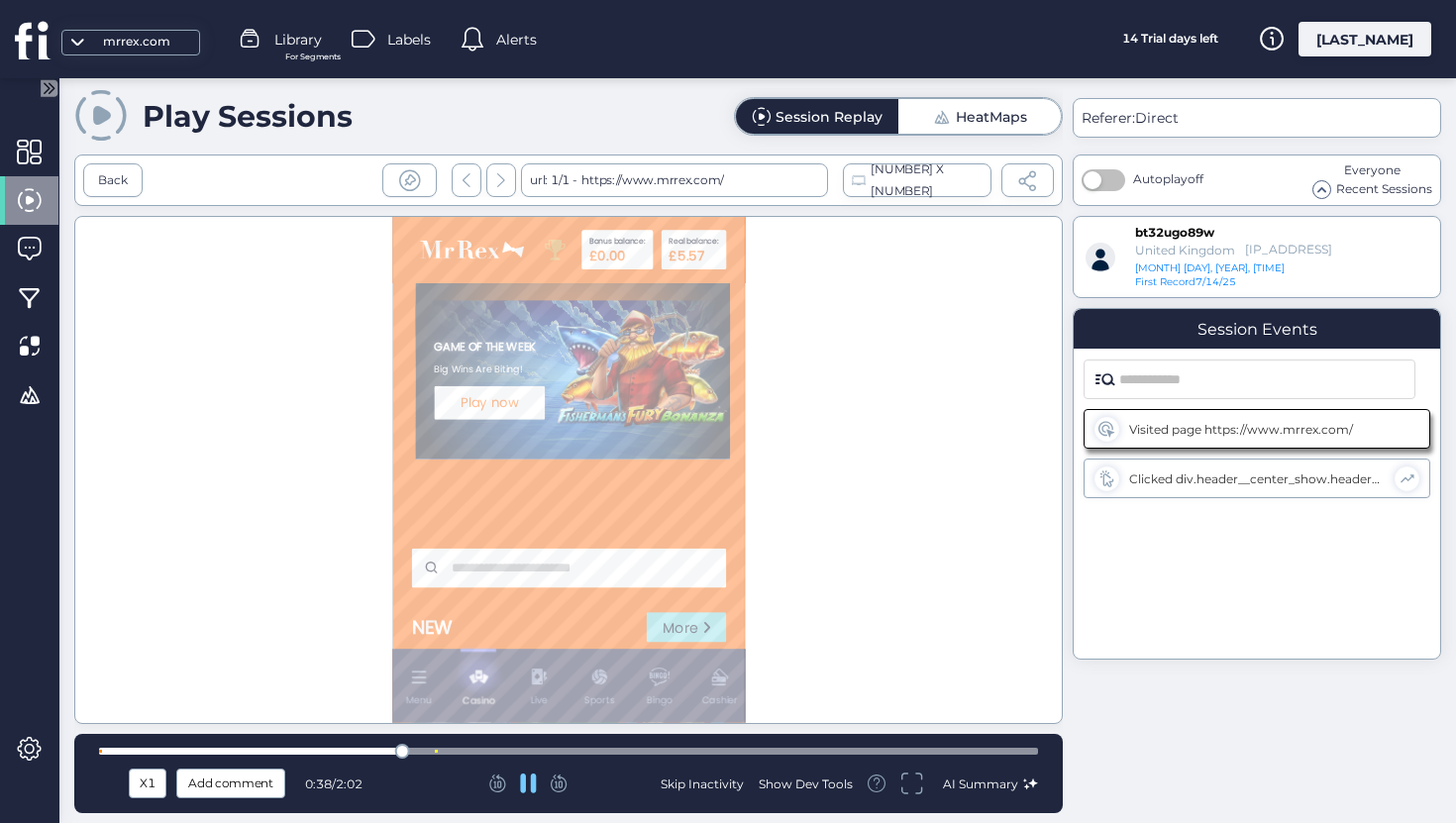 click at bounding box center [569, 751] 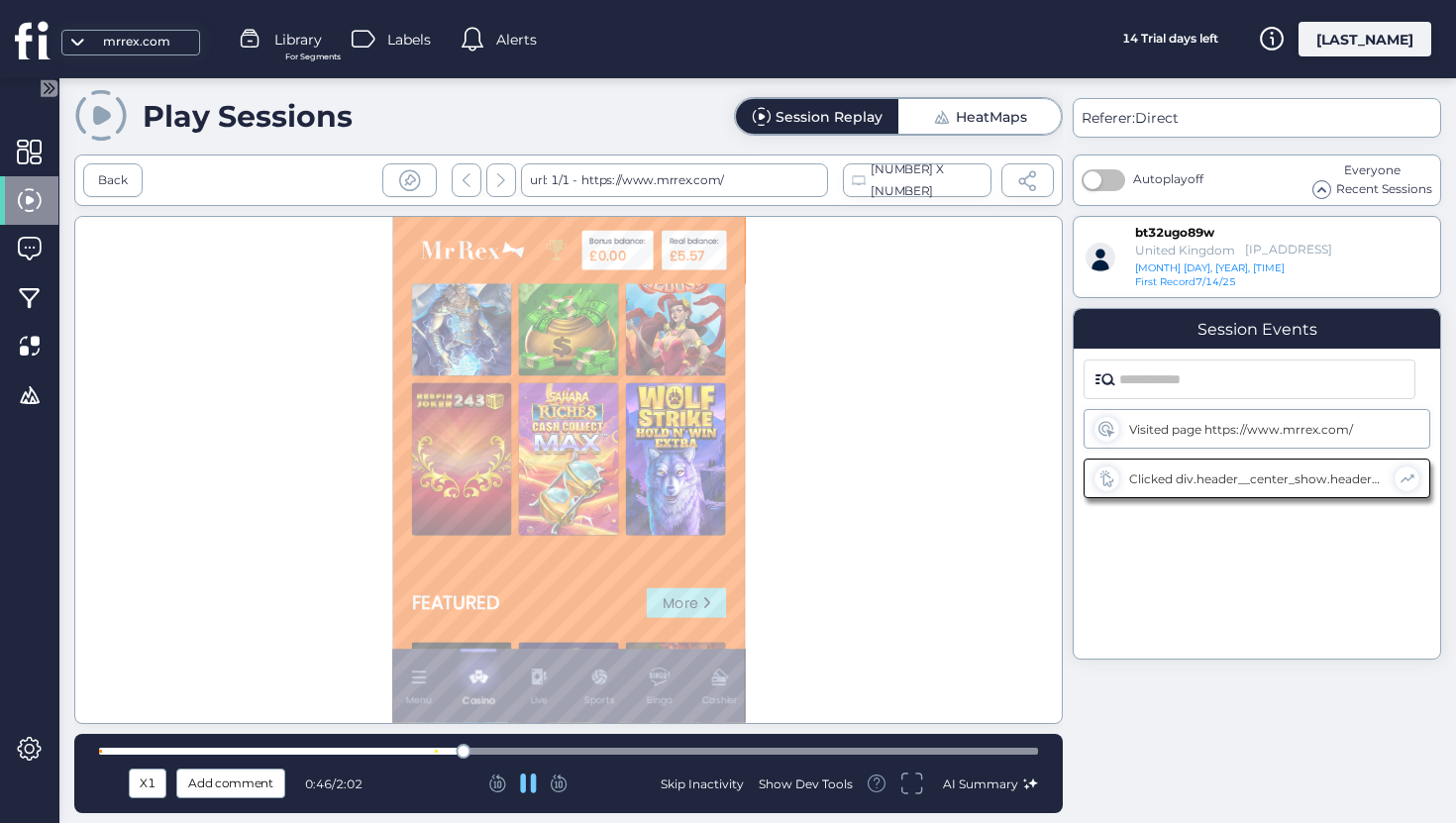 click at bounding box center (569, 751) 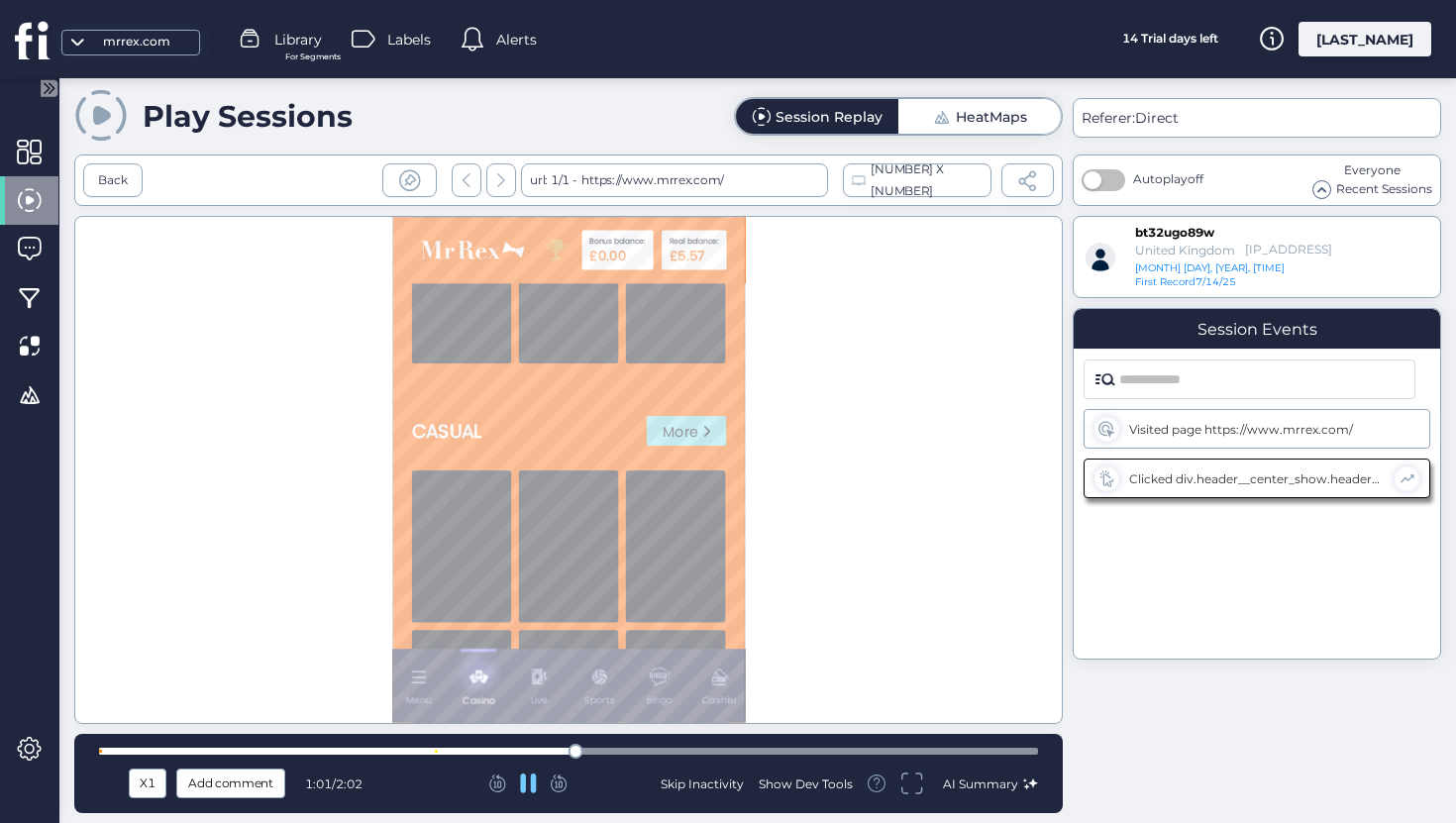 click on "X1 Add comment [TIME] / [TIME]  Skip Inactivity   Show Dev Tools  AI Summary" at bounding box center (569, 773) 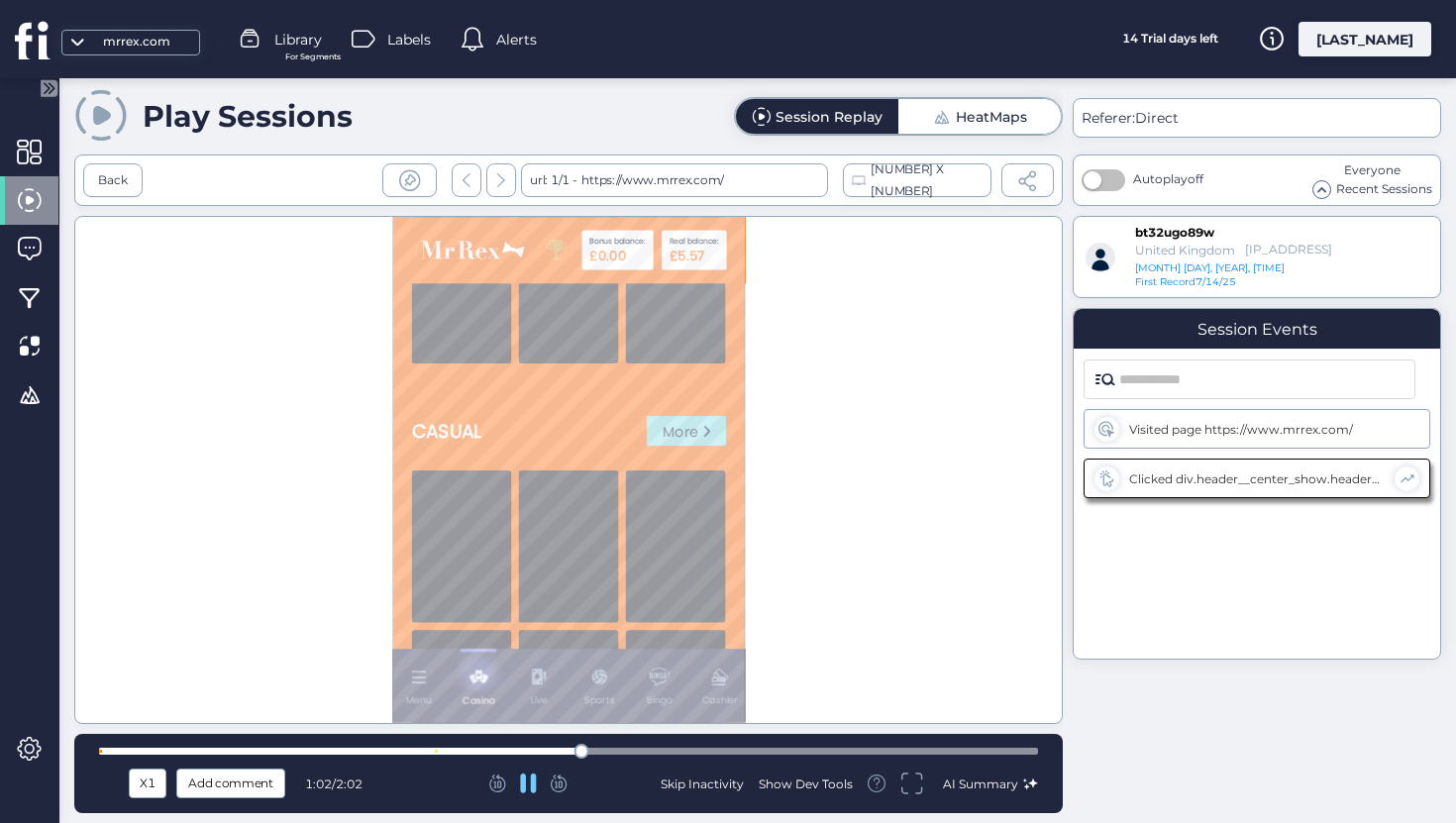 click at bounding box center (569, 751) 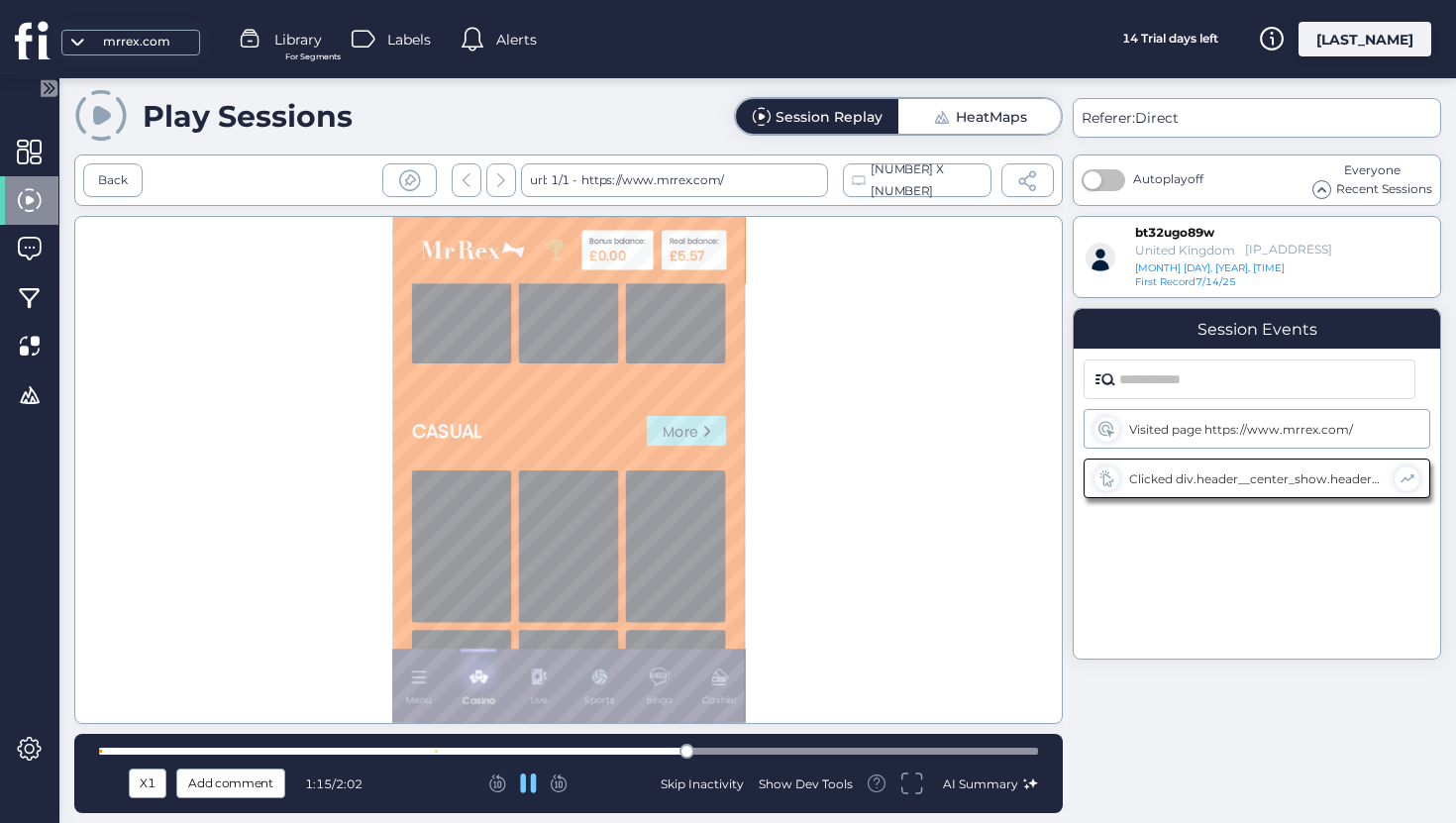 click at bounding box center (569, 751) 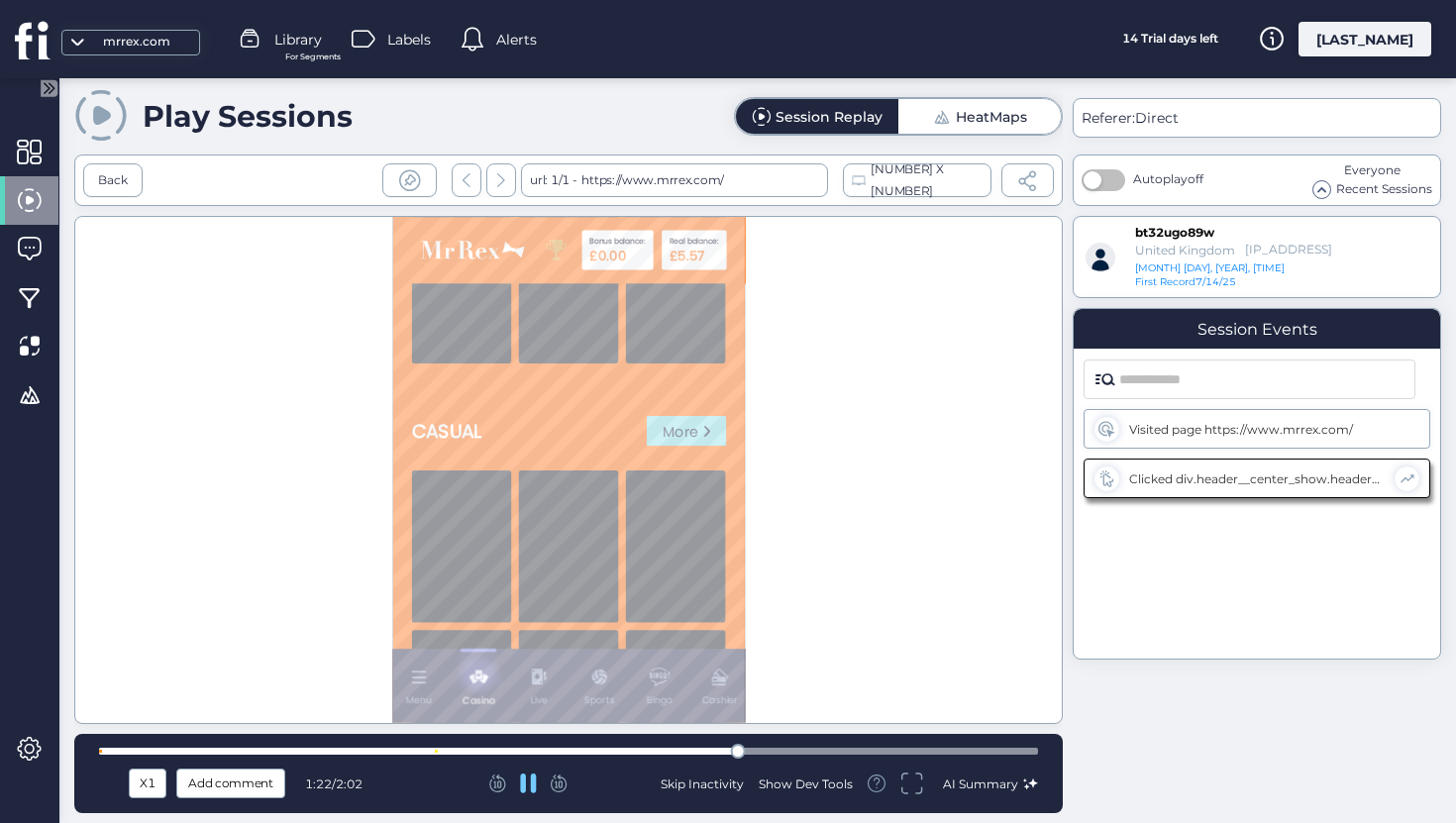 click at bounding box center [569, 751] 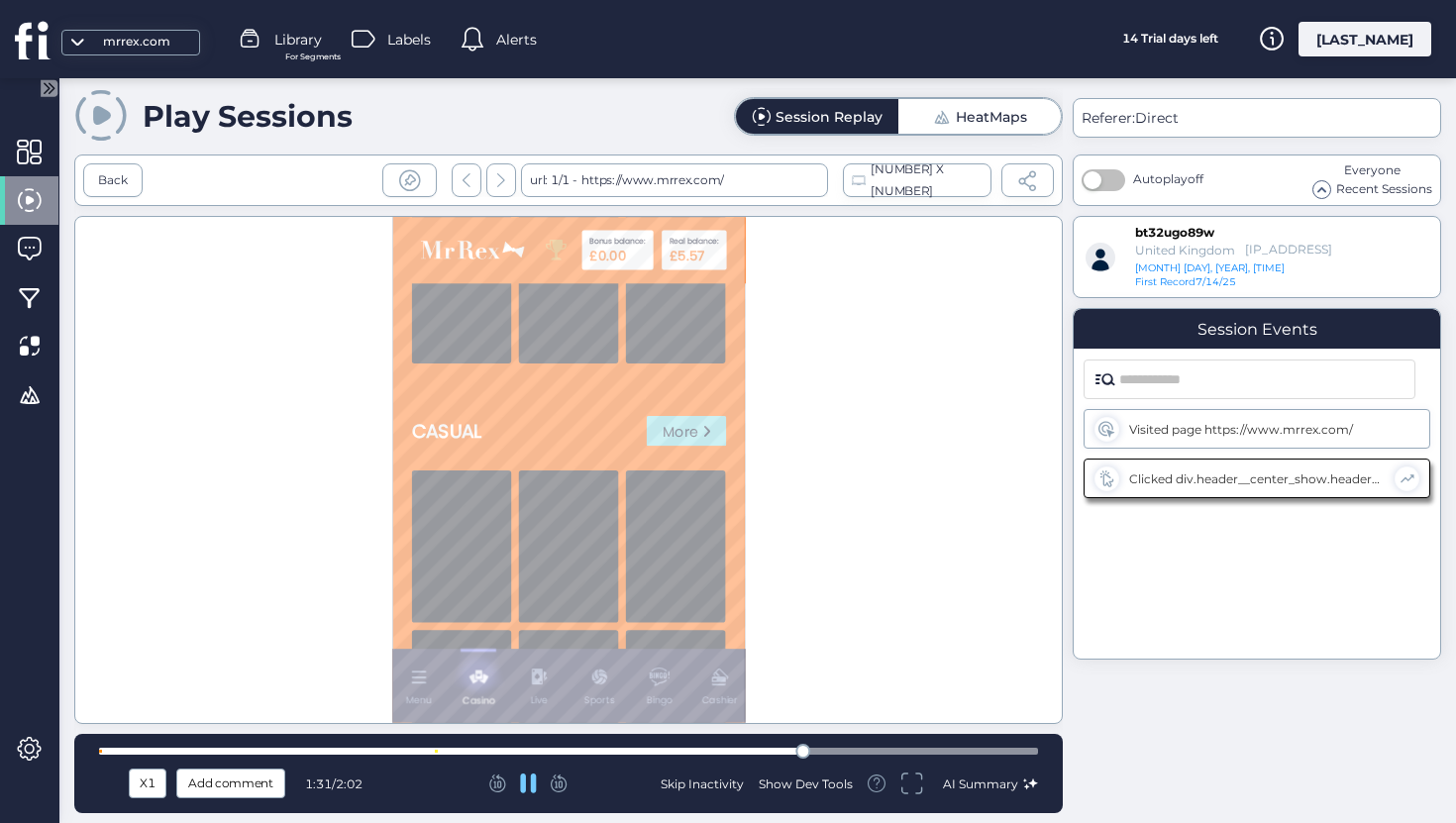 click at bounding box center [569, 751] 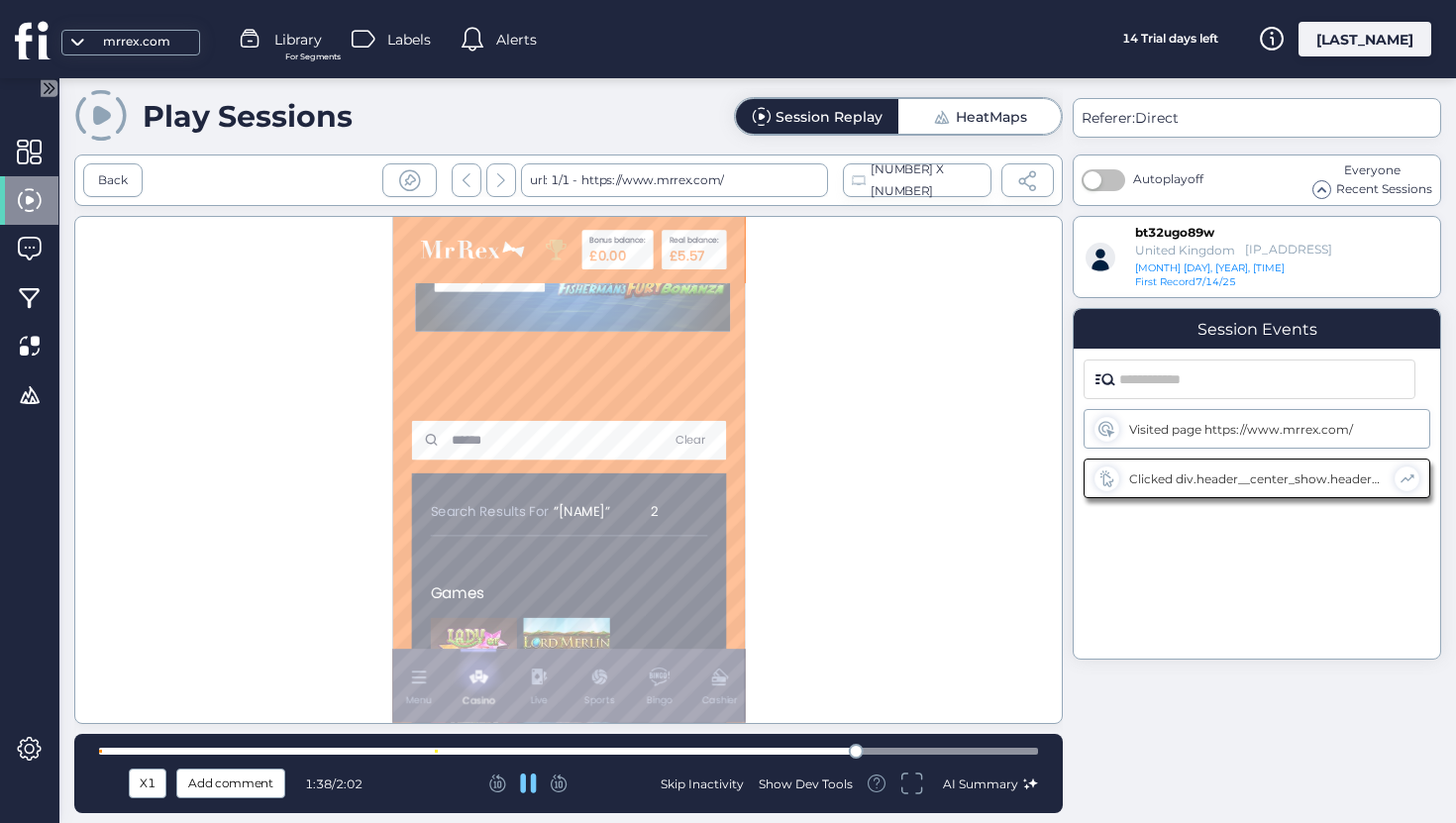 scroll, scrollTop: 121, scrollLeft: 0, axis: vertical 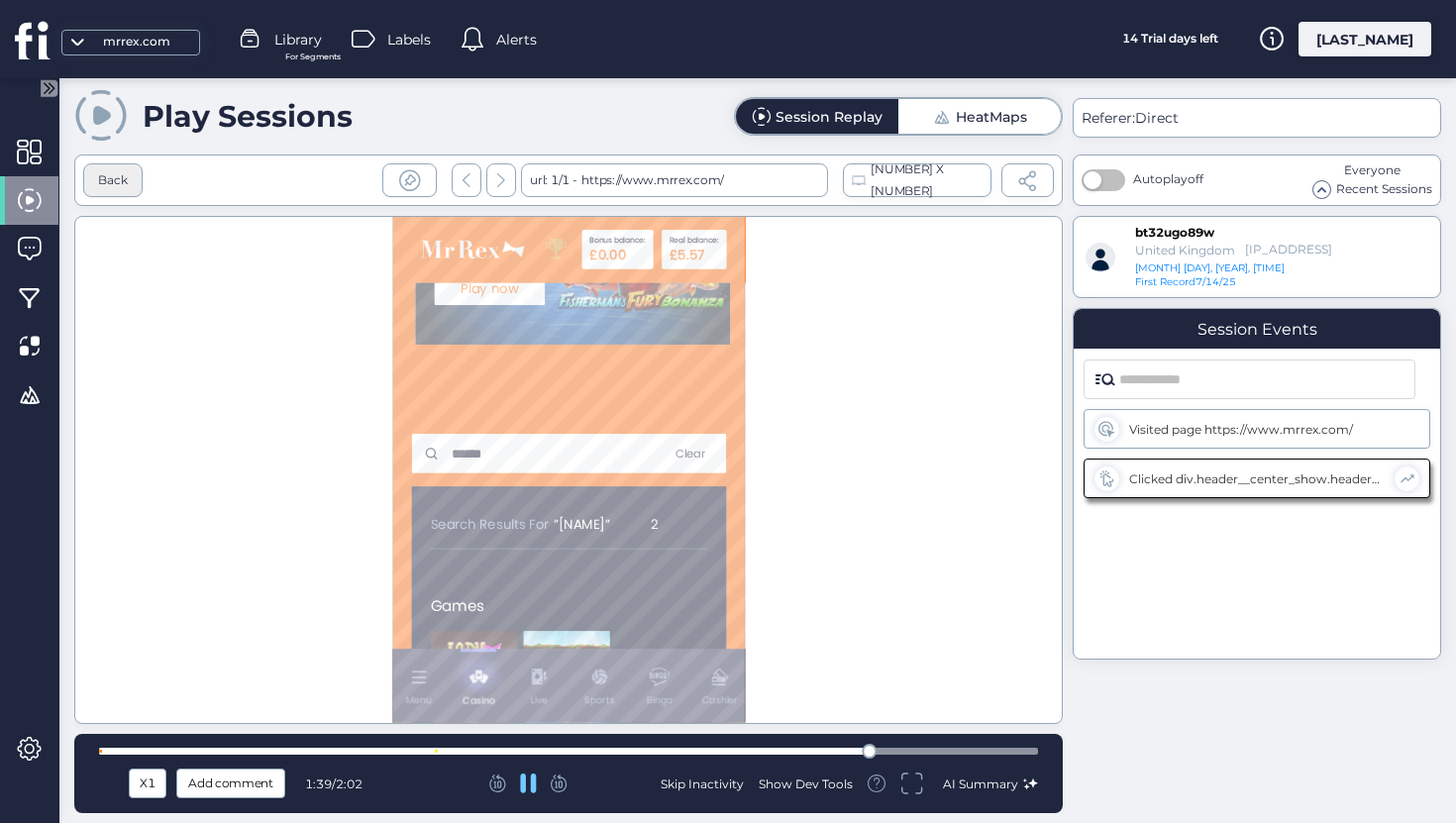 click on "Back" at bounding box center [113, 180] 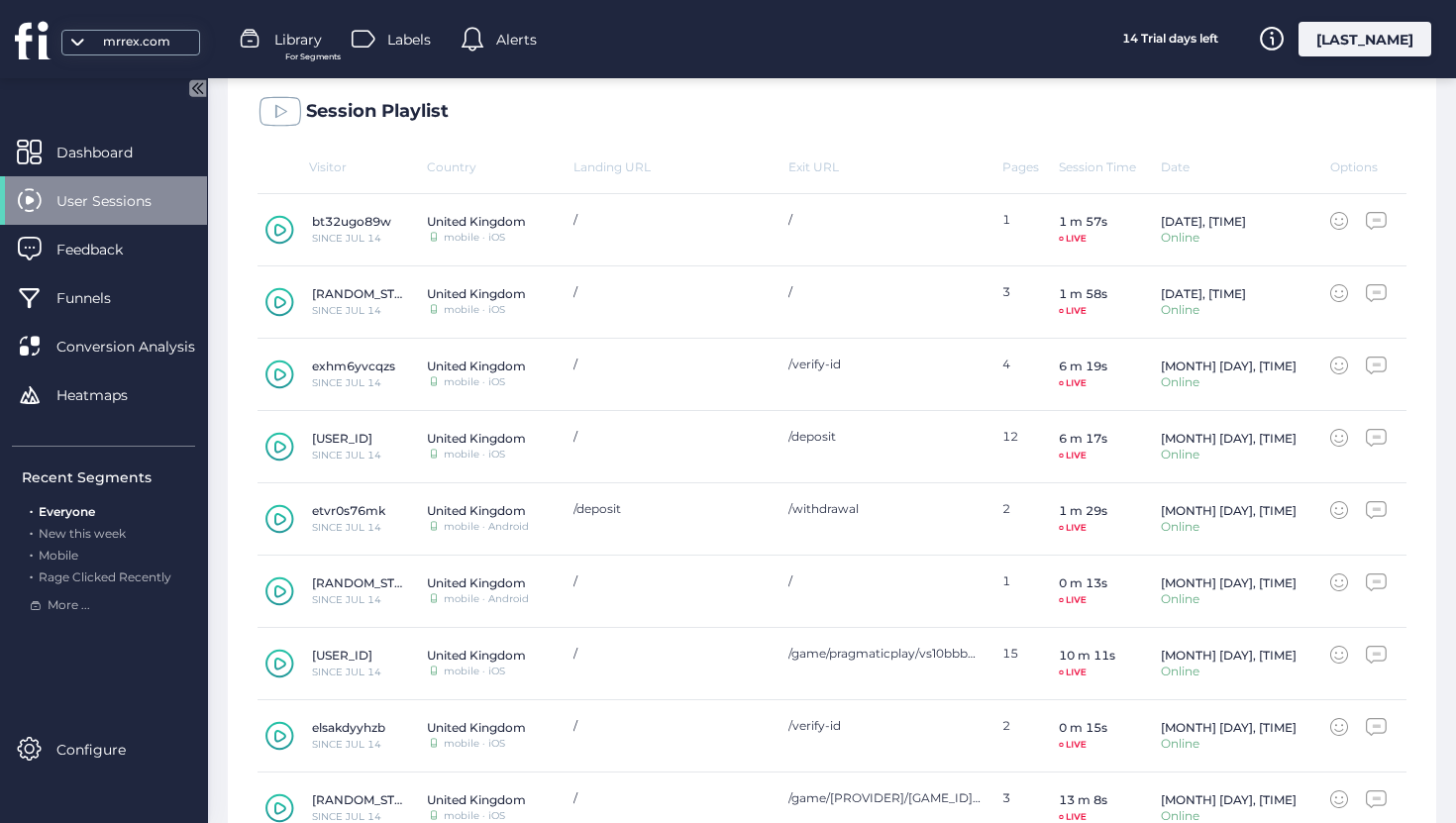 scroll, scrollTop: 550, scrollLeft: 0, axis: vertical 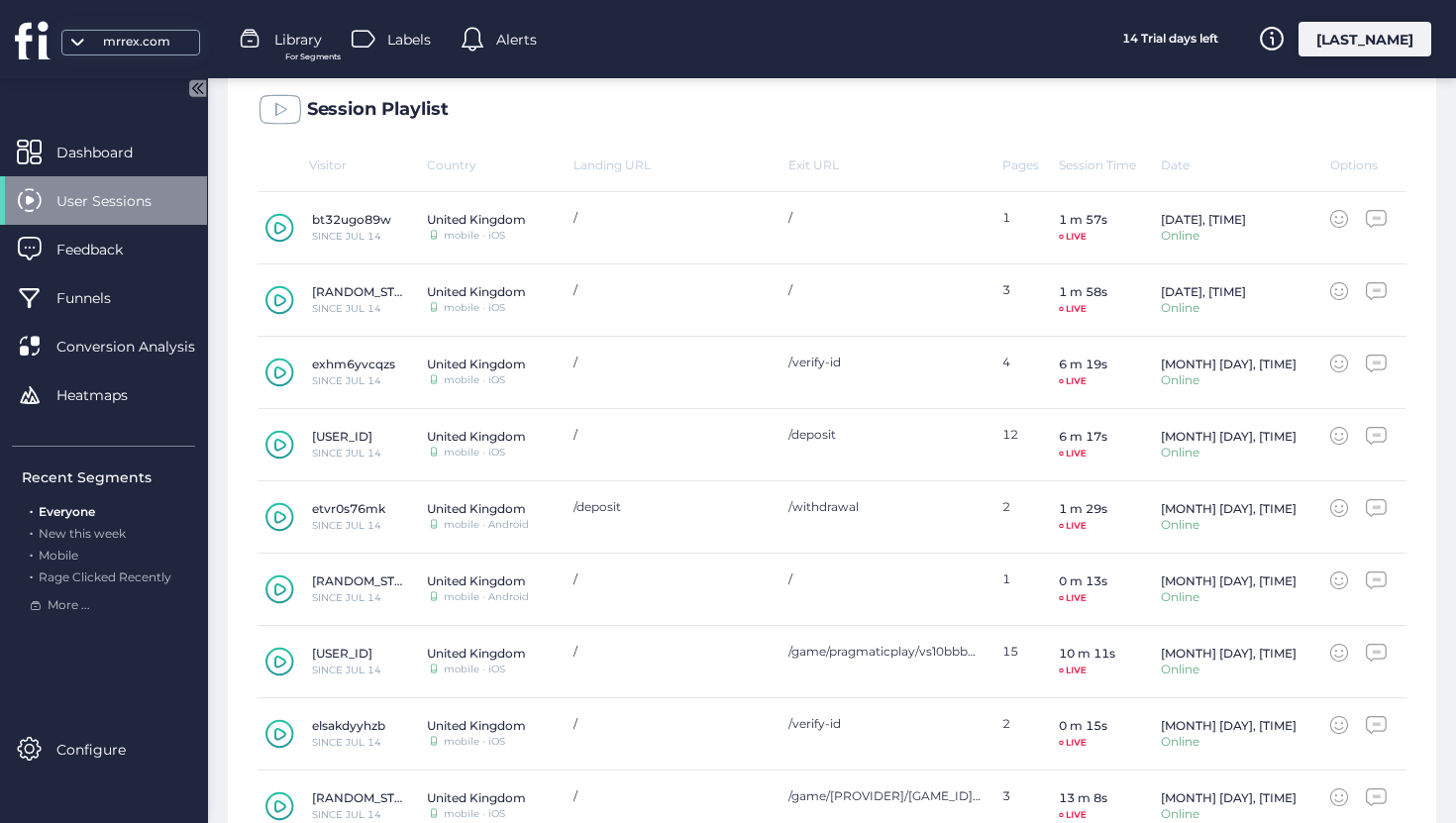 click on "[USER_ID]   SINCE [DATE]   [COUNTRY]   mobile · iOS   /   /deposit  [NUMBER]  [DURATION]  [DATE], [TIME]   Online" 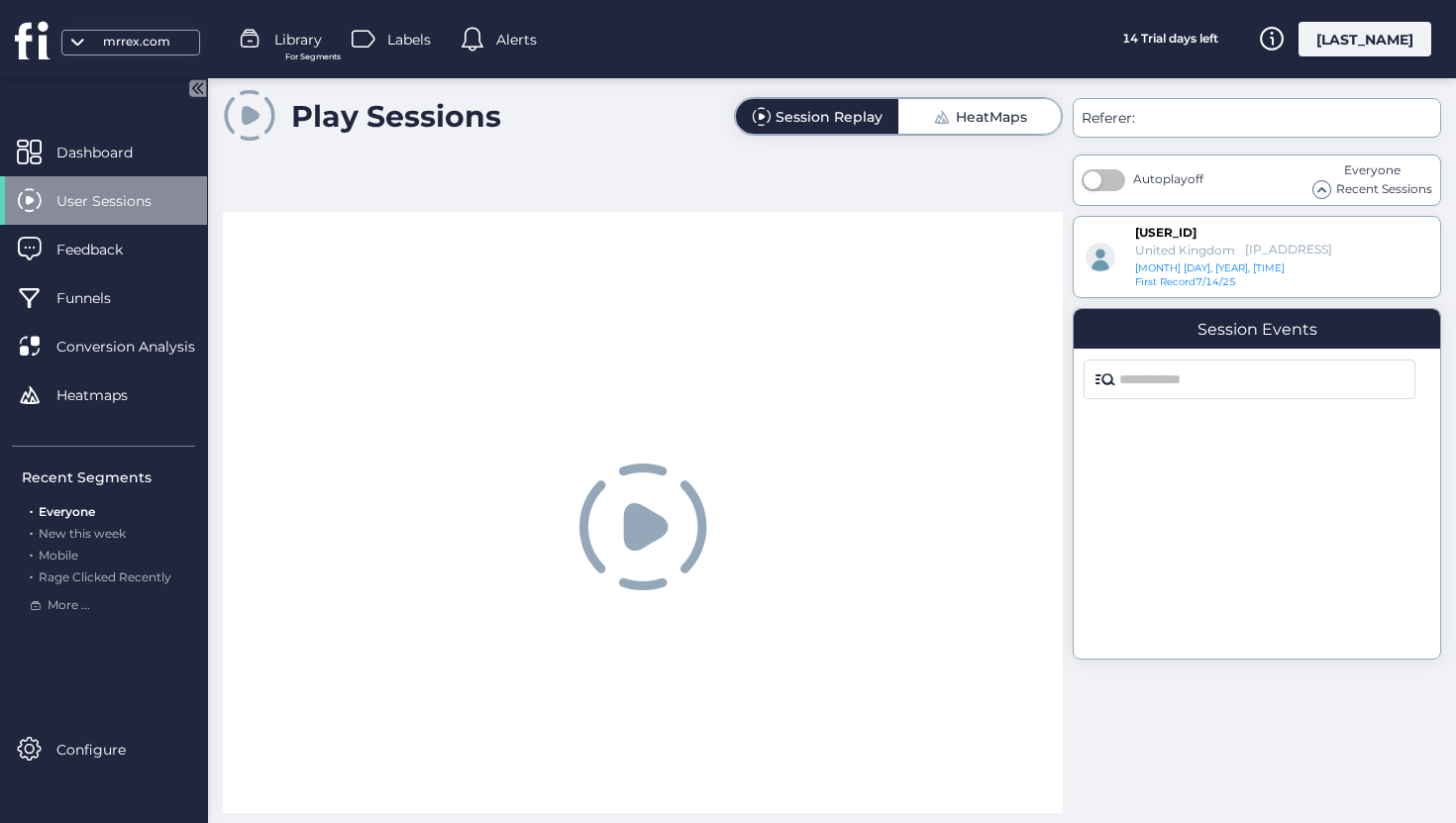 scroll, scrollTop: 0, scrollLeft: 0, axis: both 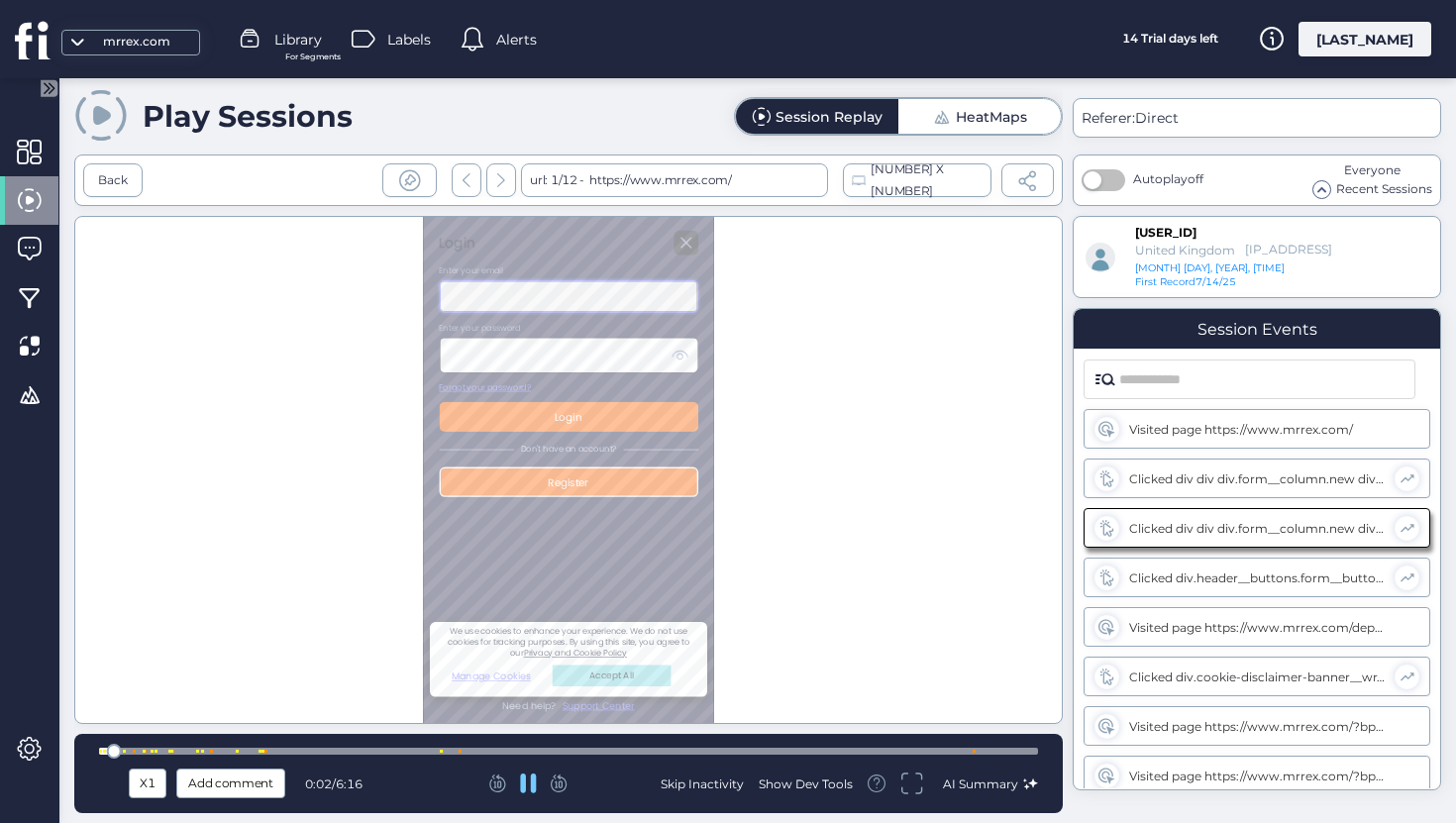 type on "**********" 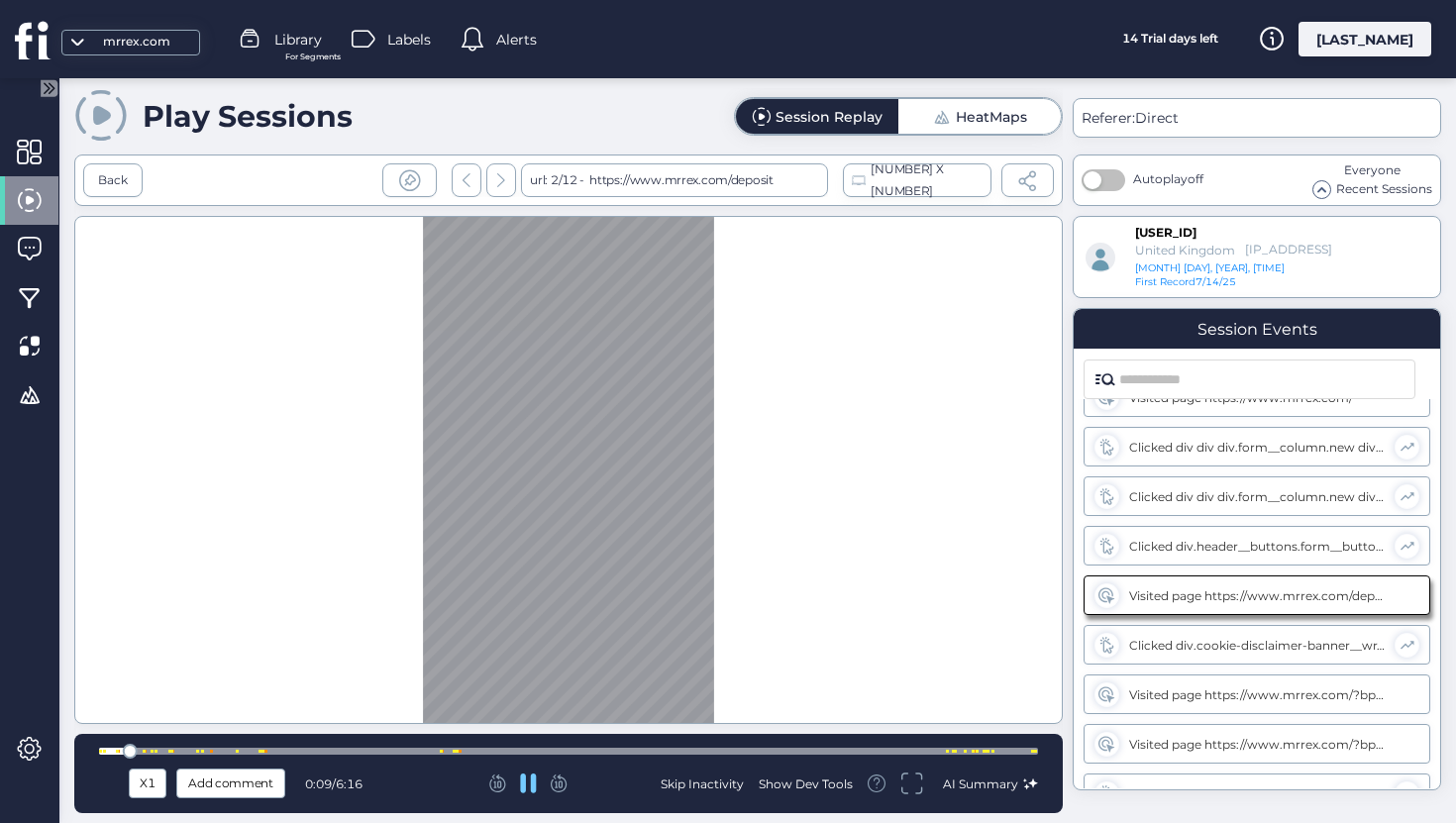 scroll, scrollTop: 131, scrollLeft: 0, axis: vertical 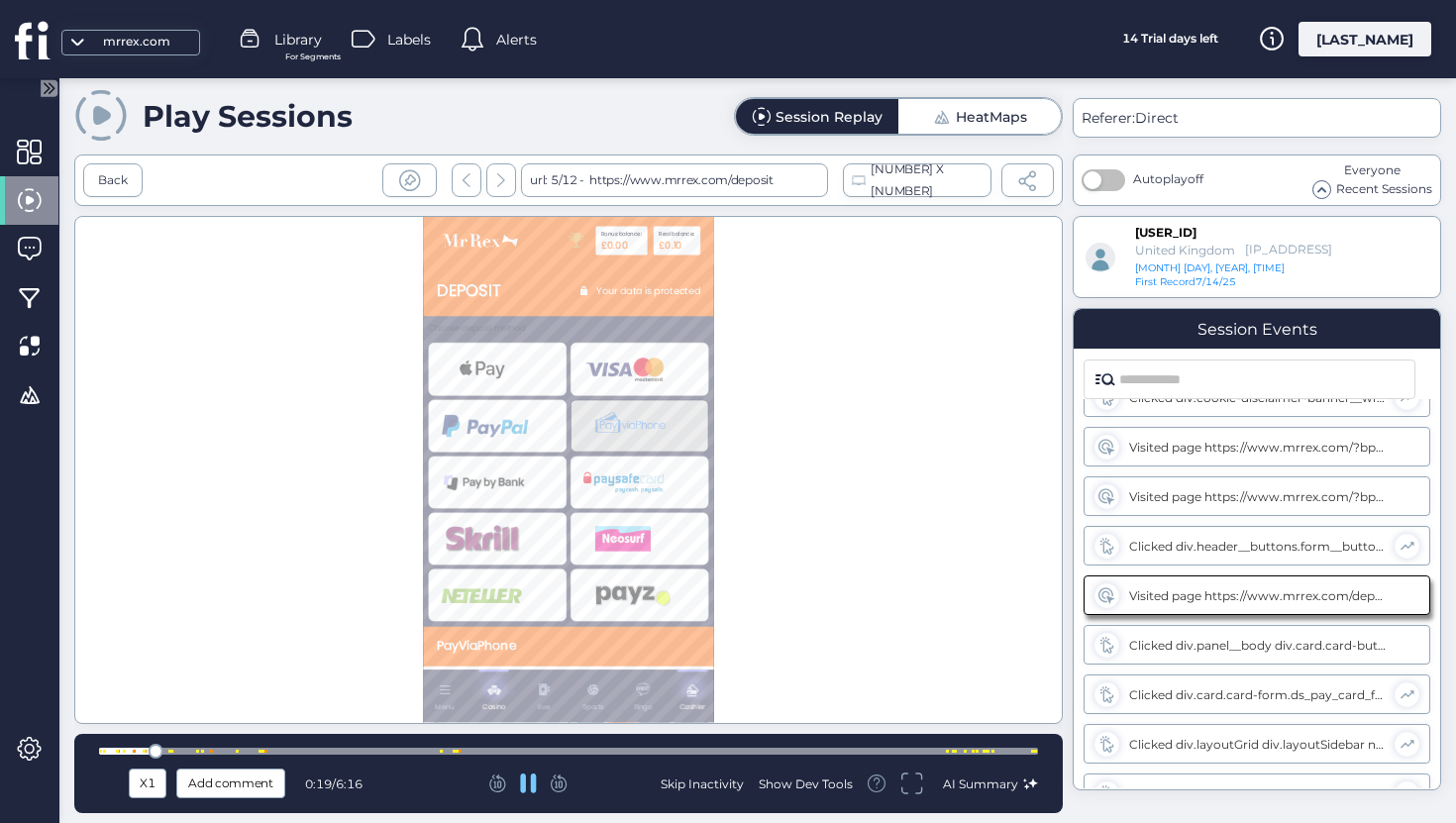 type on "**" 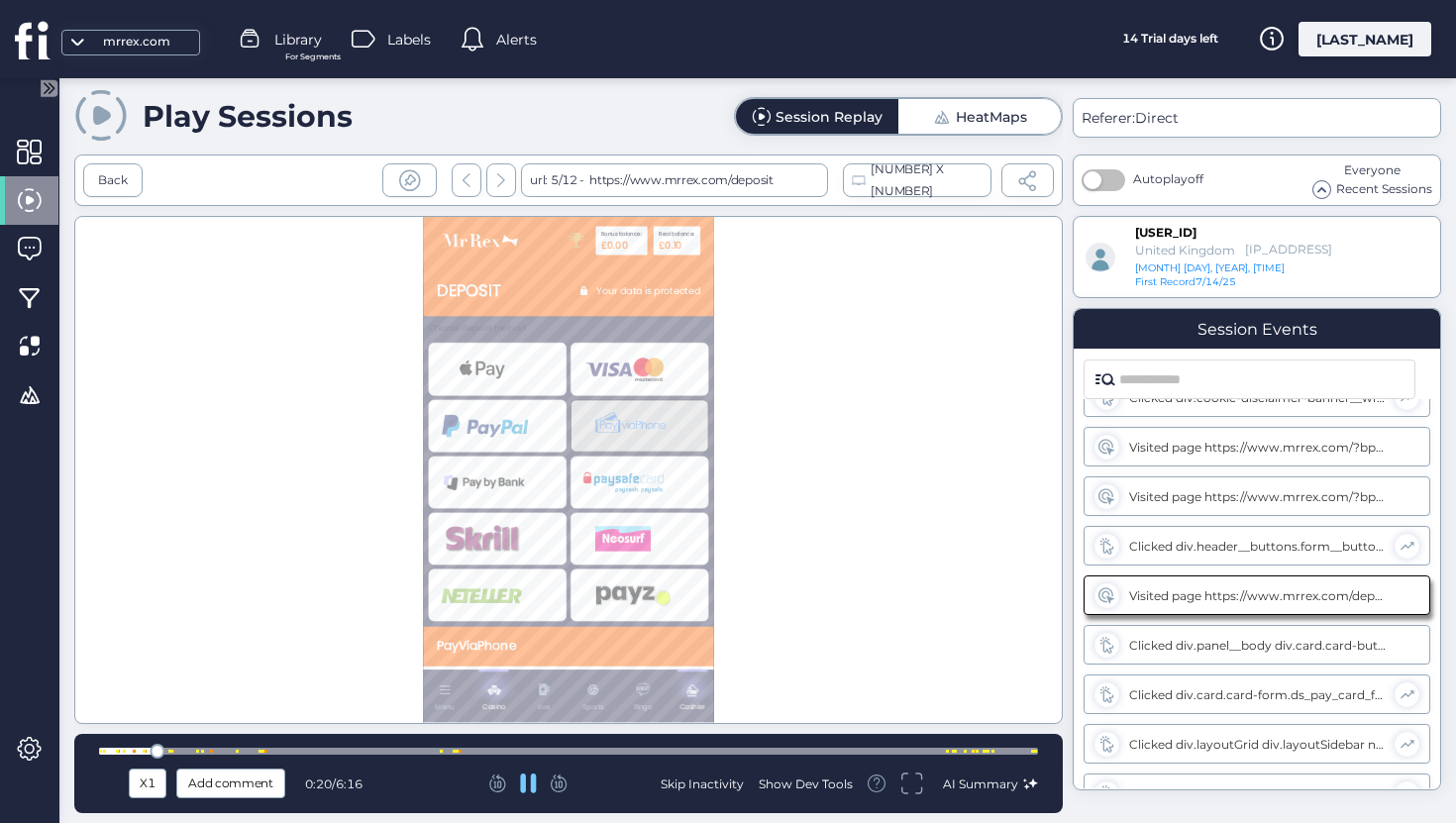 scroll, scrollTop: 10, scrollLeft: 0, axis: vertical 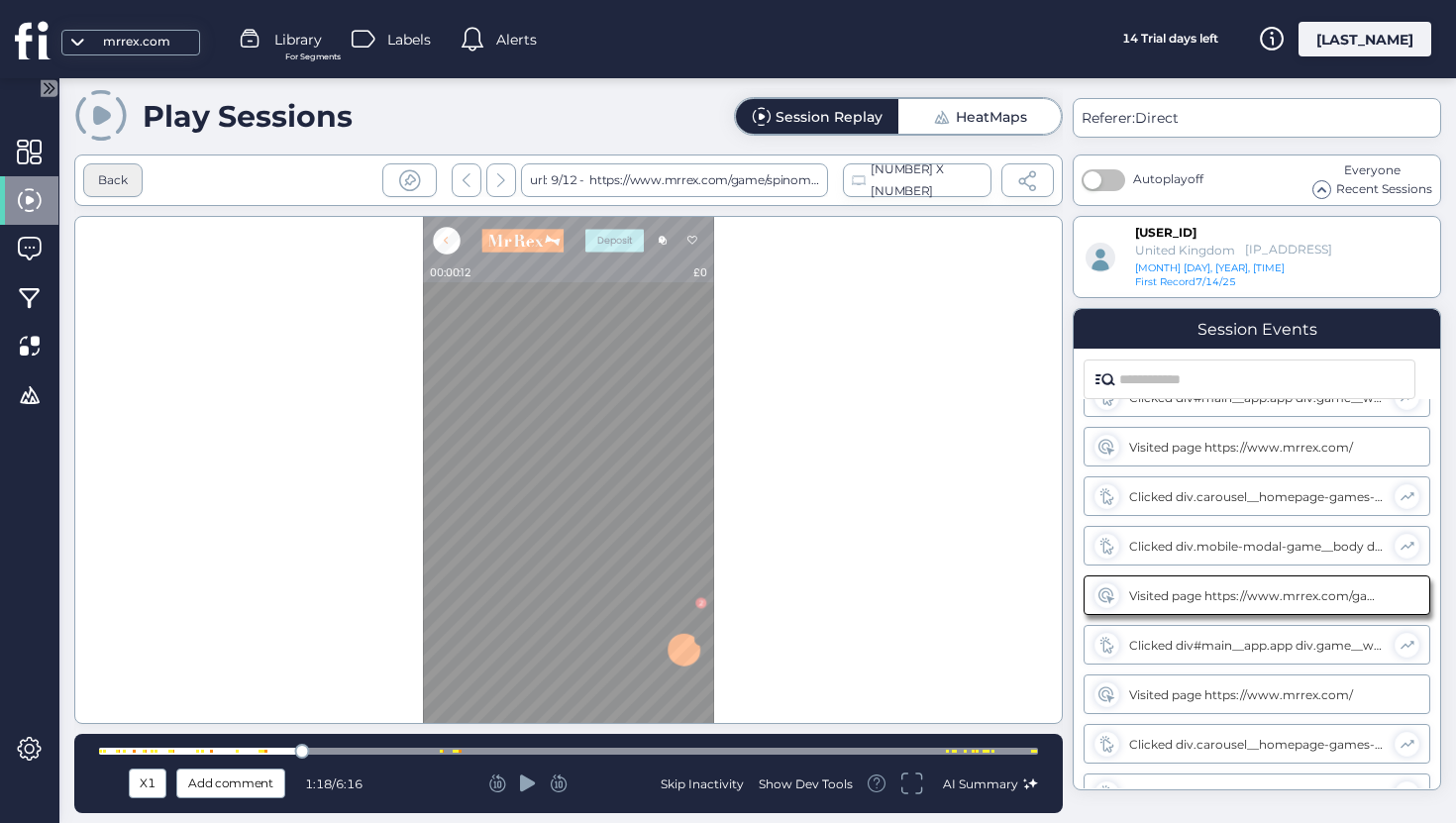 click on "Back" at bounding box center [113, 180] 